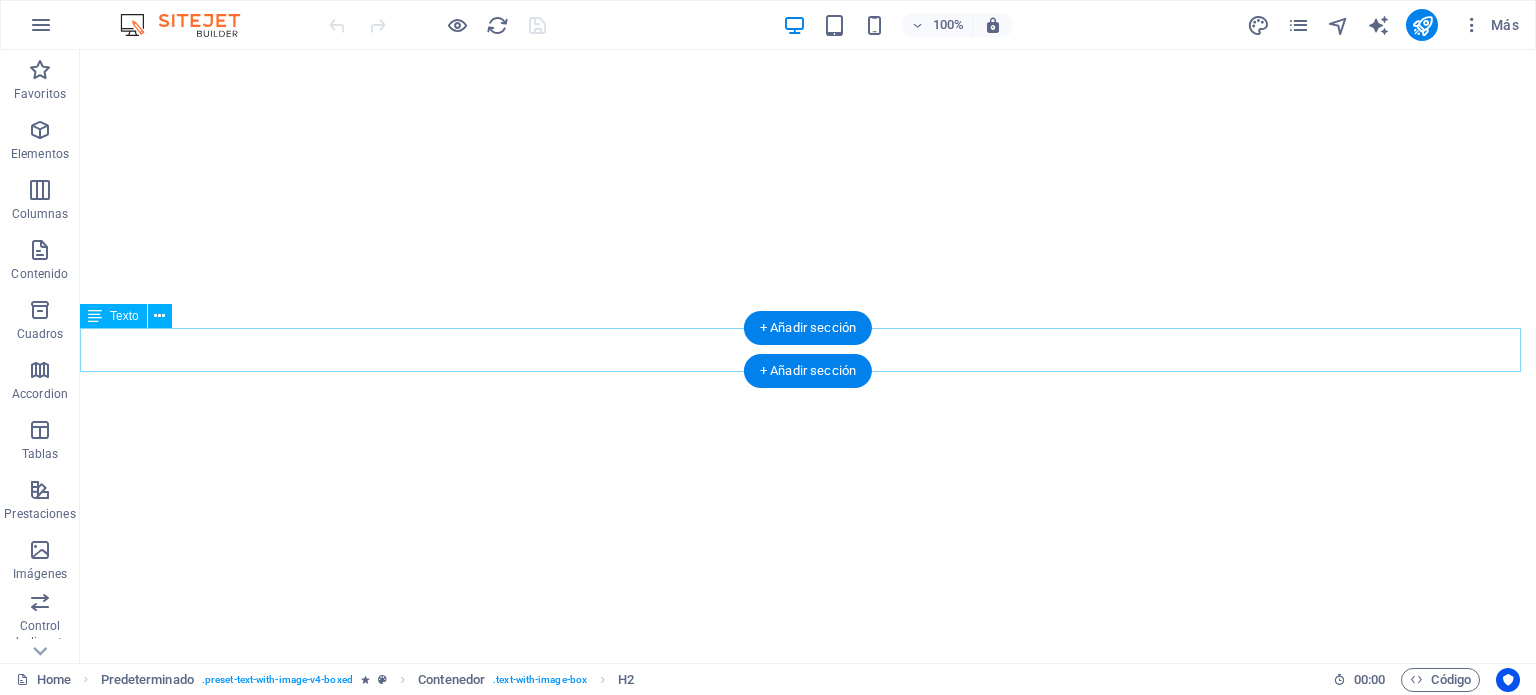 scroll, scrollTop: 0, scrollLeft: 0, axis: both 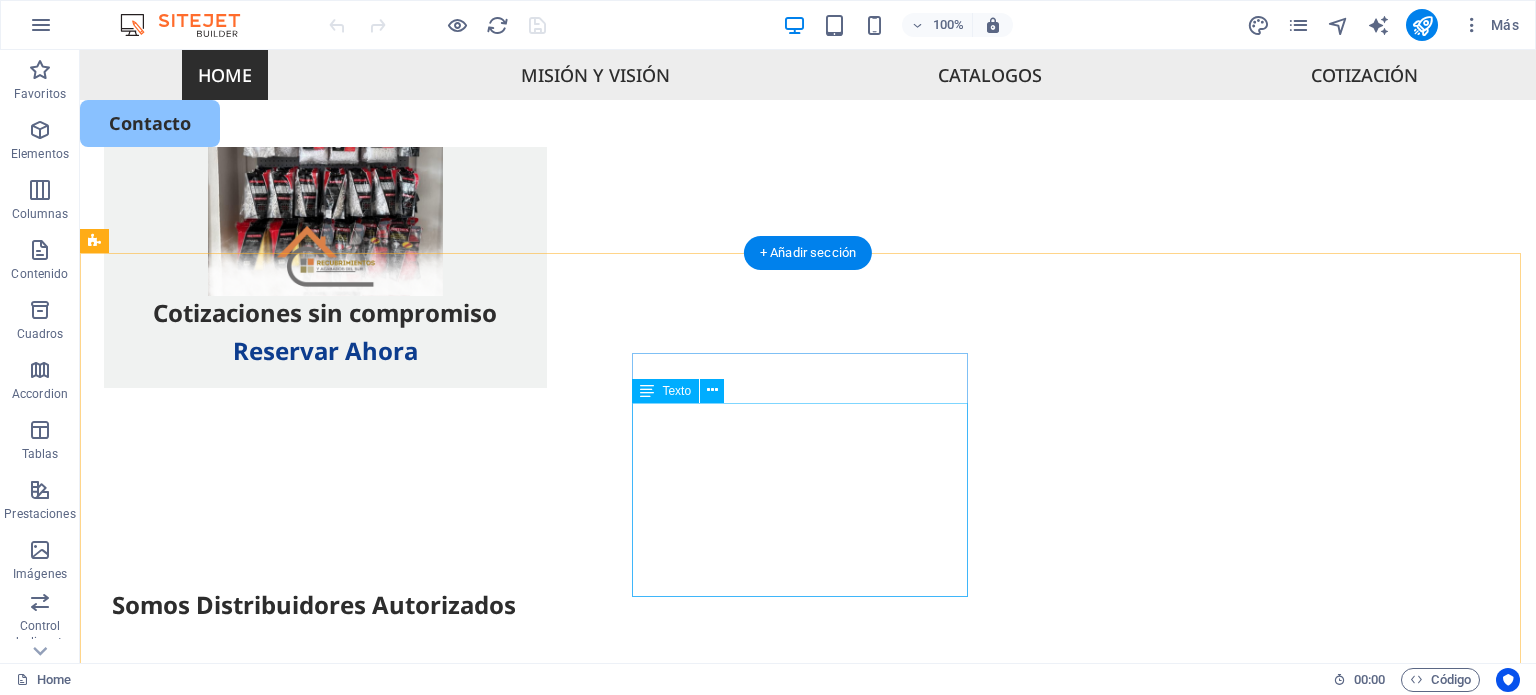 click on "[PHONE]" at bounding box center [219, 2607] 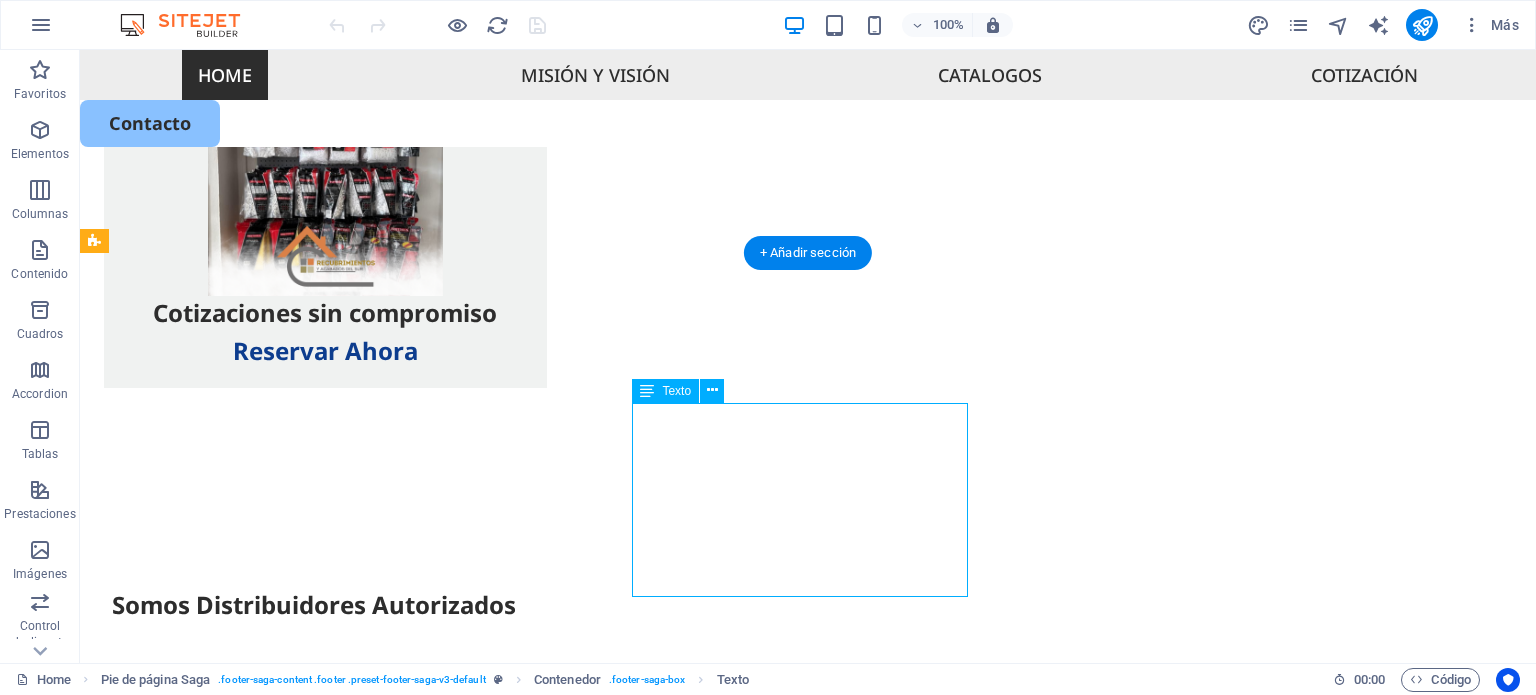 click on "[PHONE]" at bounding box center (219, 2607) 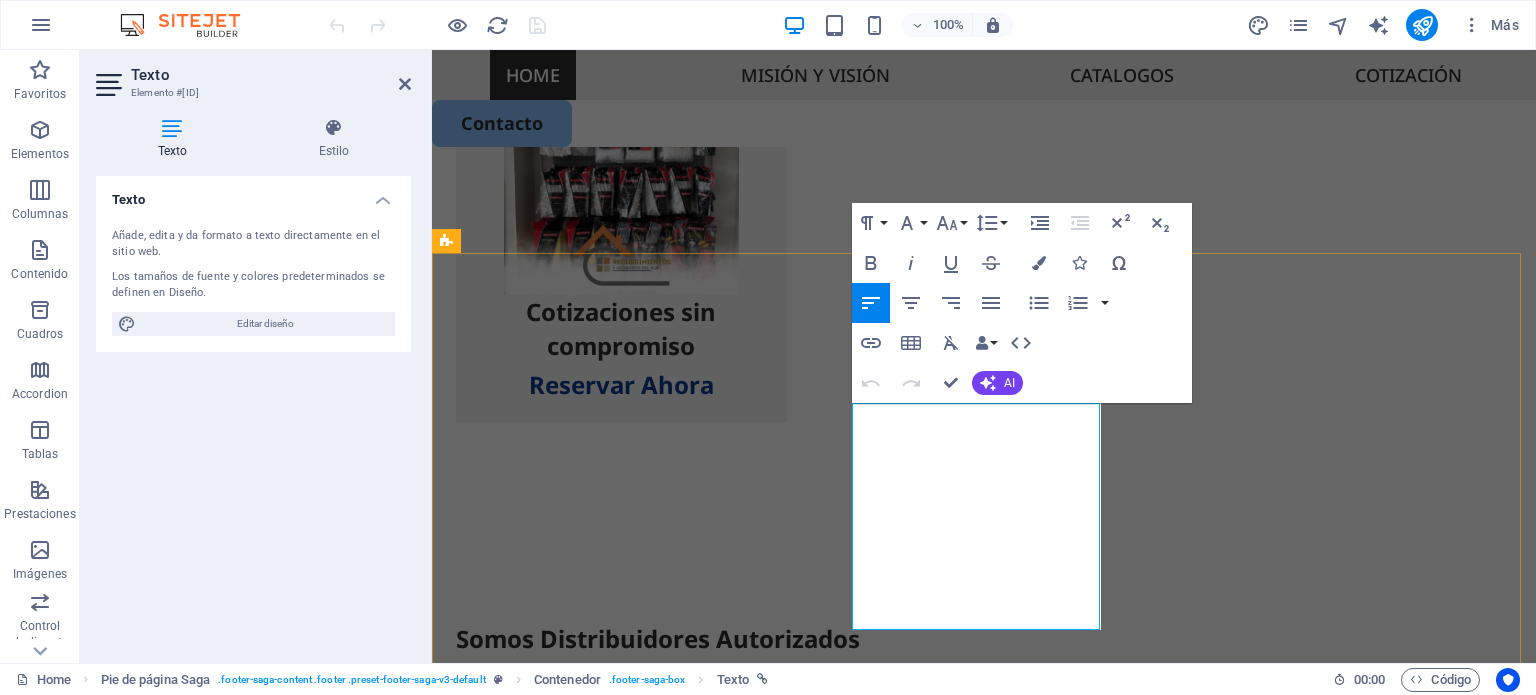 click on "[PHONE]" at bounding box center [571, 2673] 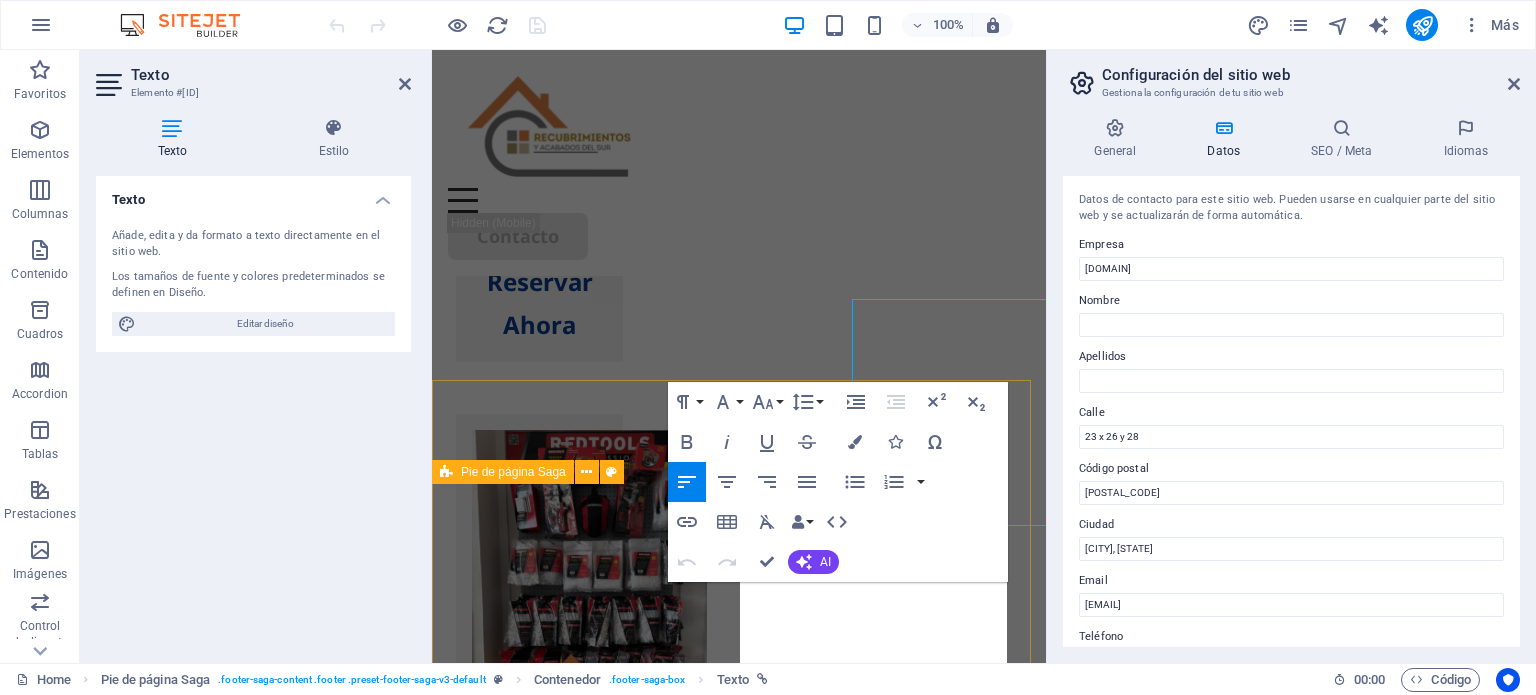 scroll, scrollTop: 3467, scrollLeft: 0, axis: vertical 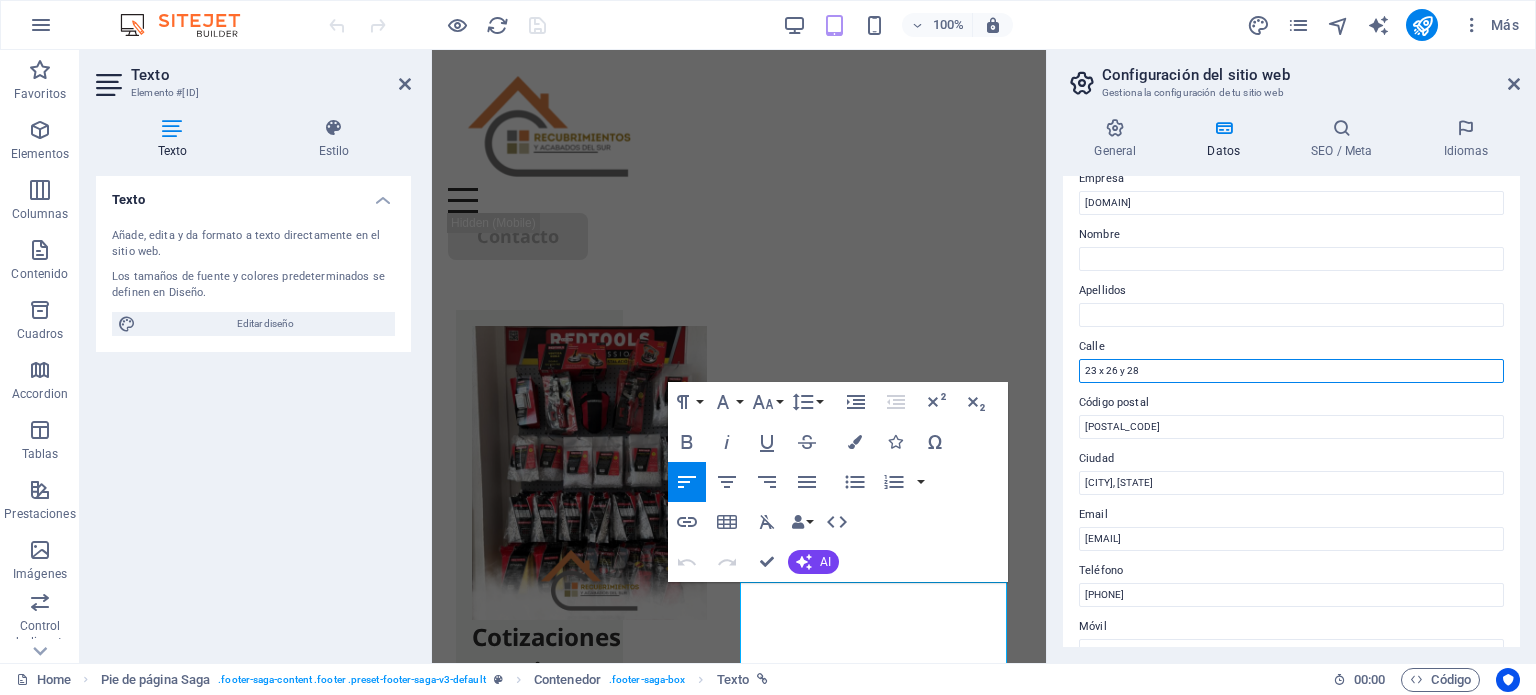 click on "23 x 26 y 28" at bounding box center (1291, 371) 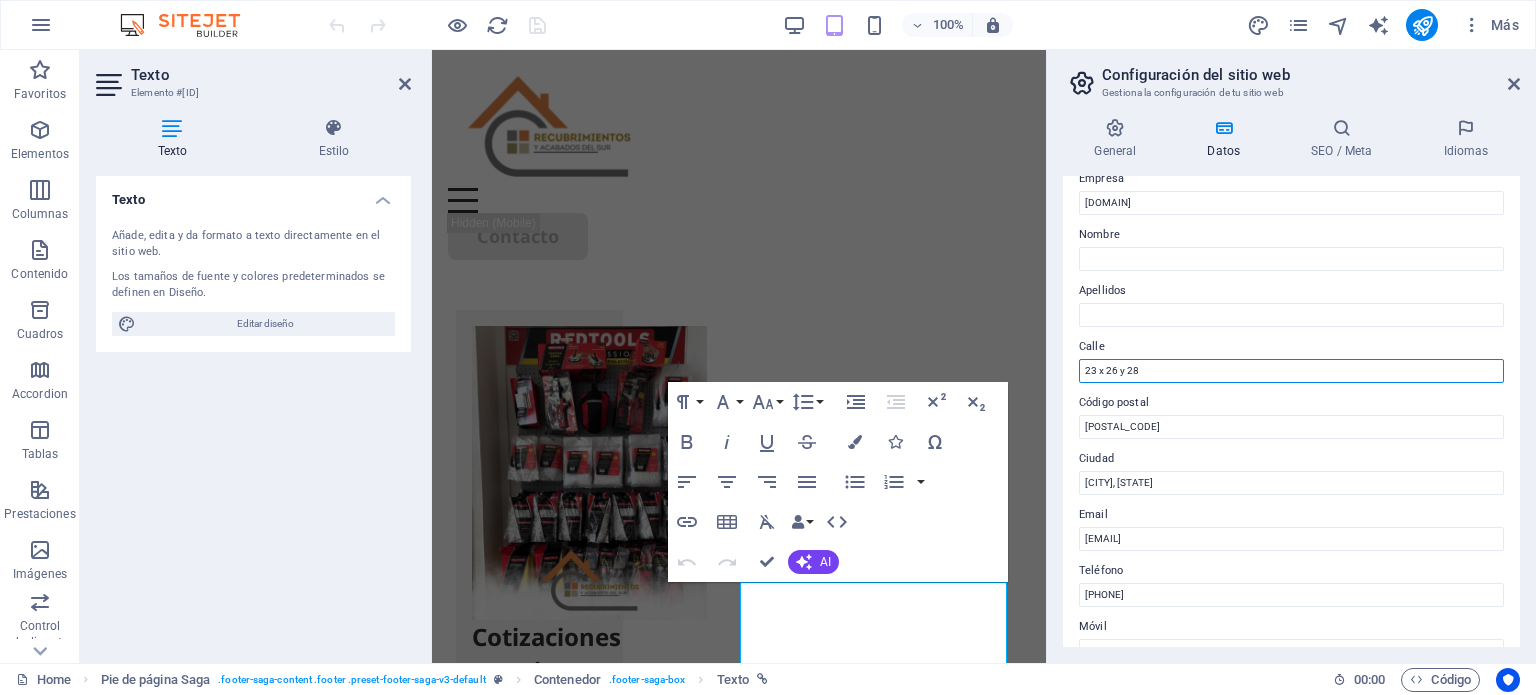 click on "23 x 26 y 28" at bounding box center [1291, 371] 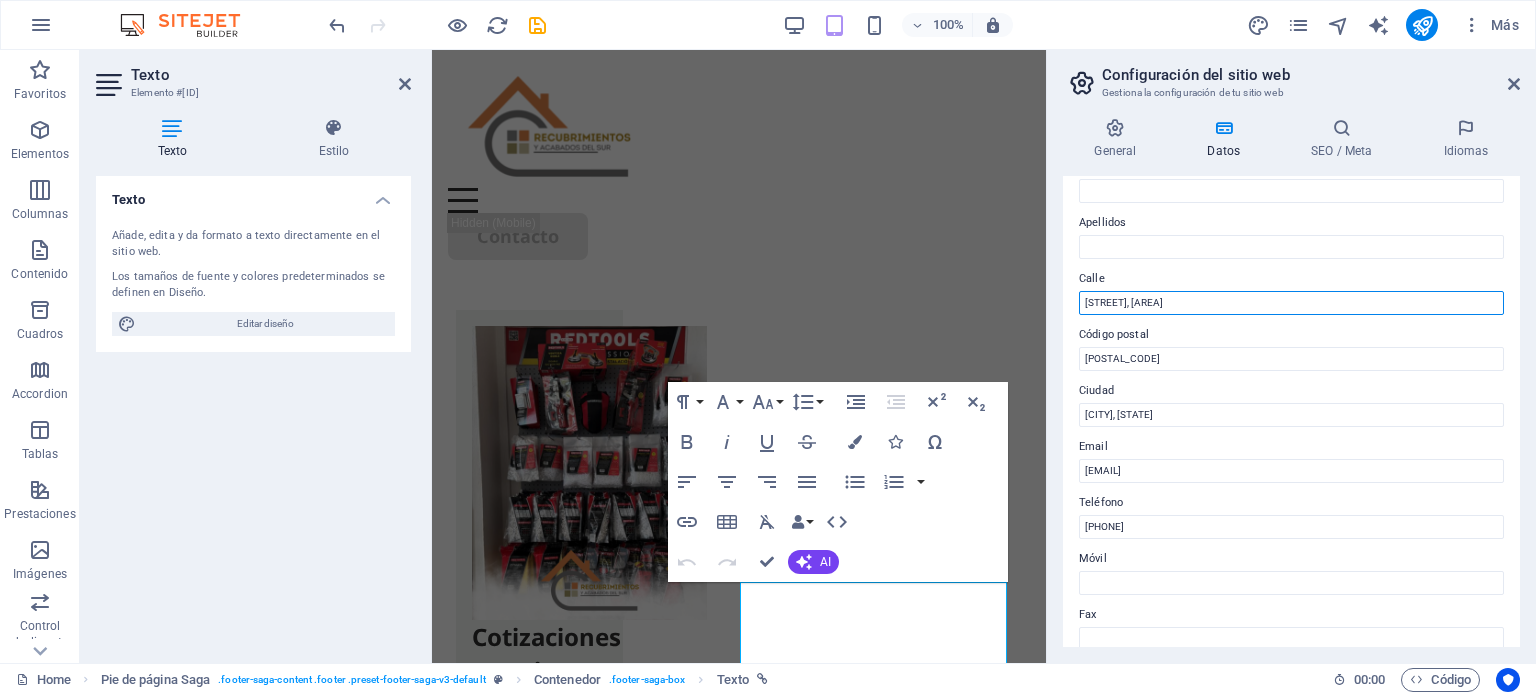 scroll, scrollTop: 266, scrollLeft: 0, axis: vertical 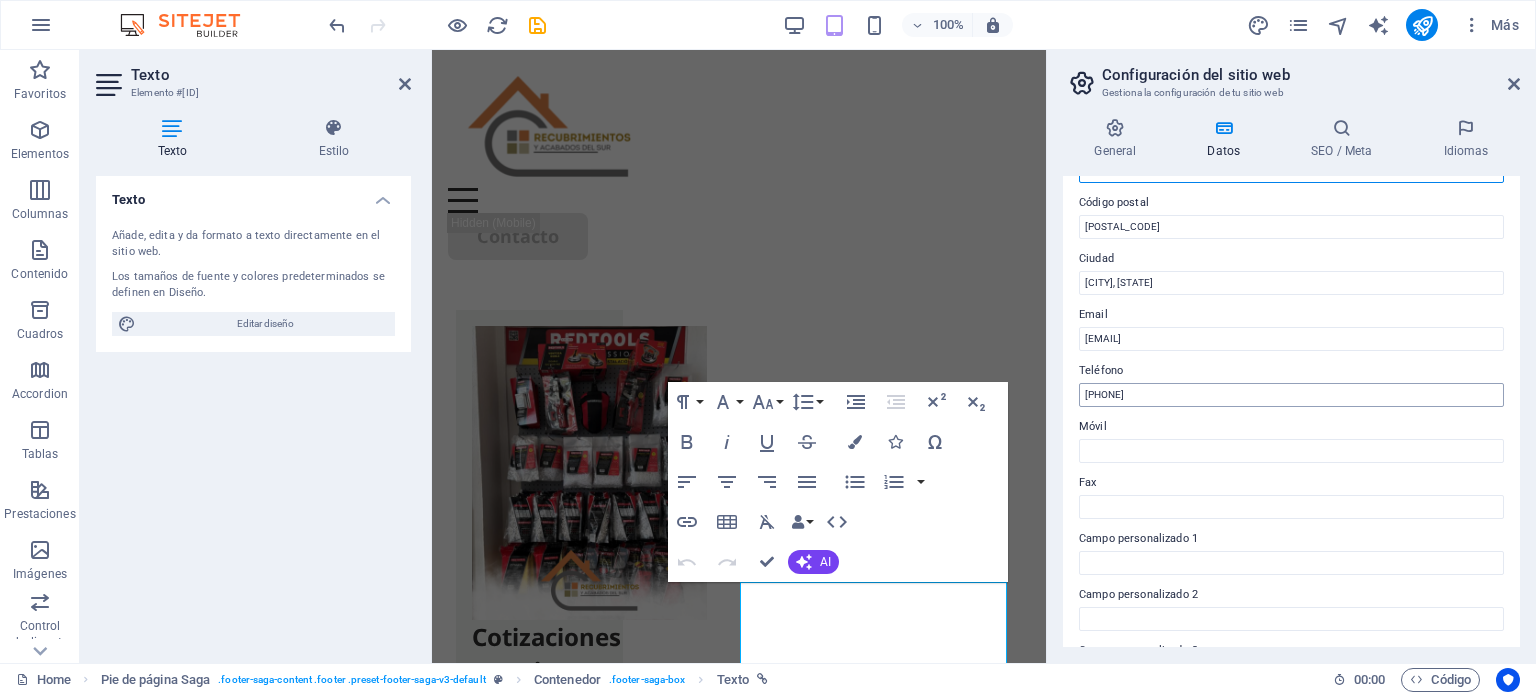 type on "[STREET], [AREA]" 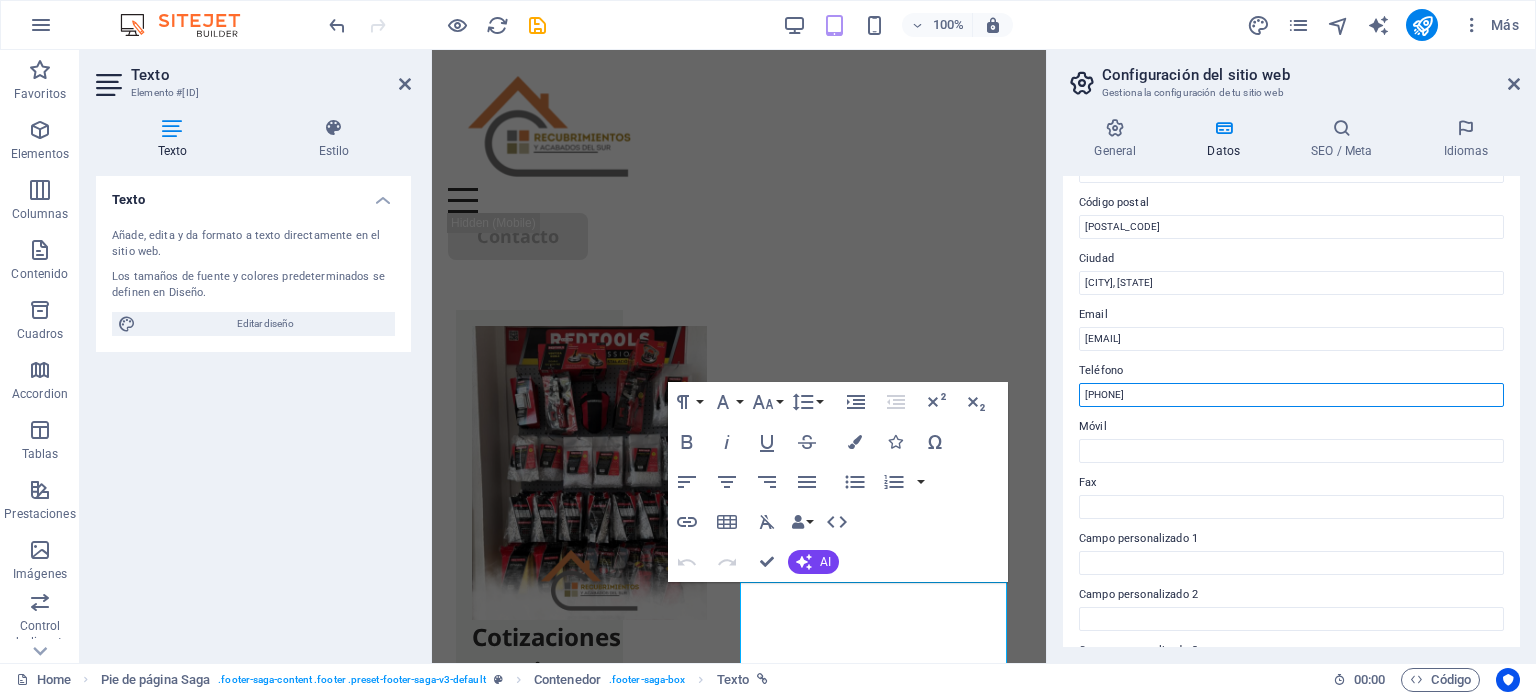 click on "[PHONE]" at bounding box center (1291, 395) 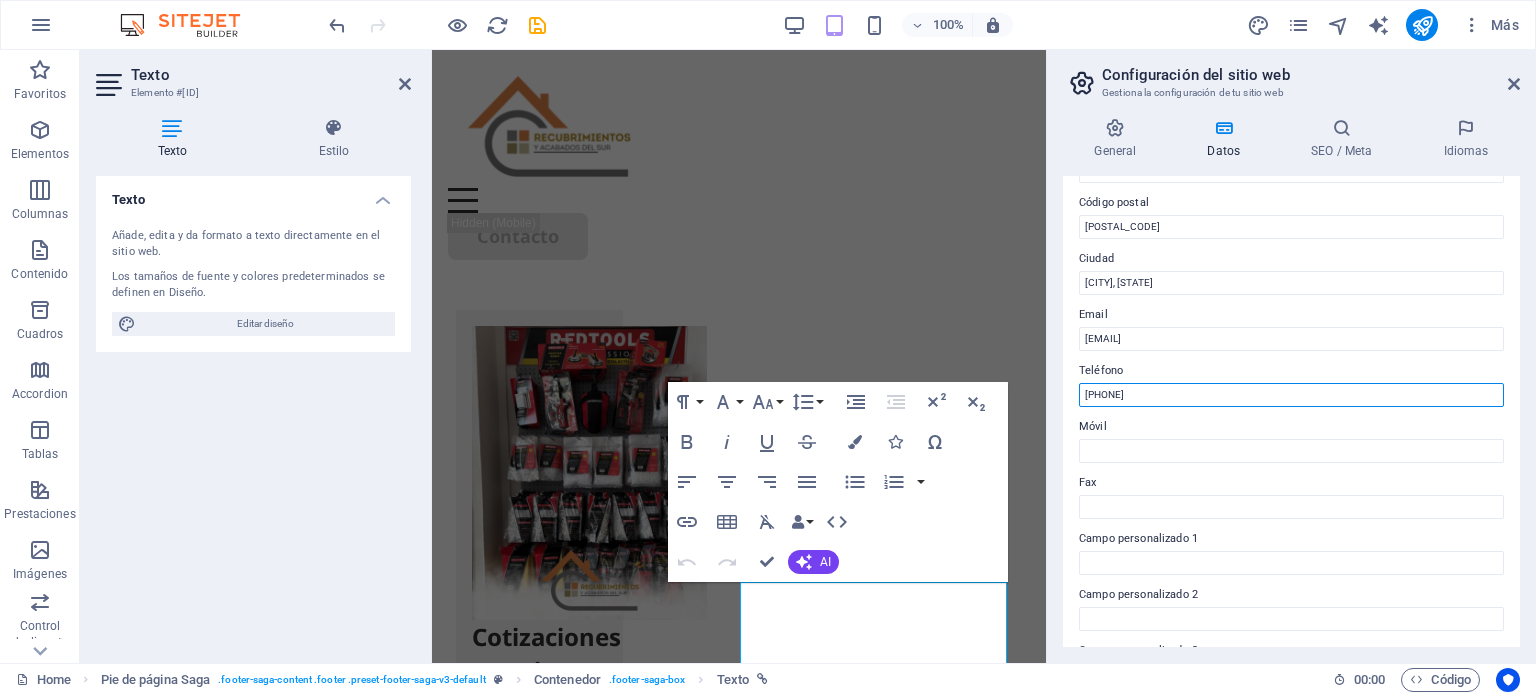 type on "[PHONE]" 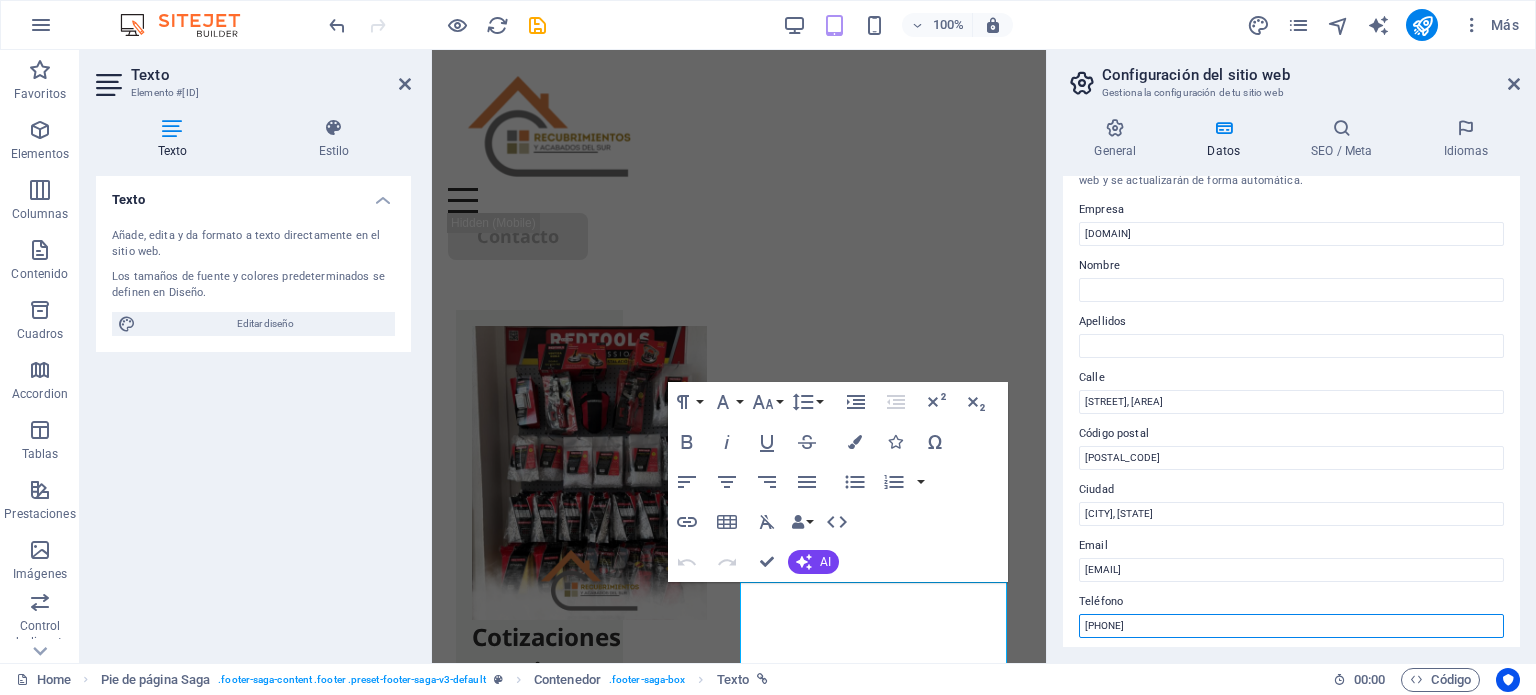 scroll, scrollTop: 23, scrollLeft: 0, axis: vertical 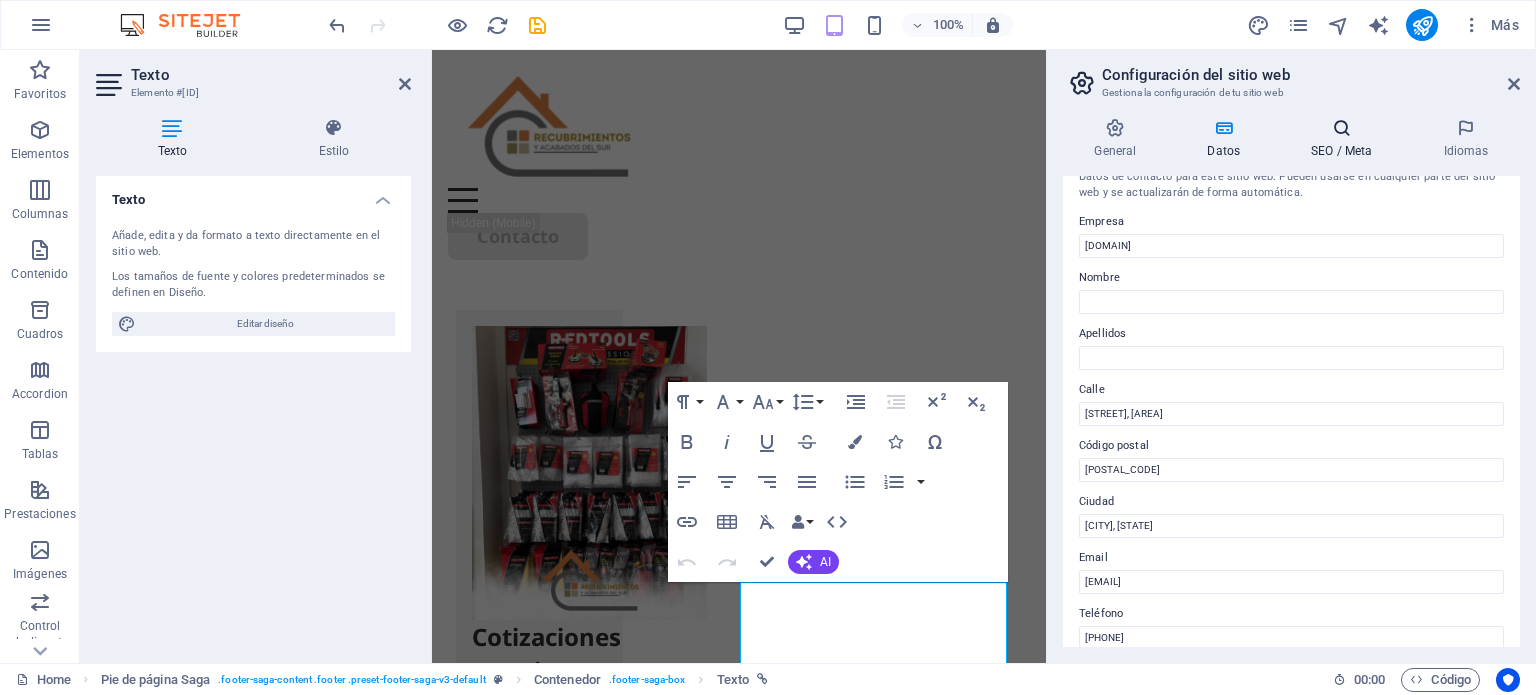 click at bounding box center (1342, 128) 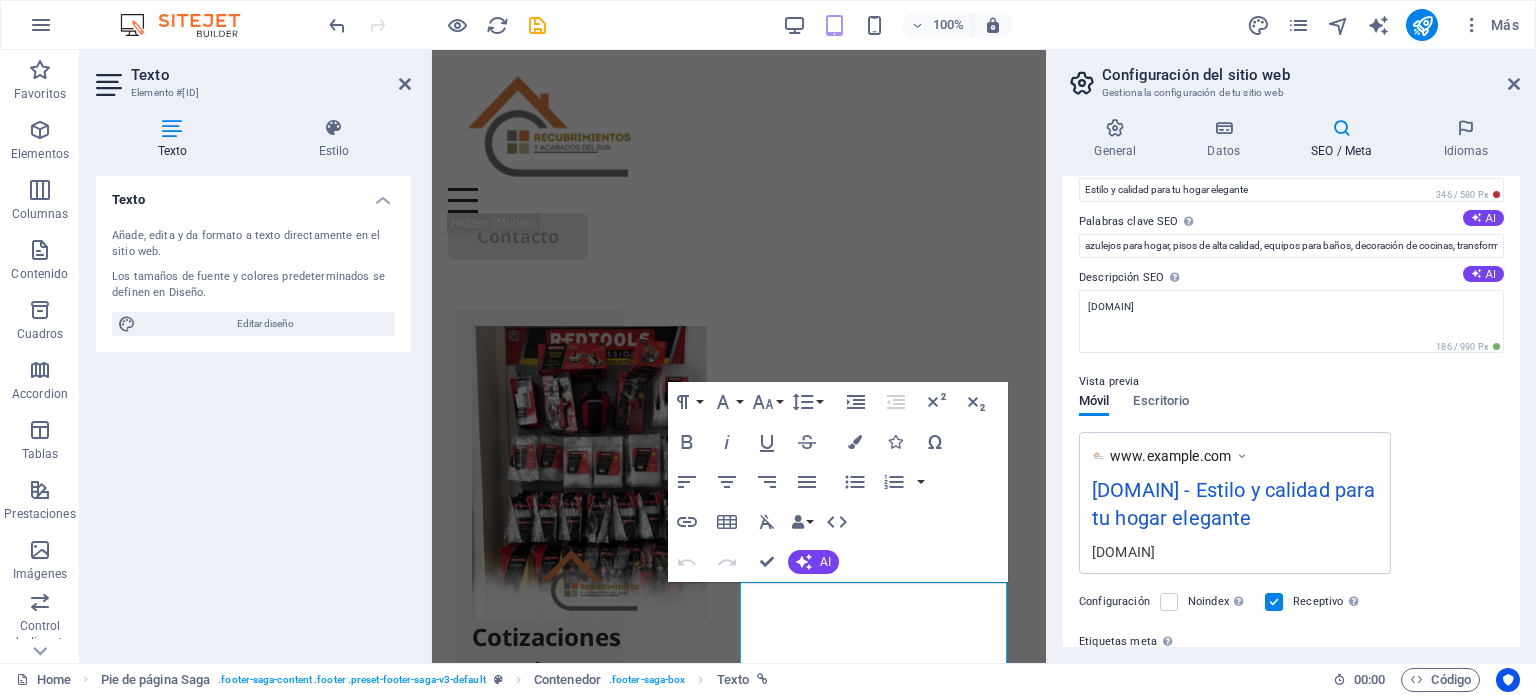 scroll, scrollTop: 319, scrollLeft: 0, axis: vertical 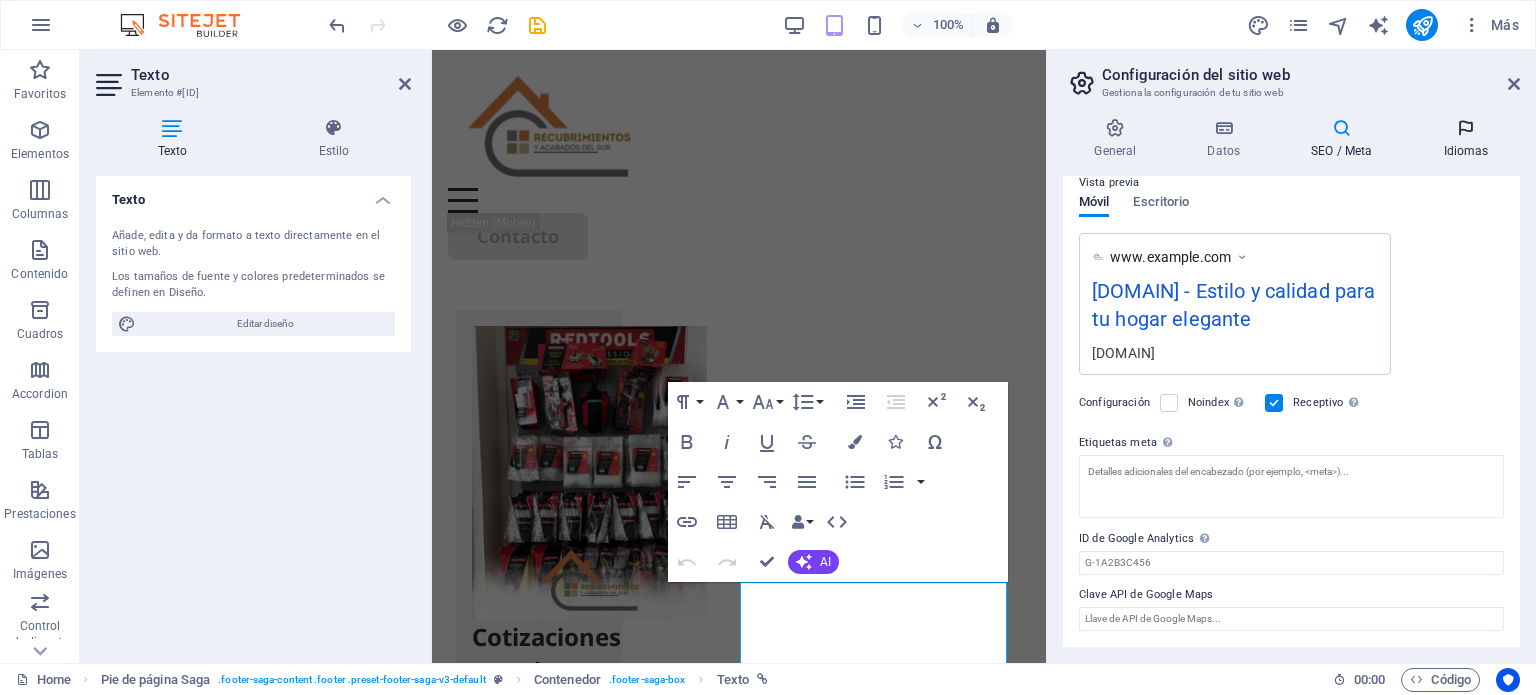 click on "Idiomas" at bounding box center (1466, 139) 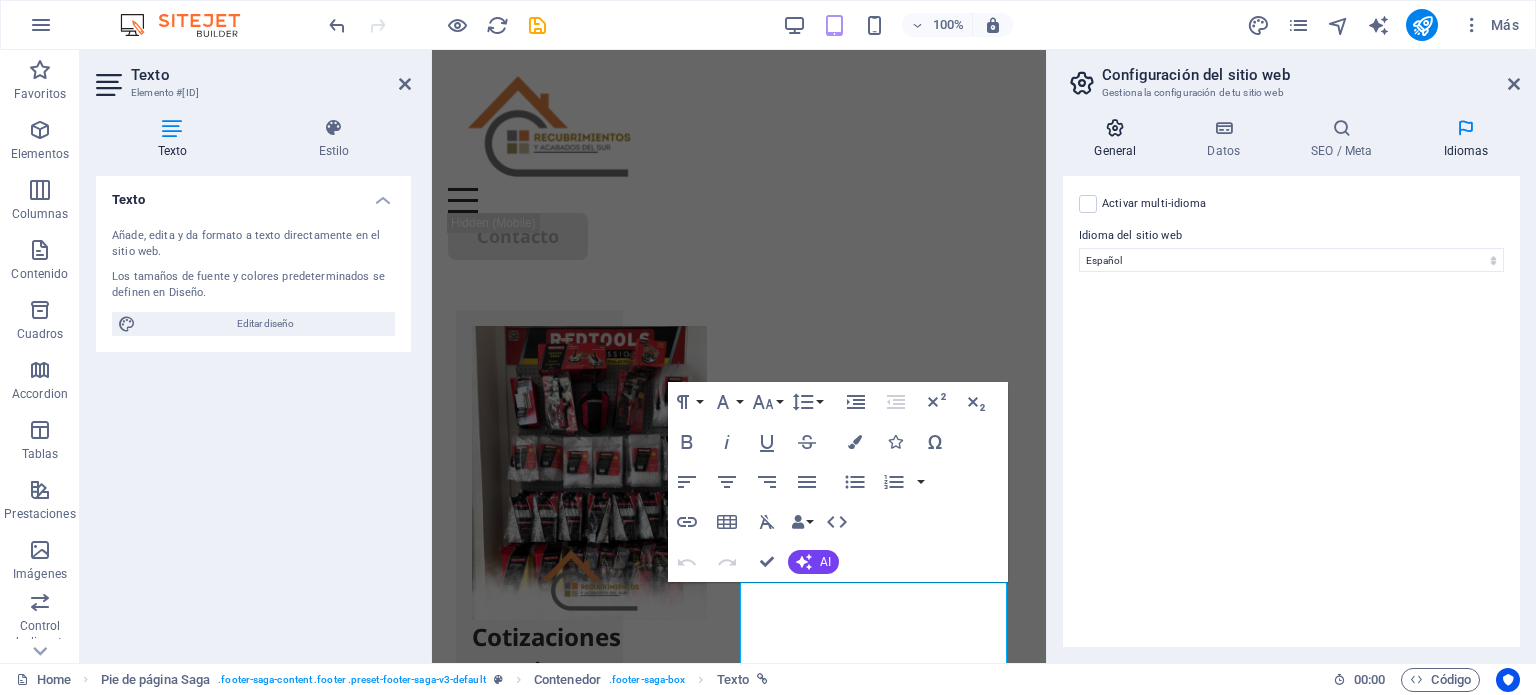 click at bounding box center (1115, 128) 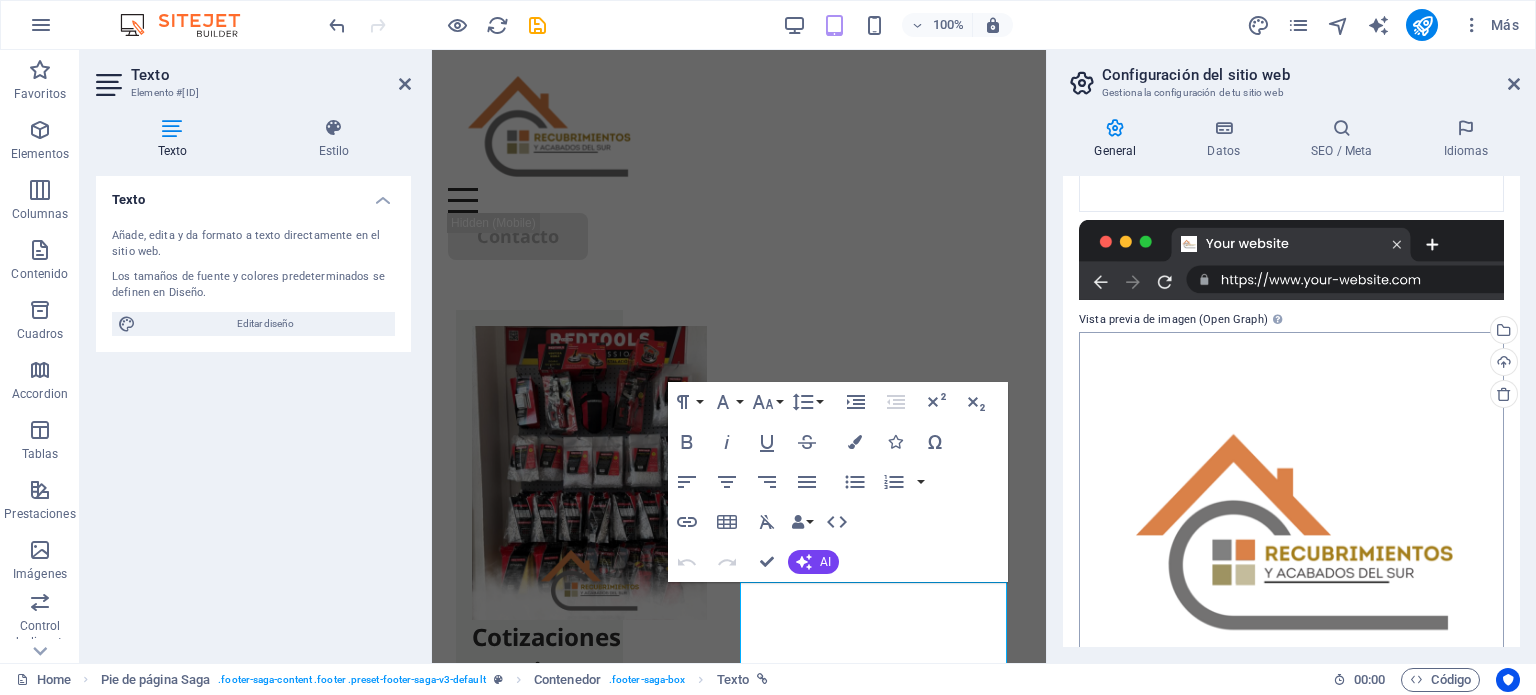 scroll, scrollTop: 512, scrollLeft: 0, axis: vertical 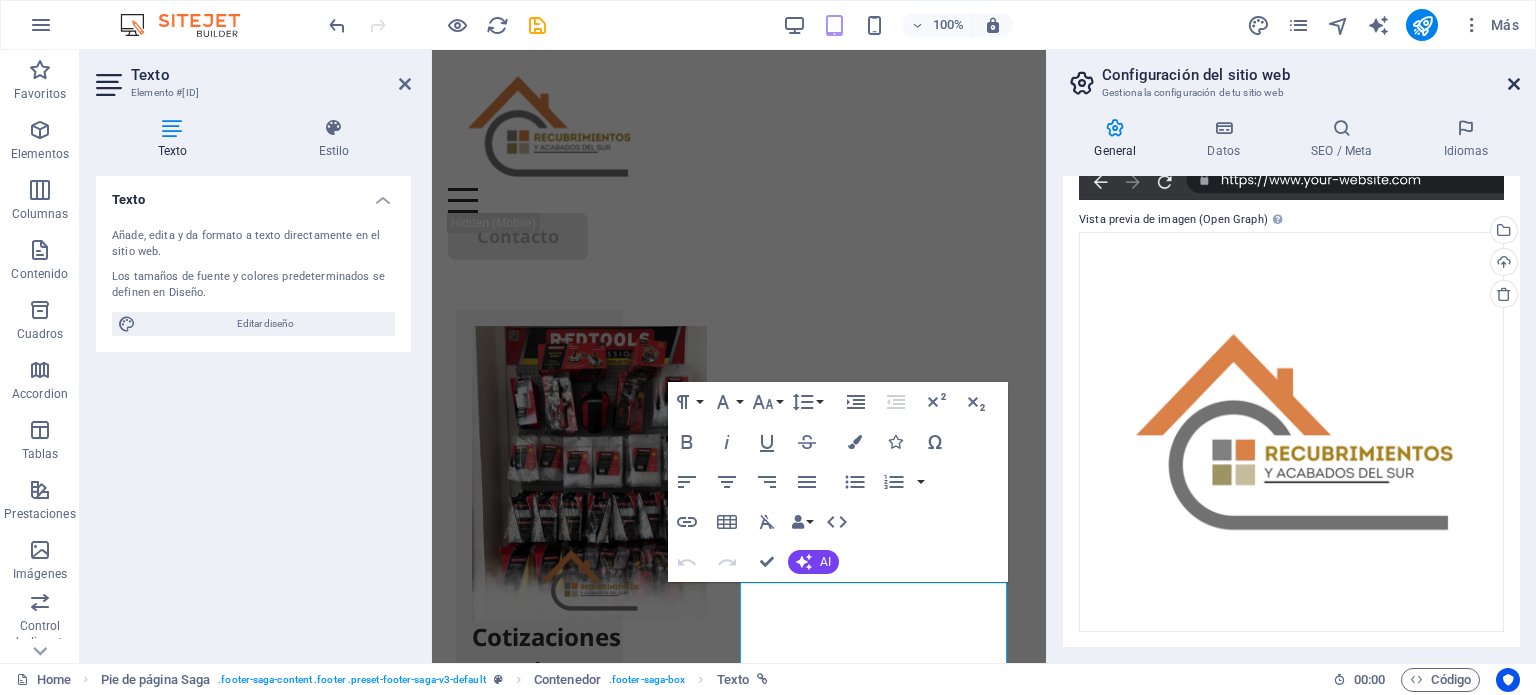 click at bounding box center (1514, 84) 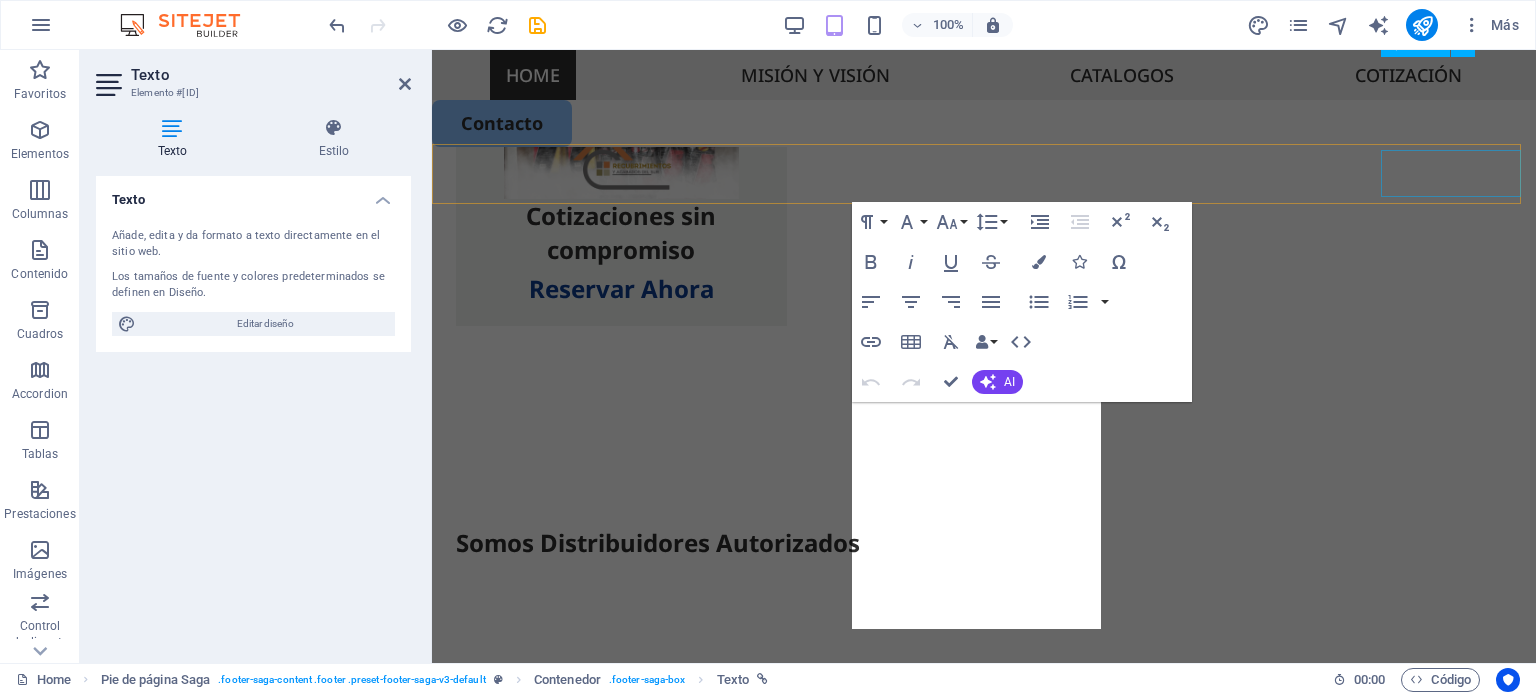 scroll, scrollTop: 3363, scrollLeft: 0, axis: vertical 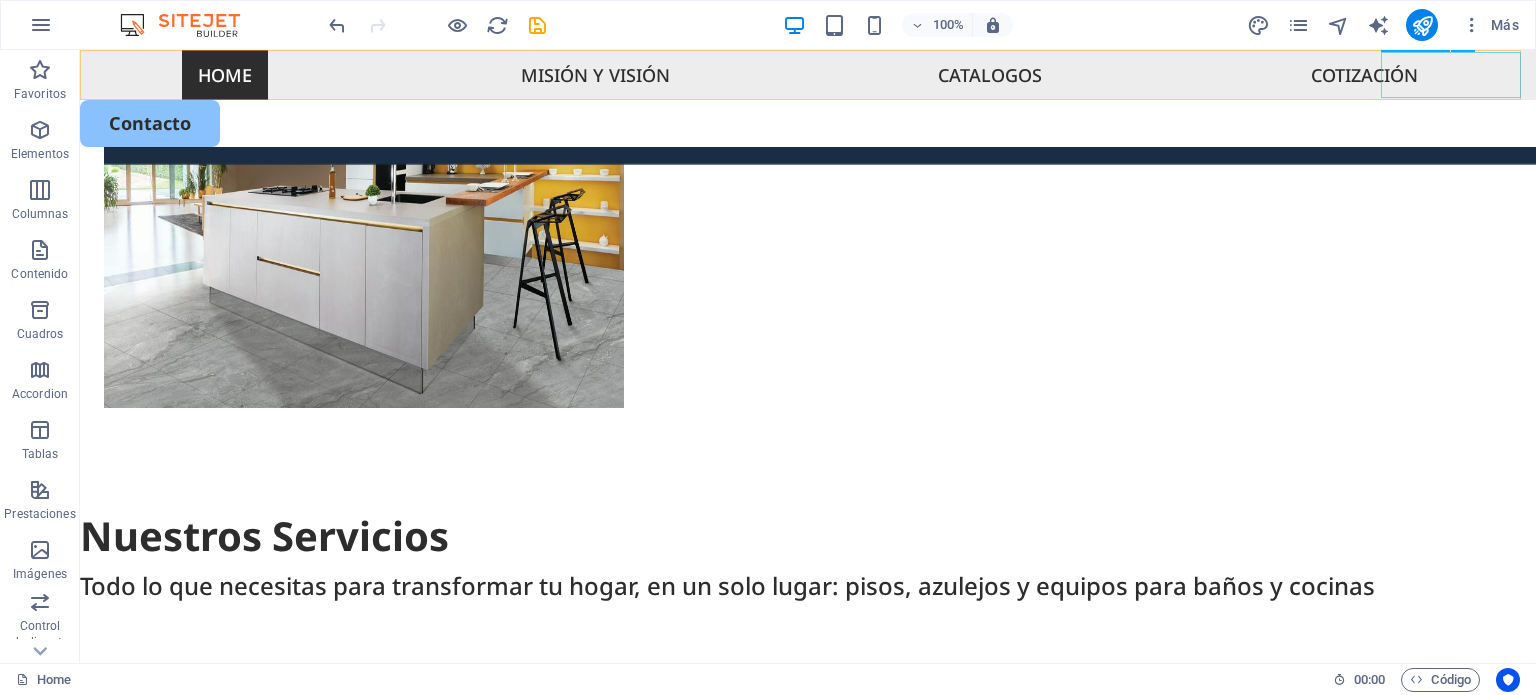 click on "Contacto" at bounding box center [808, 123] 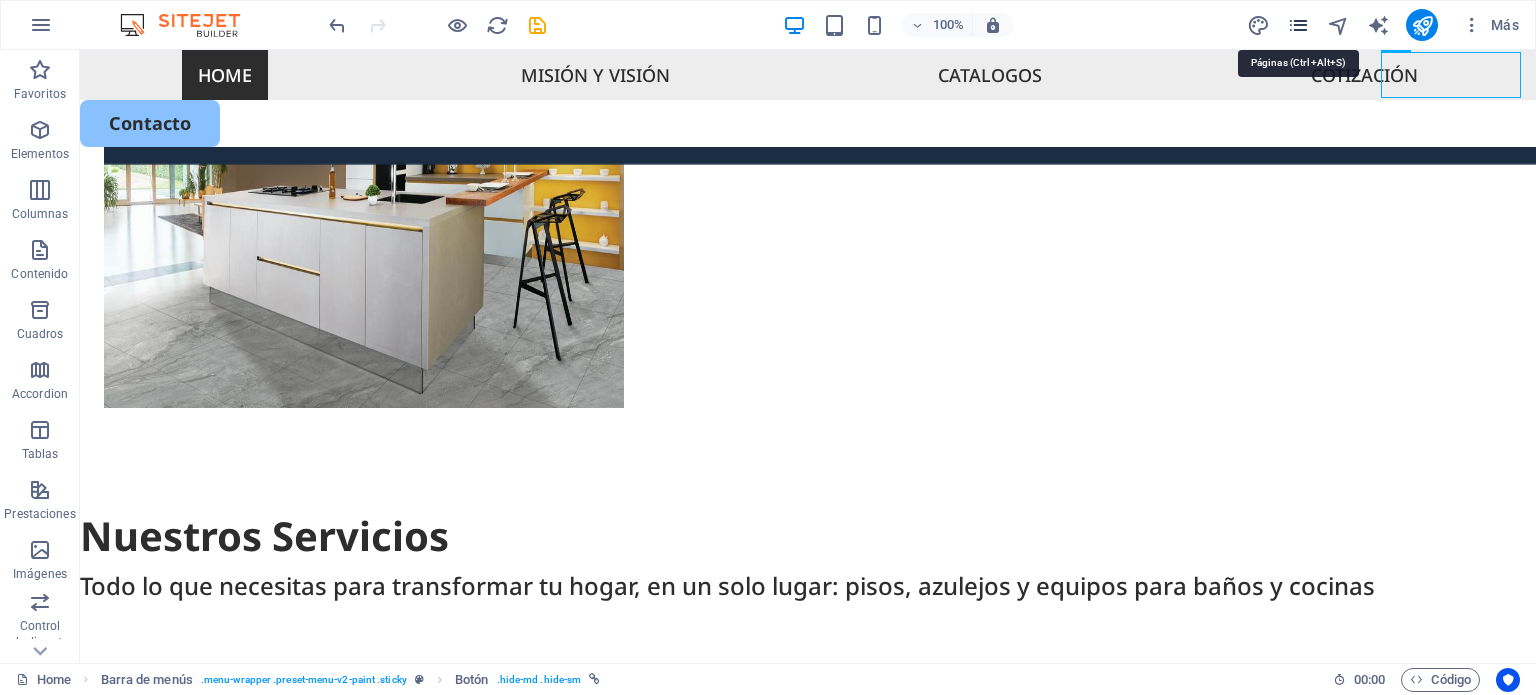 click at bounding box center [1298, 25] 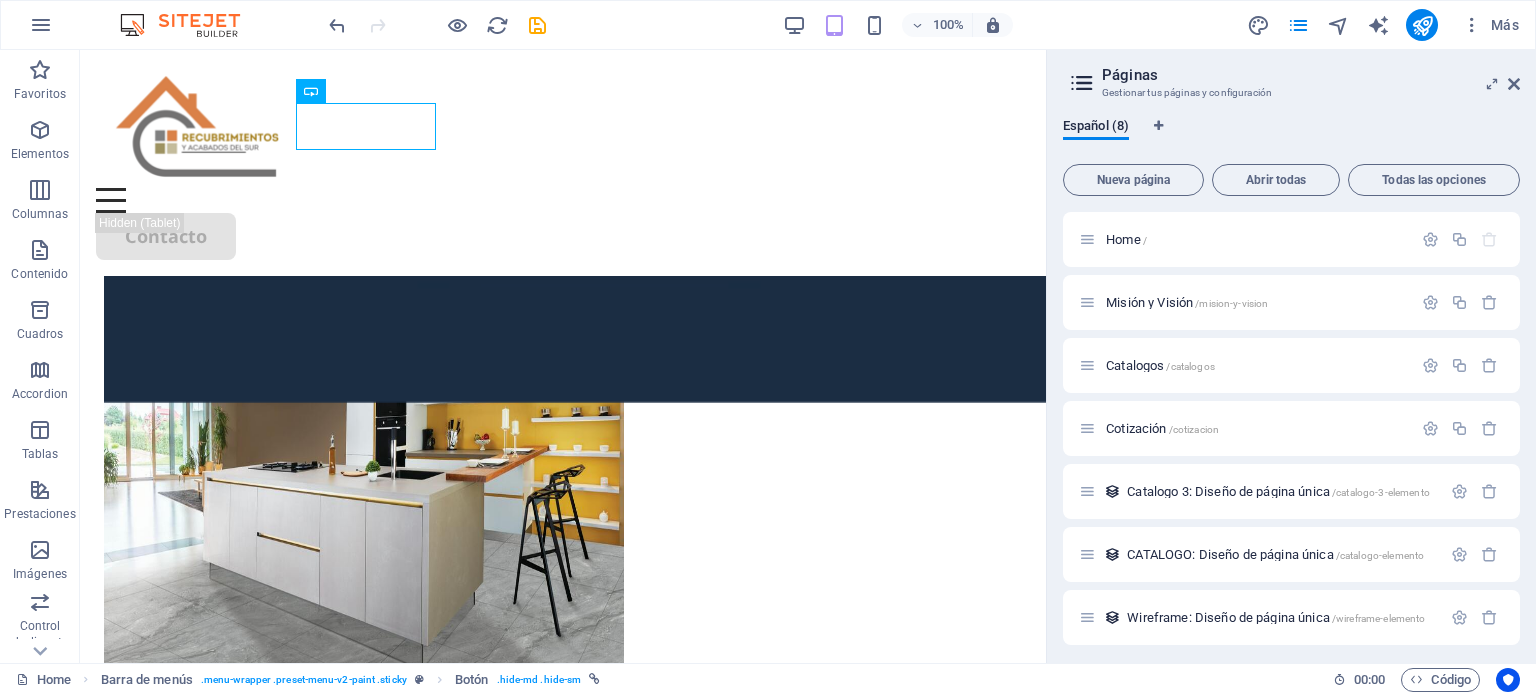 scroll, scrollTop: 1723, scrollLeft: 0, axis: vertical 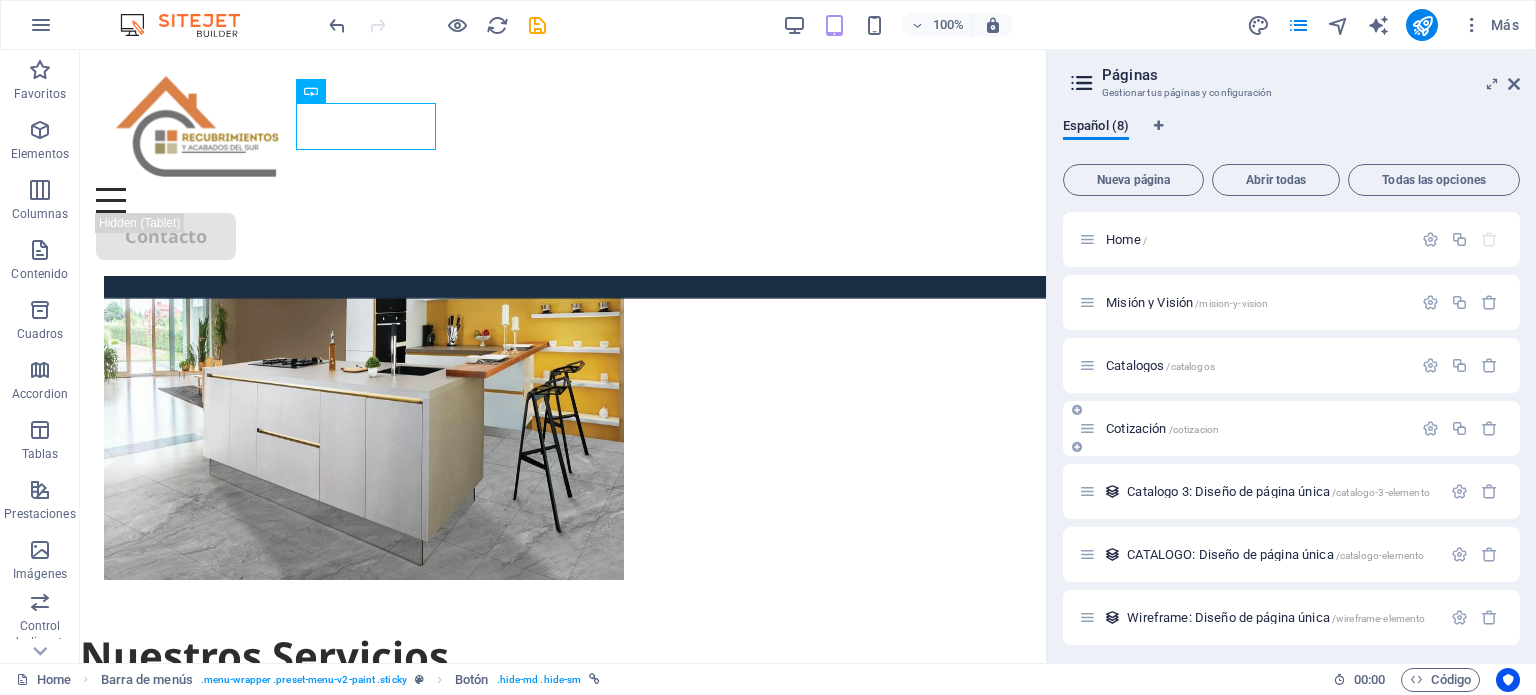 click on "Cotización /cotizacion" at bounding box center (1162, 428) 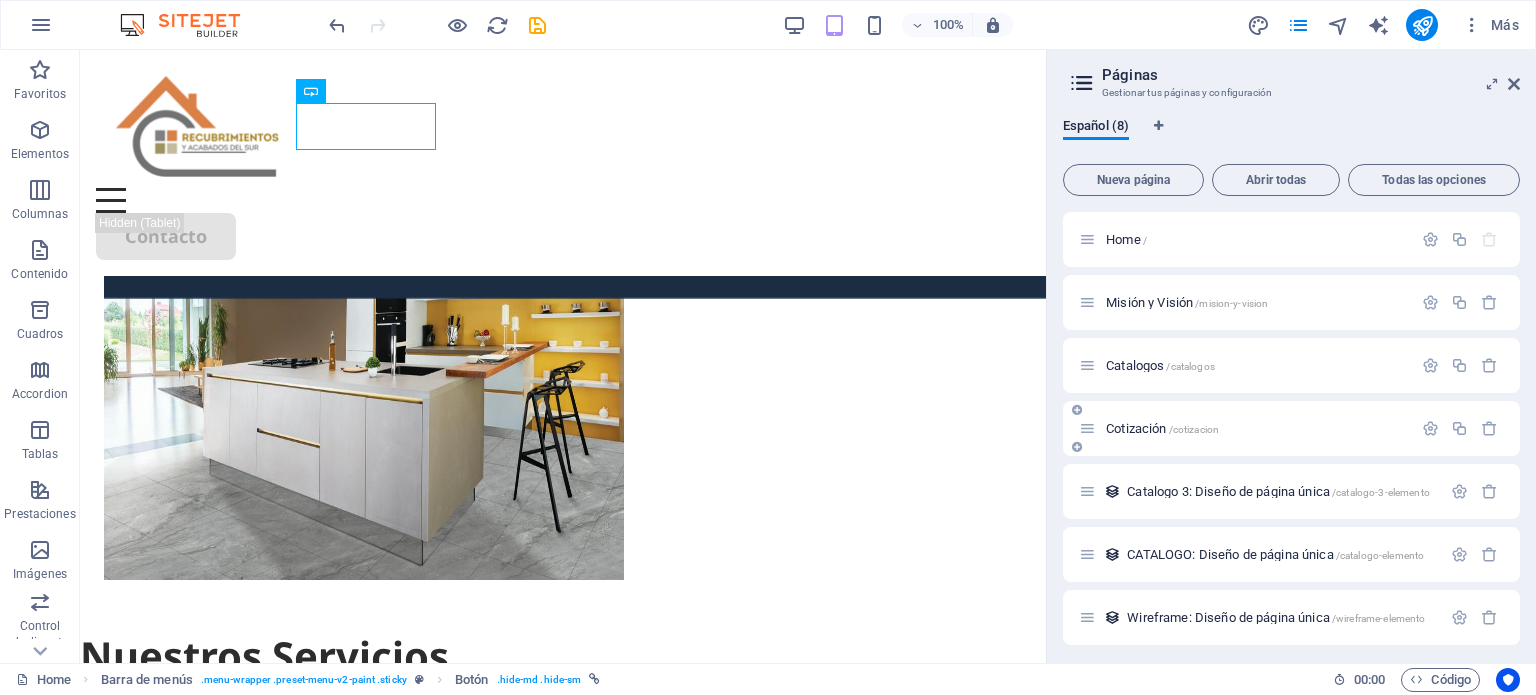 scroll, scrollTop: 0, scrollLeft: 0, axis: both 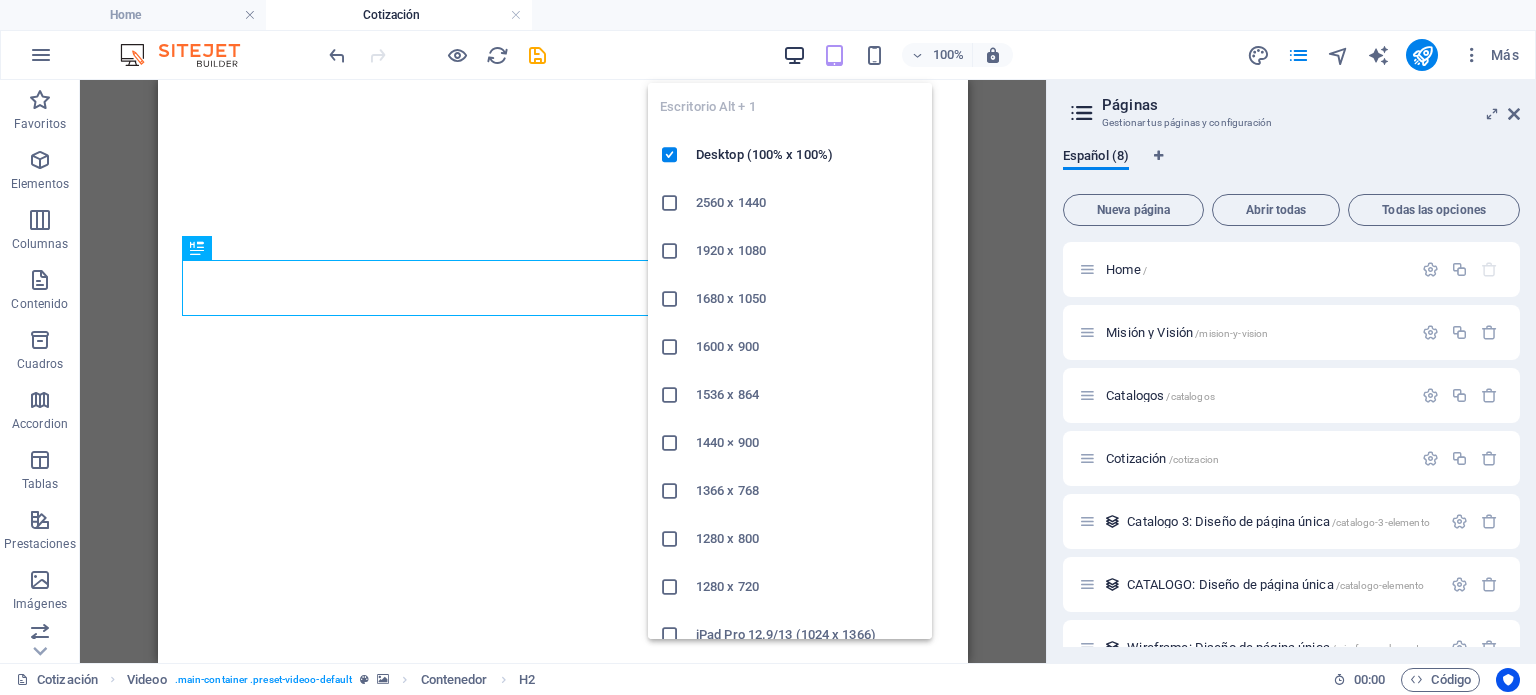 click at bounding box center (794, 55) 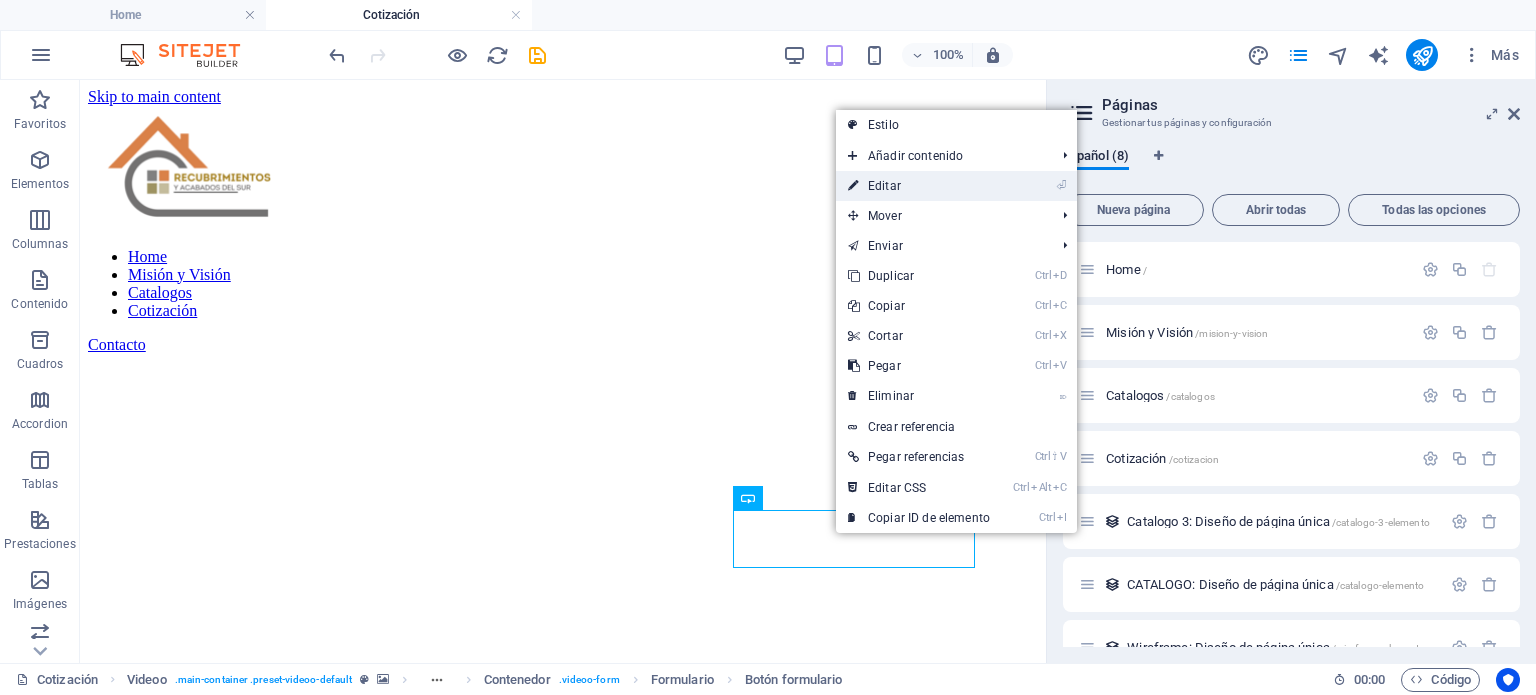 scroll, scrollTop: 733, scrollLeft: 0, axis: vertical 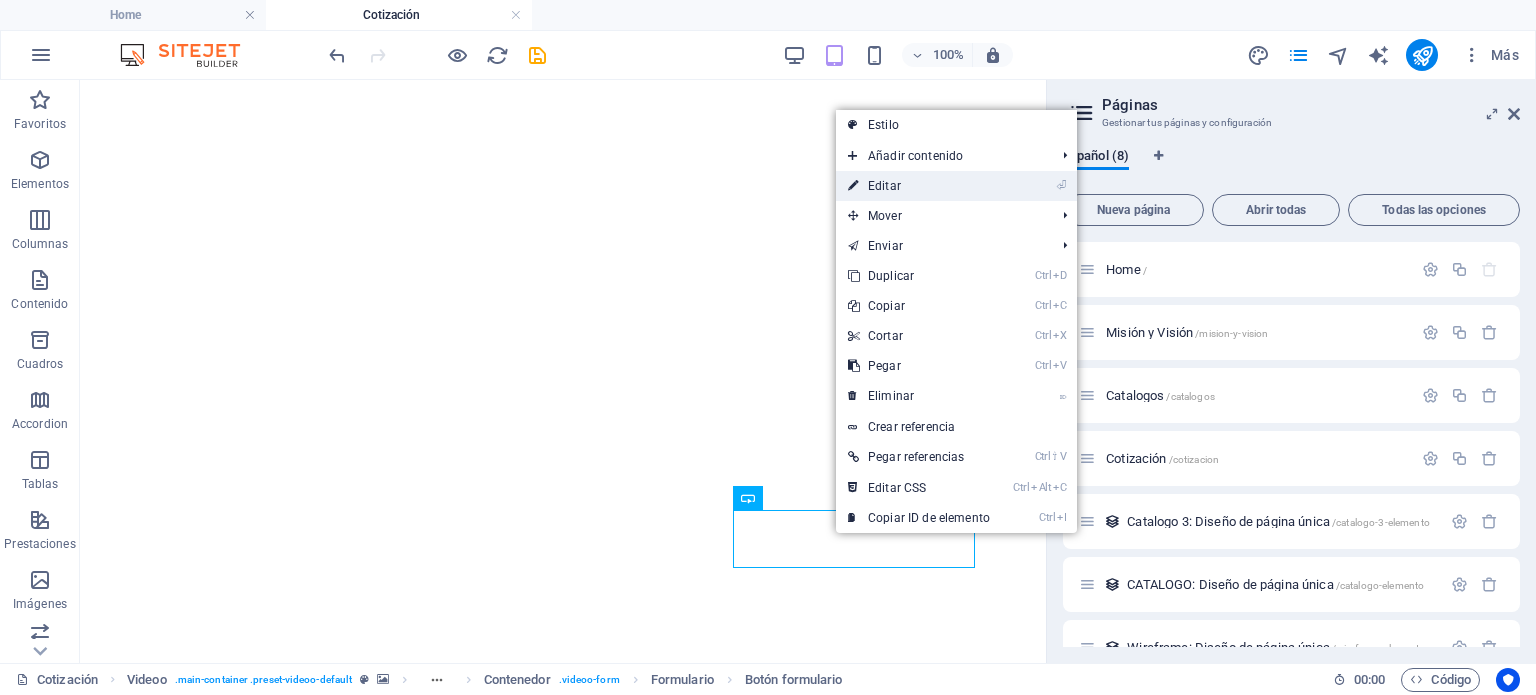 click on "⏎  Editar" at bounding box center [919, 186] 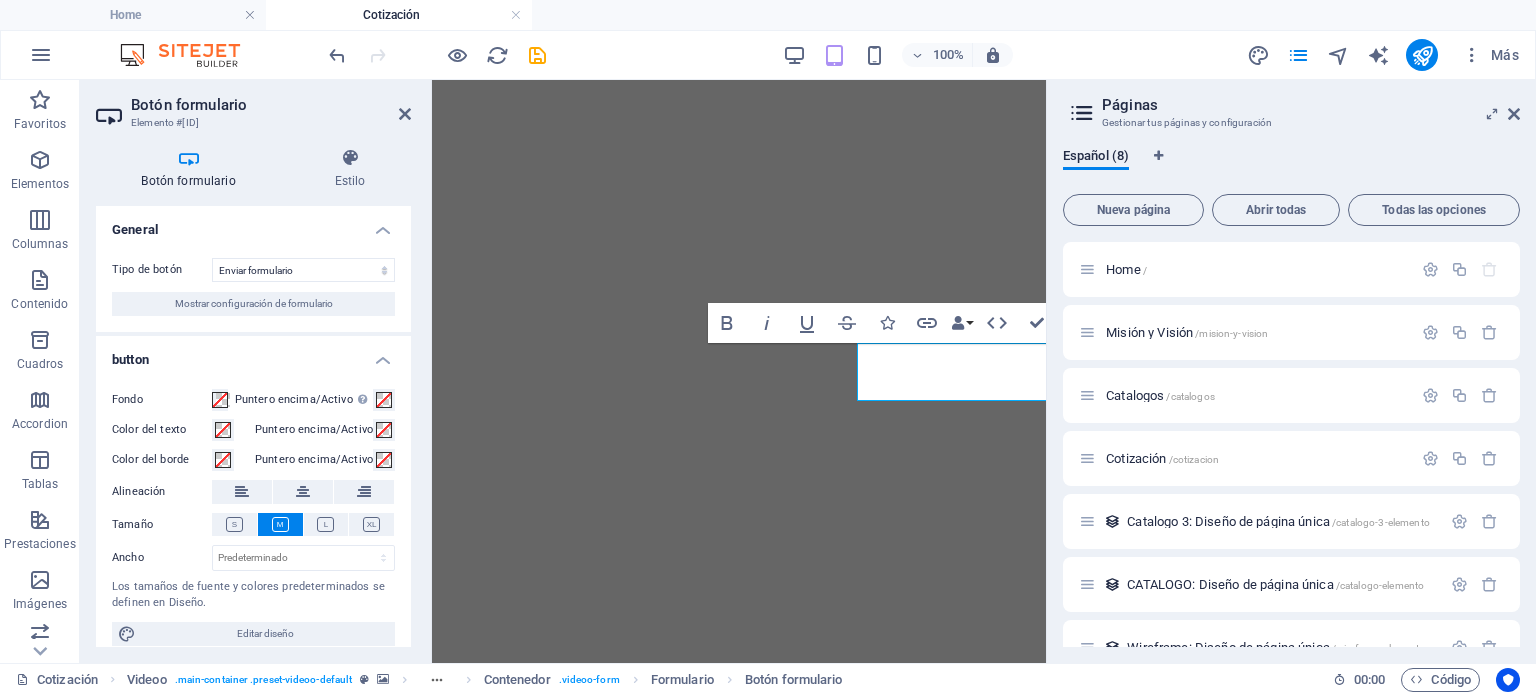 scroll, scrollTop: 1140, scrollLeft: 0, axis: vertical 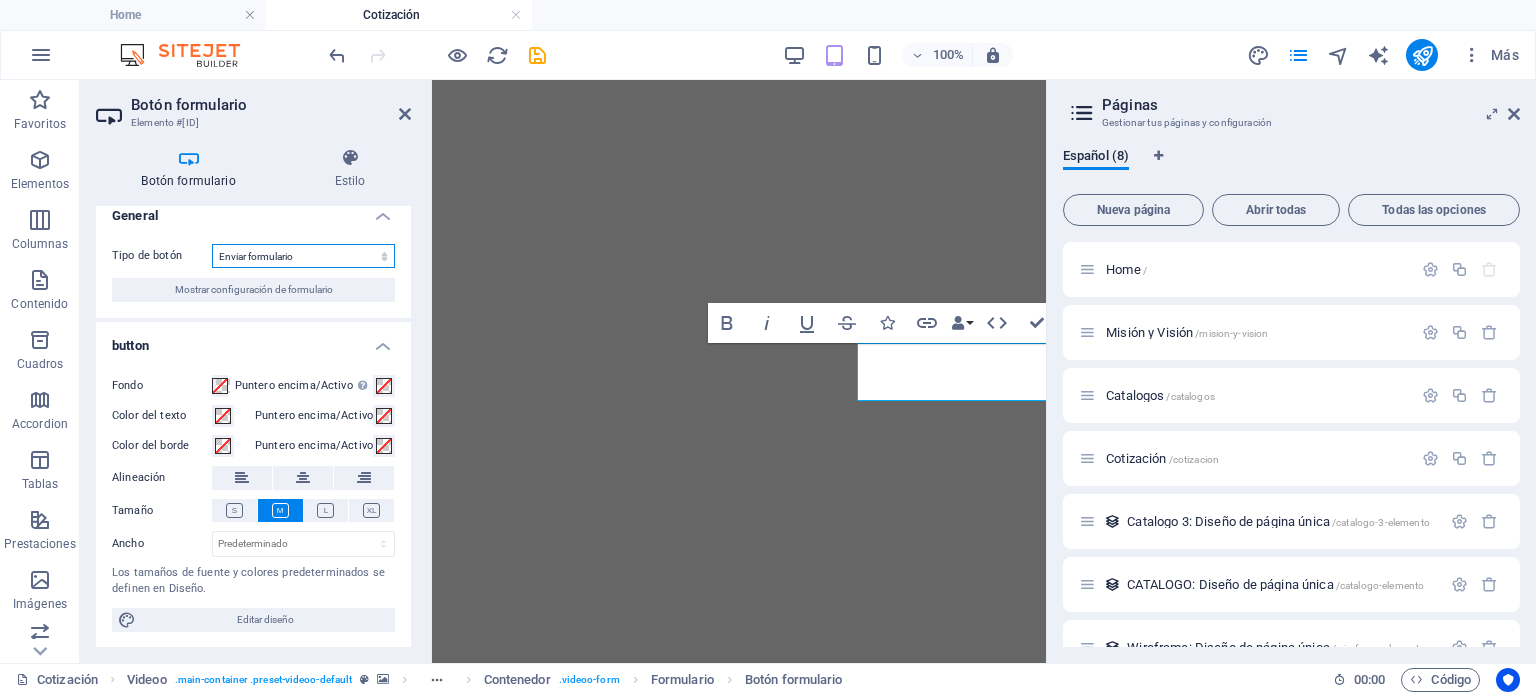 click on "Enviar formulario Restablecer formulario Ninguna acción" at bounding box center [303, 256] 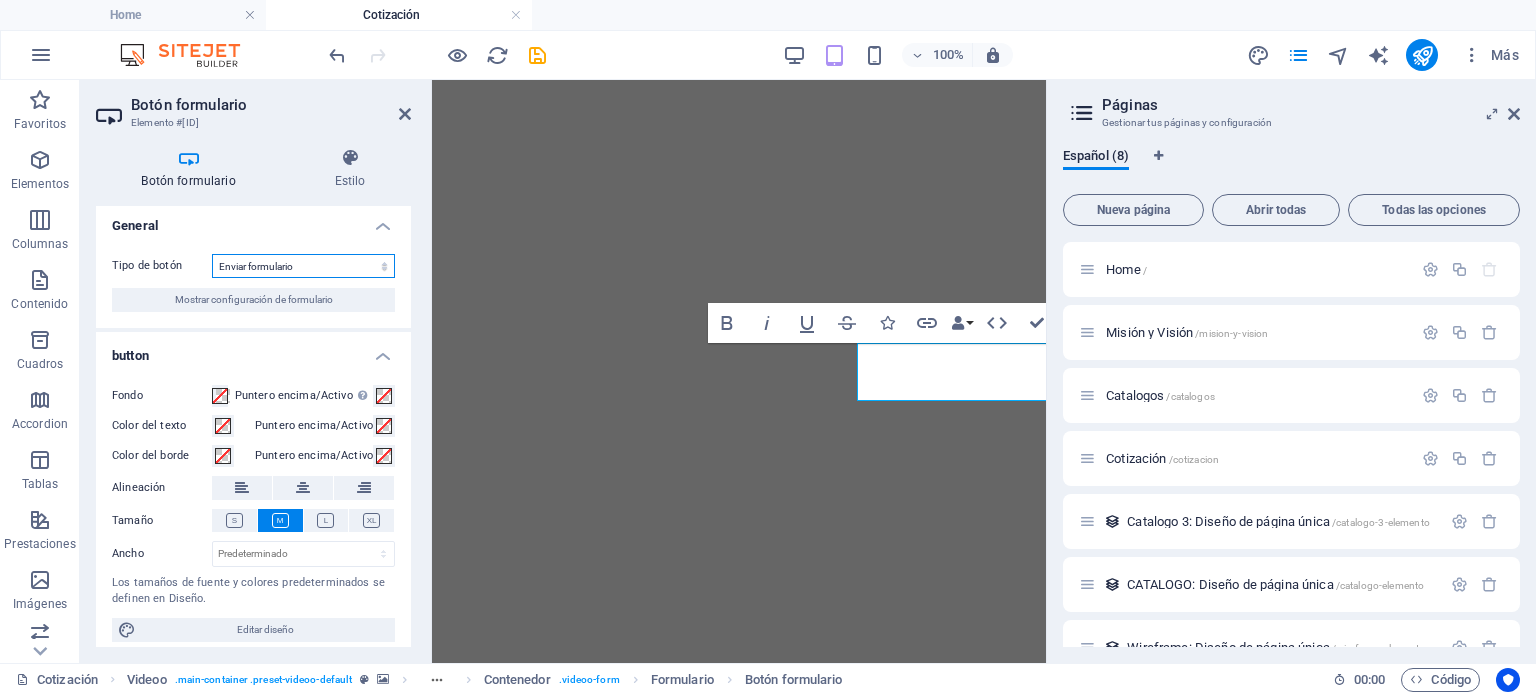 scroll, scrollTop: 0, scrollLeft: 0, axis: both 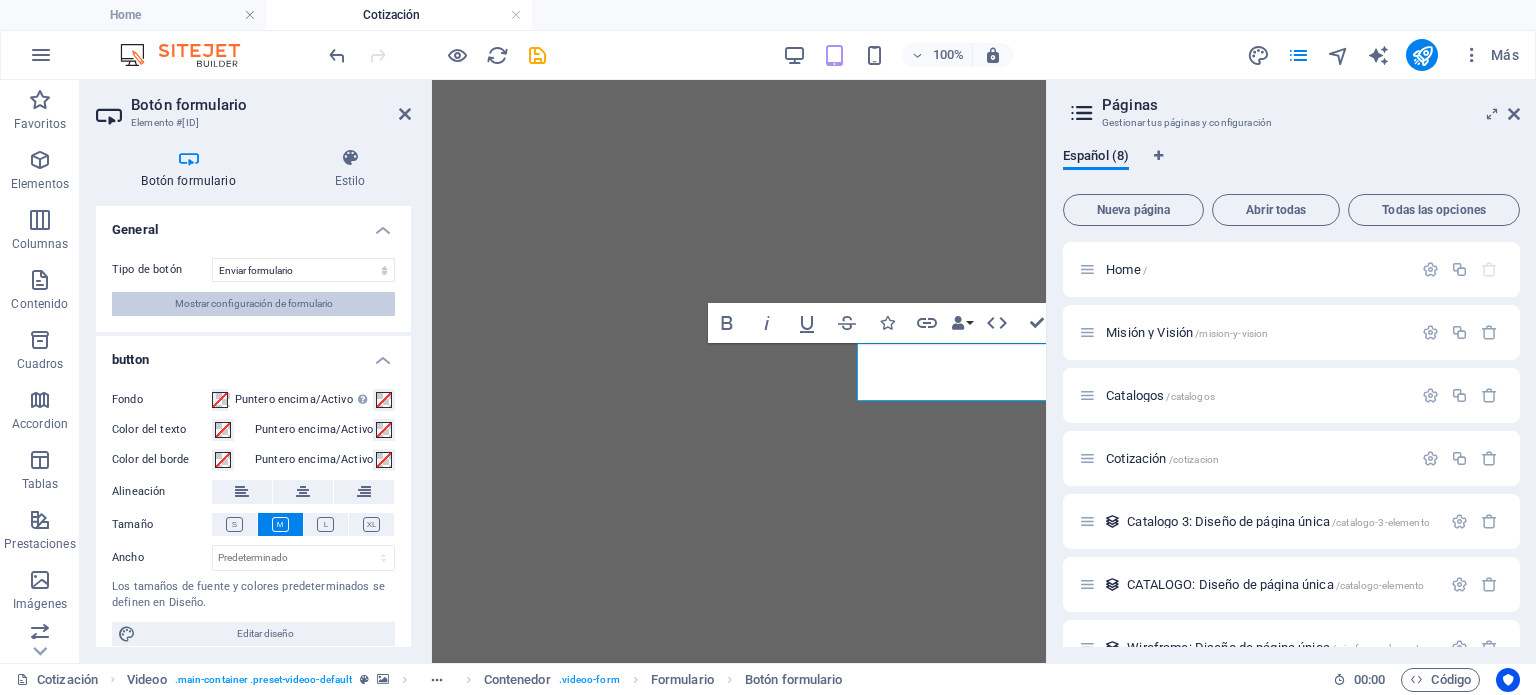 click on "Mostrar configuración de formulario" at bounding box center [254, 304] 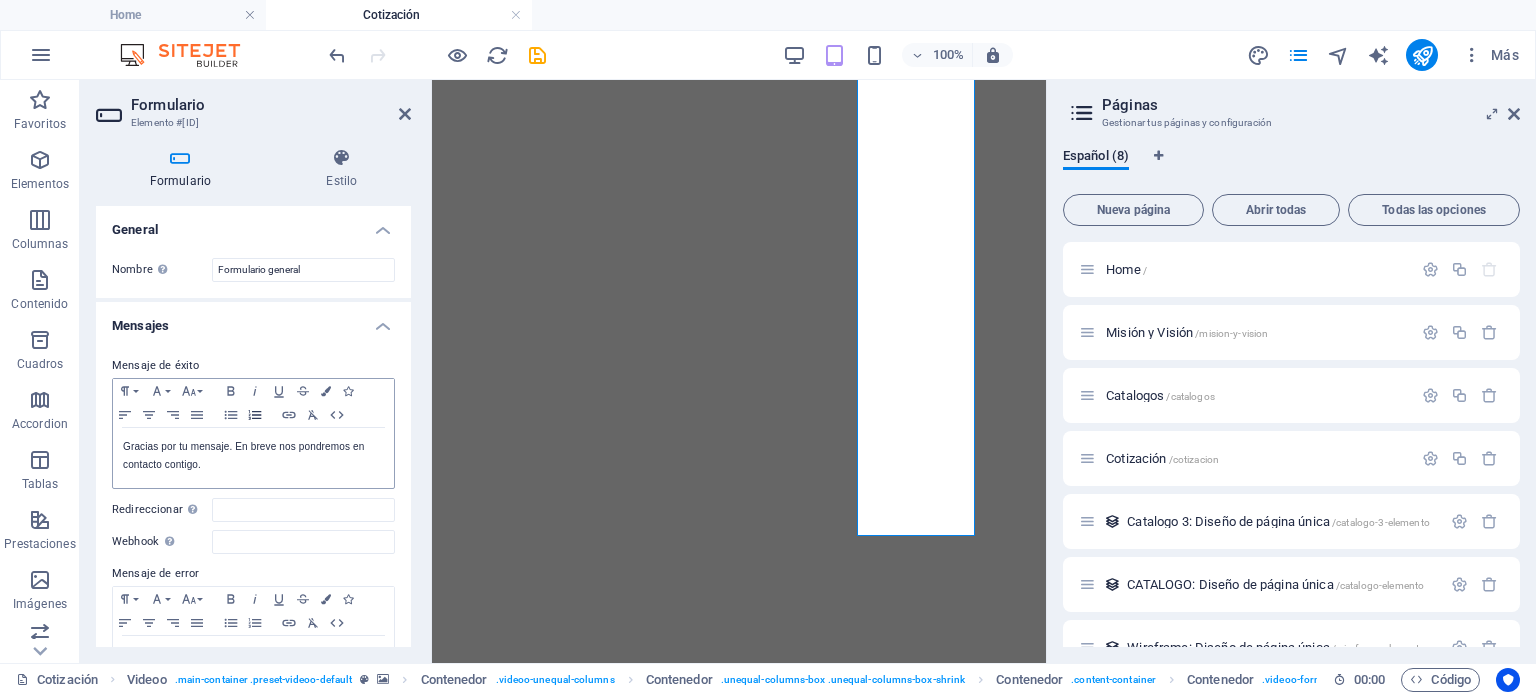 scroll, scrollTop: 1005, scrollLeft: 0, axis: vertical 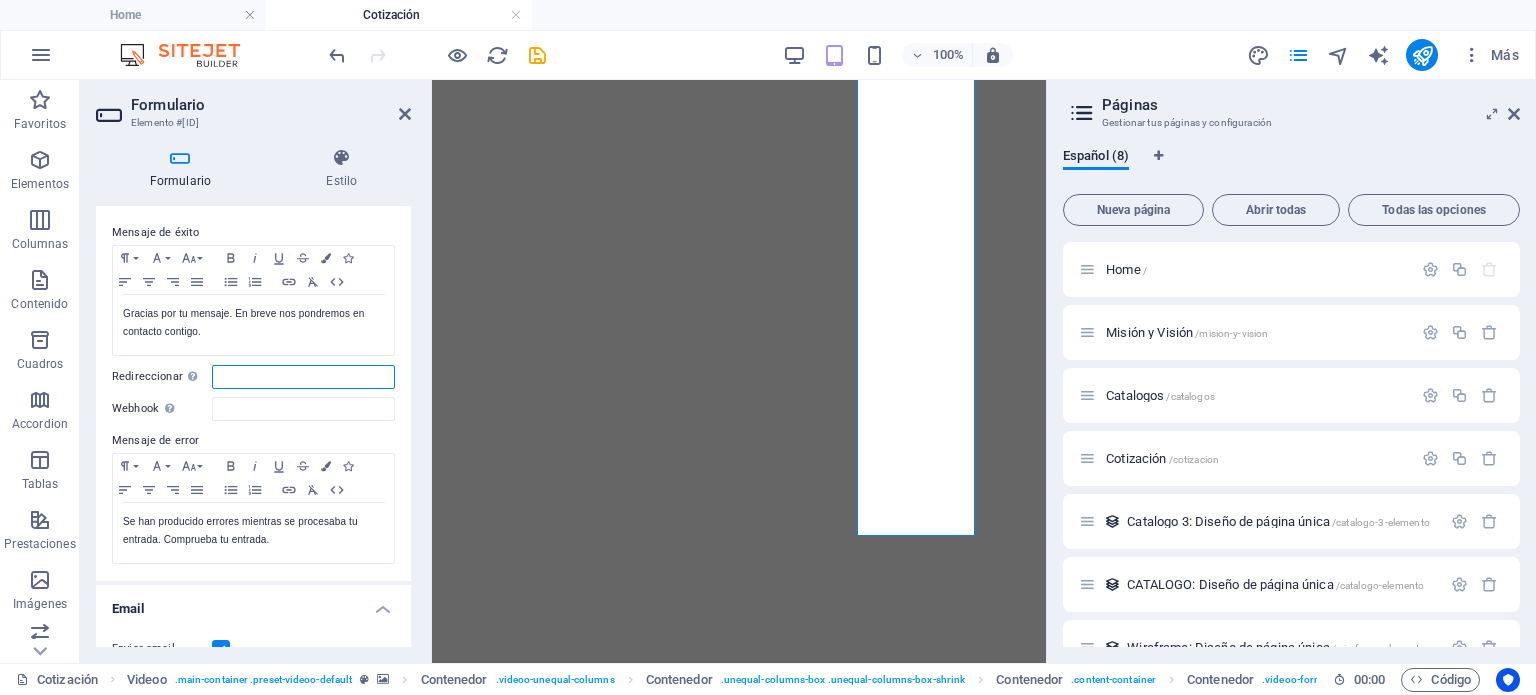 click on "Redireccionar Defina un destino de redireccionamiento cuando un formulario se envíe correctamente. Por ejemplo, una página de éxito." at bounding box center [303, 377] 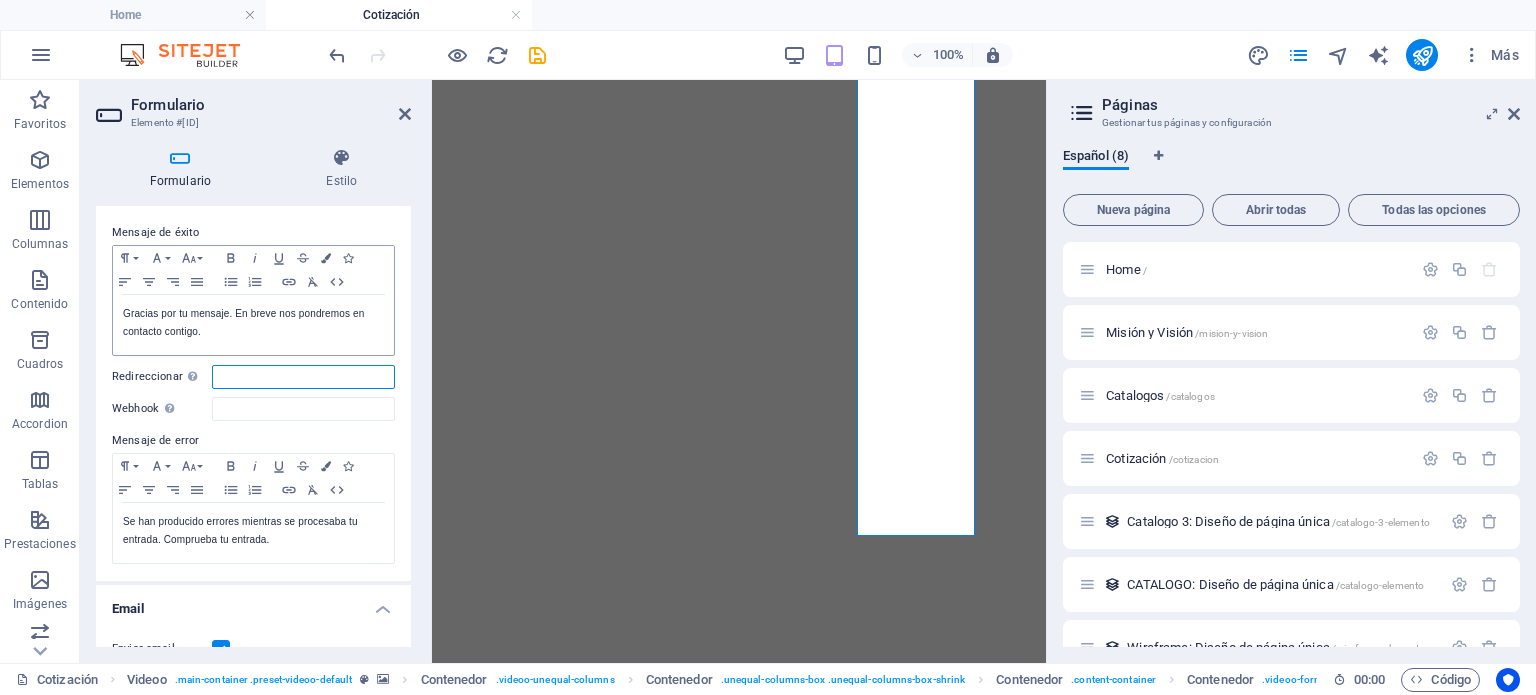 paste on "https://wa.me/+52[PHONE]" 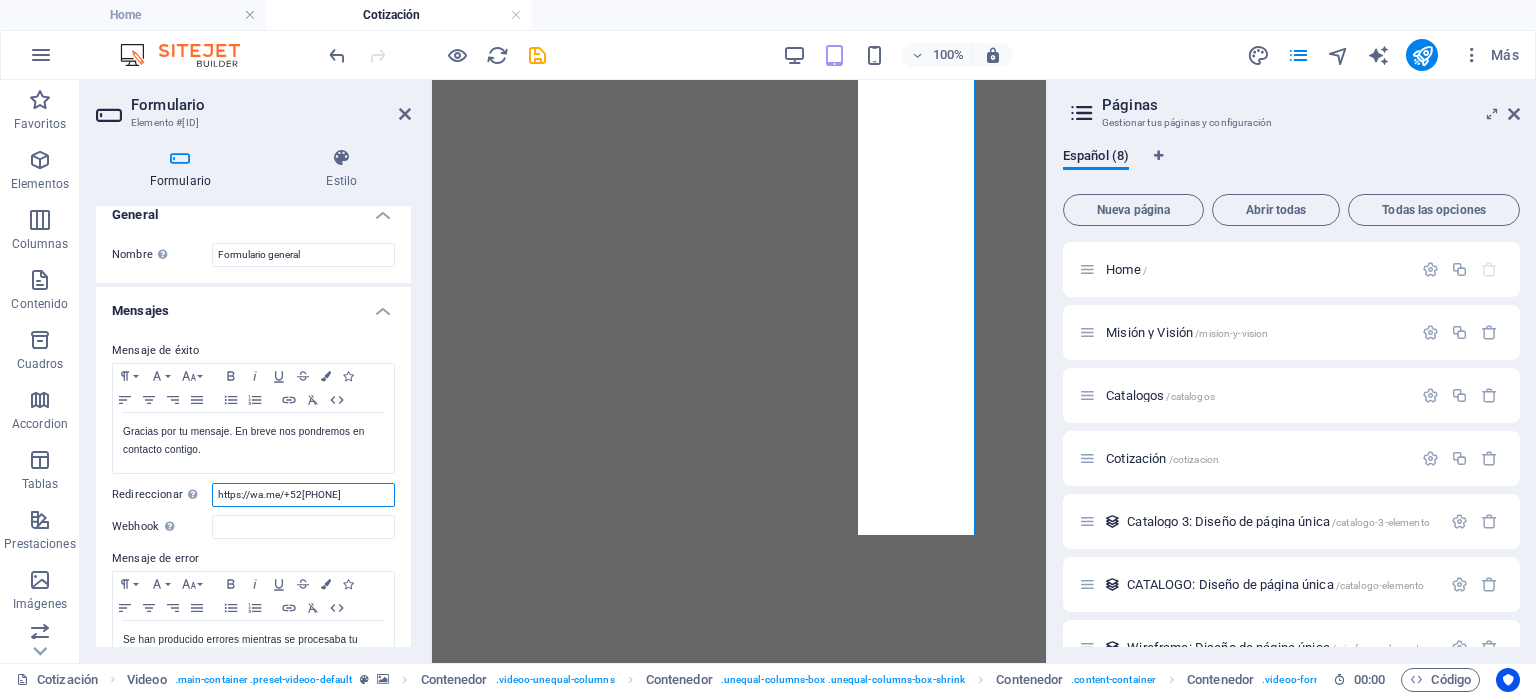 scroll, scrollTop: 0, scrollLeft: 0, axis: both 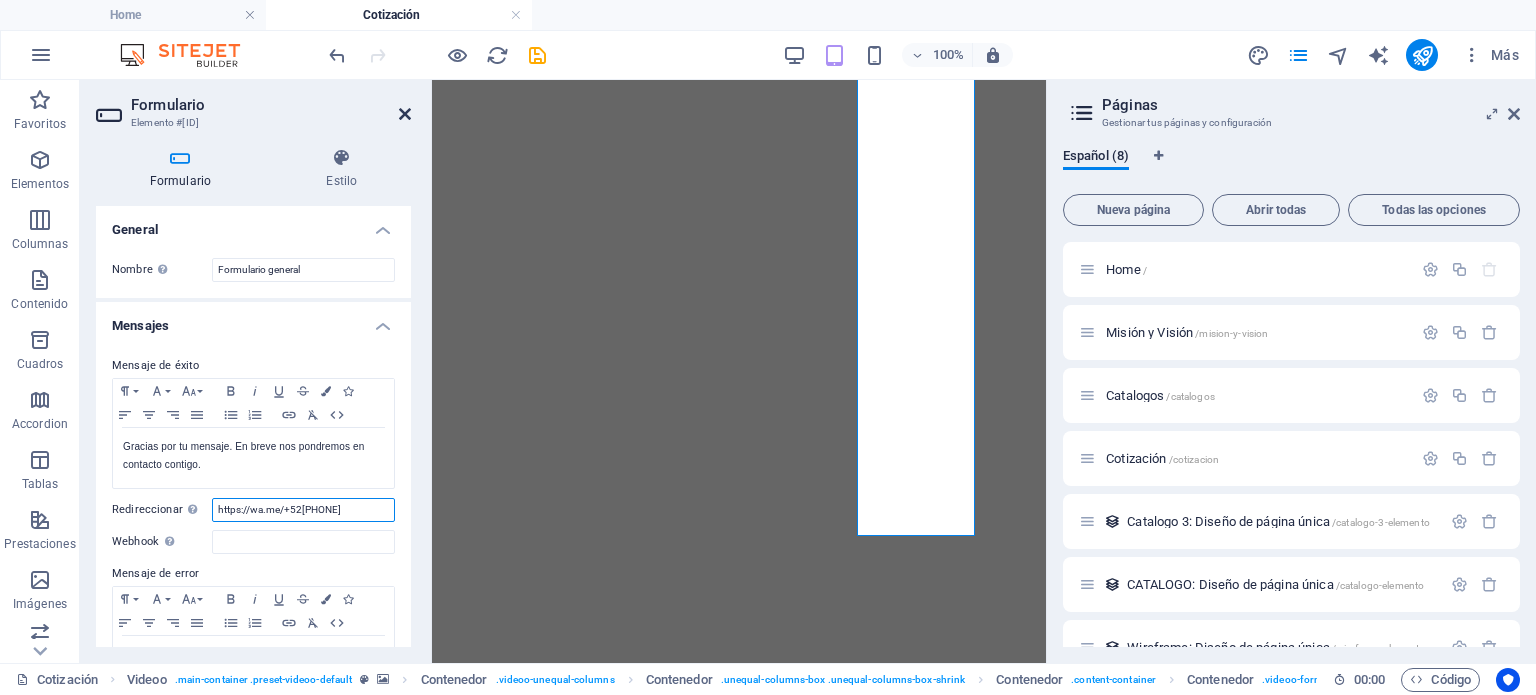 type on "https://wa.me/+52[PHONE]" 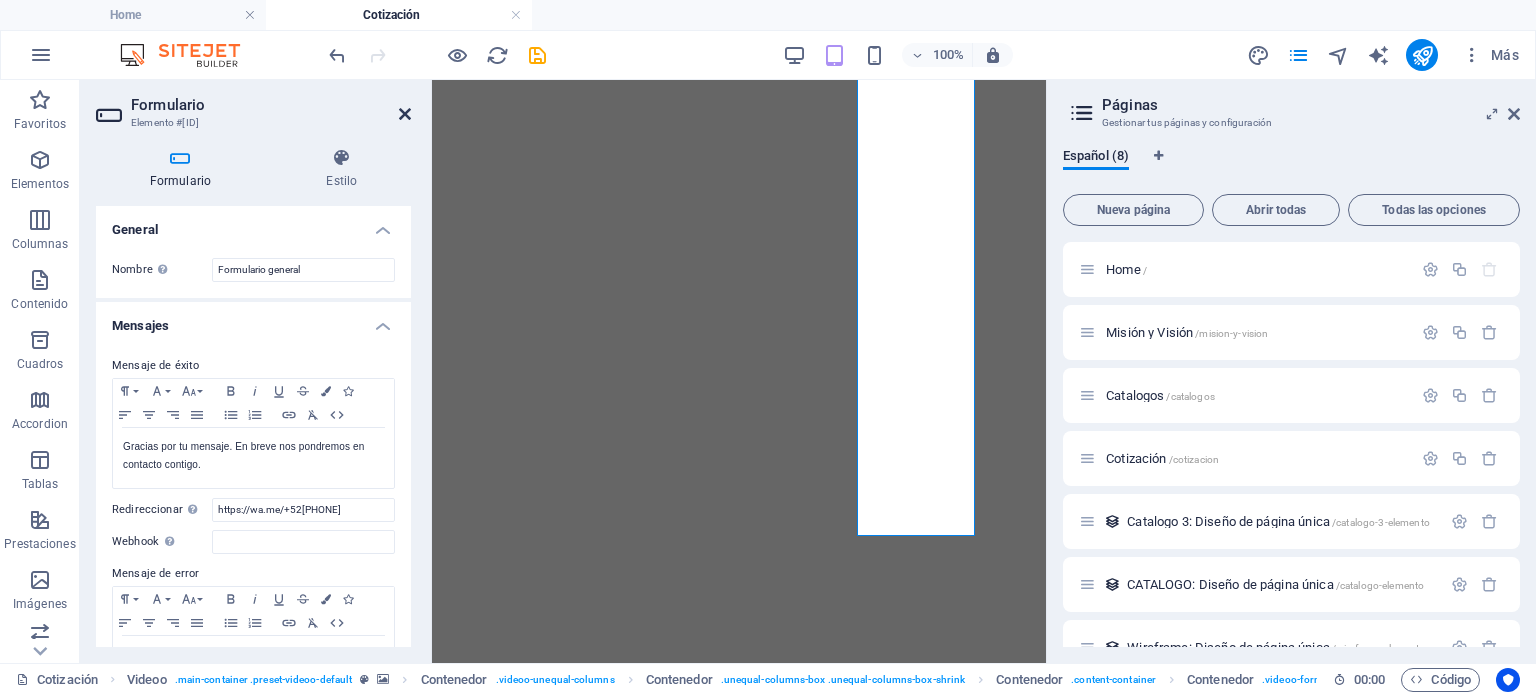 click at bounding box center [405, 114] 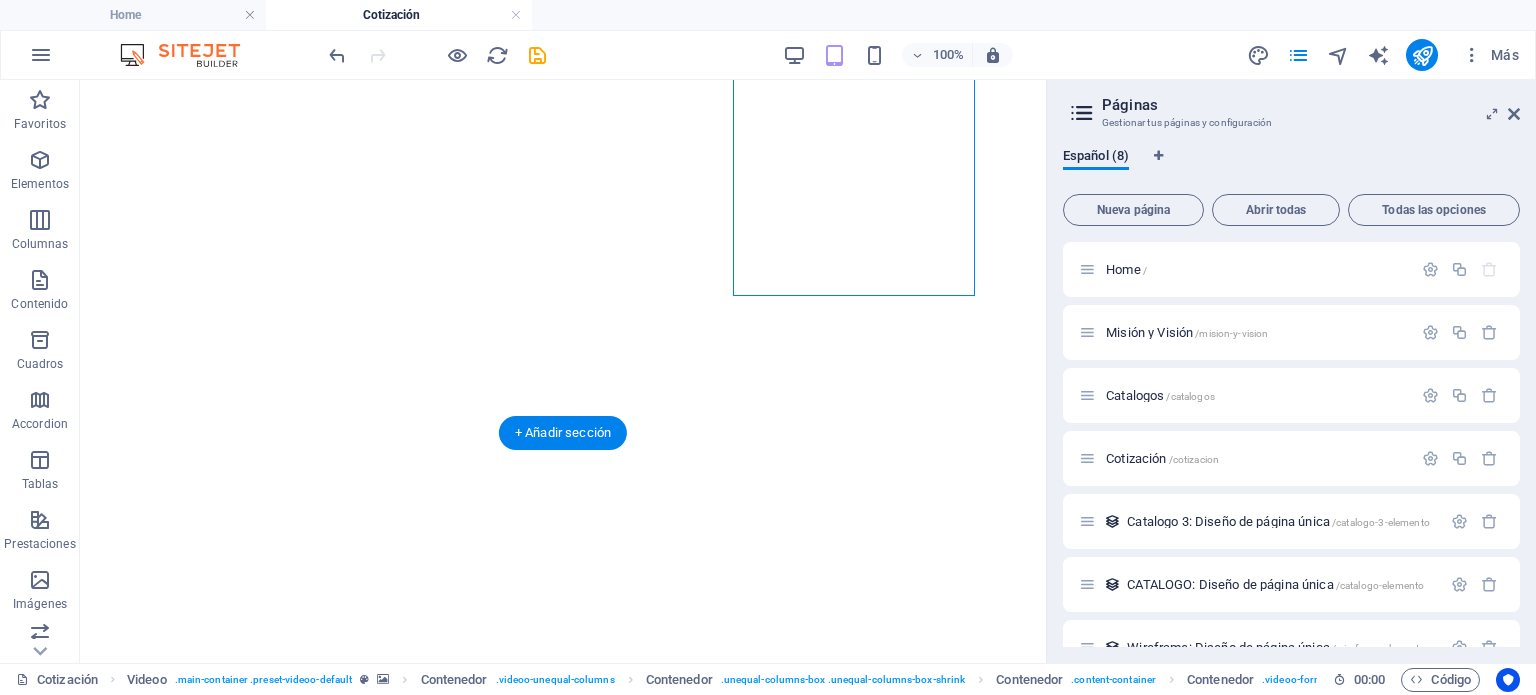 click at bounding box center [563, -651] 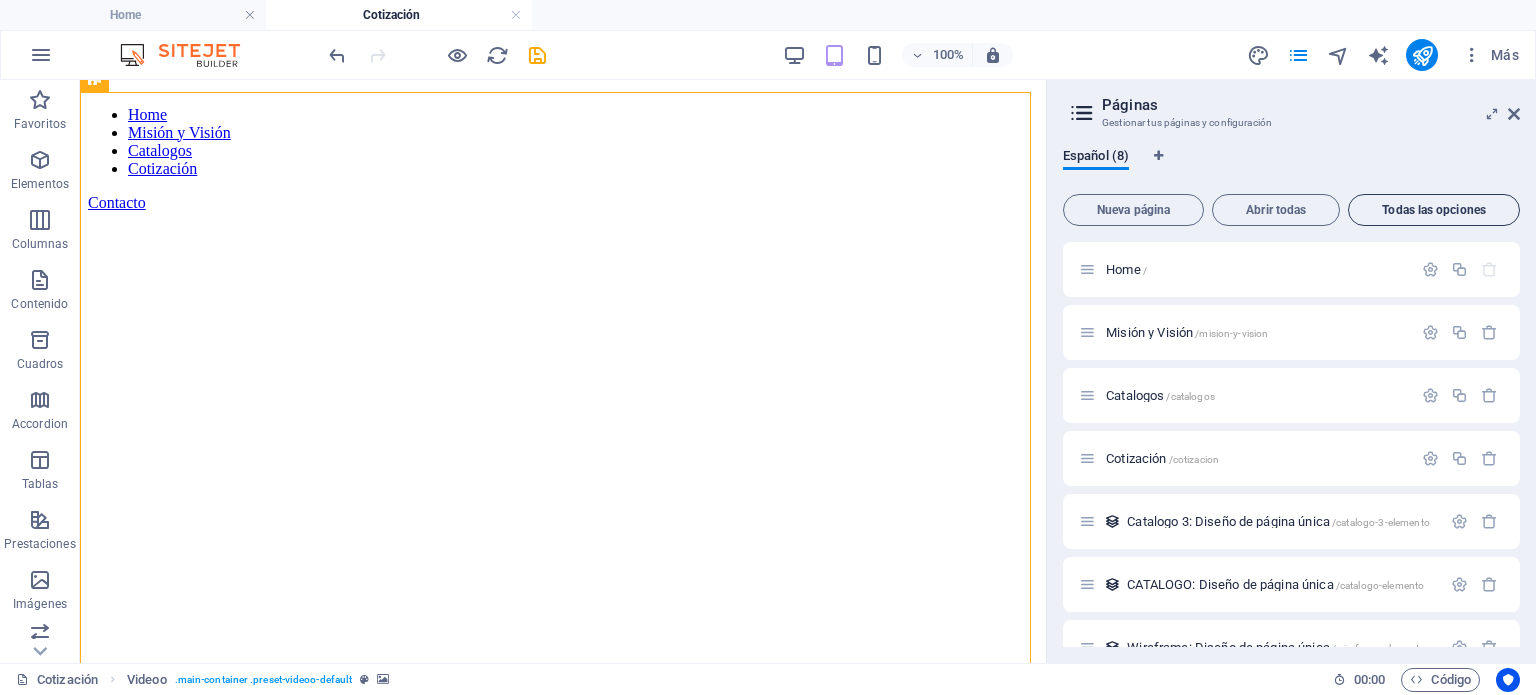scroll, scrollTop: 138, scrollLeft: 0, axis: vertical 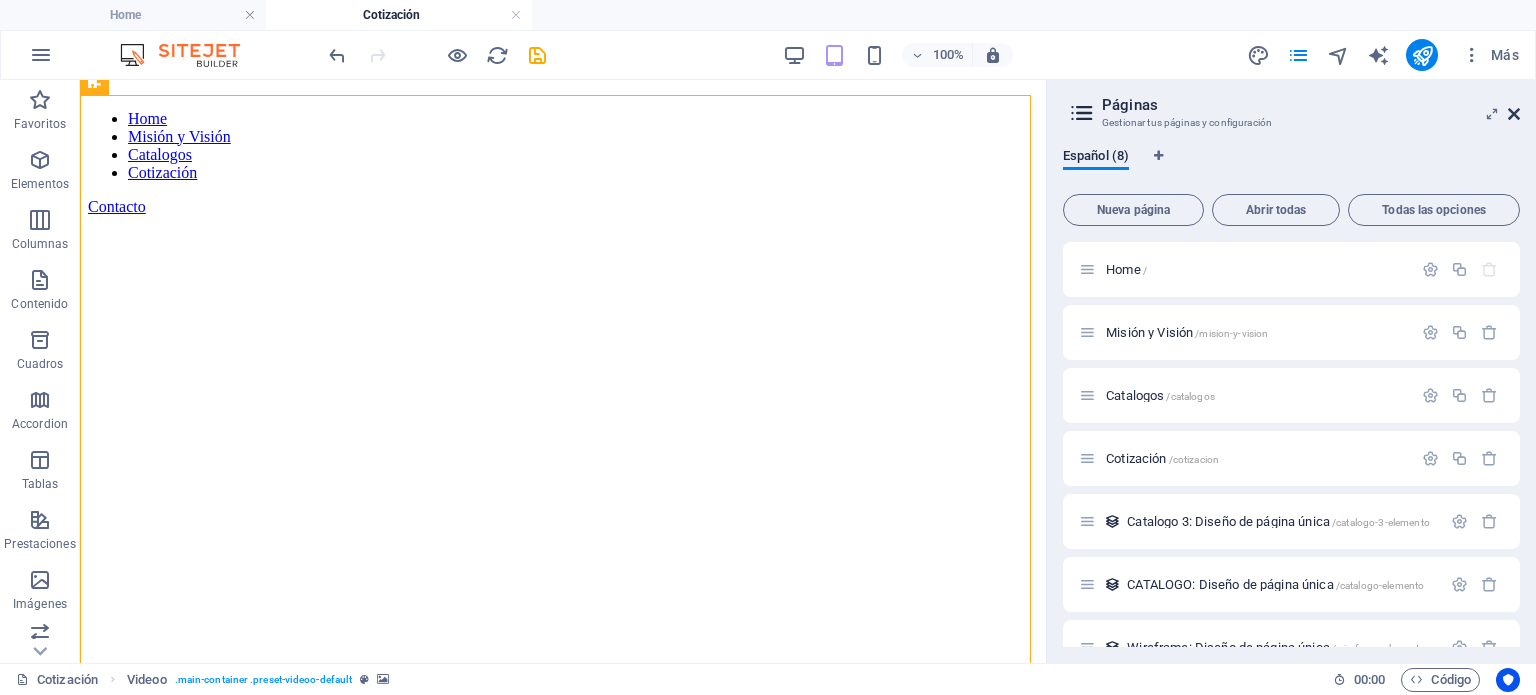 click at bounding box center [1514, 114] 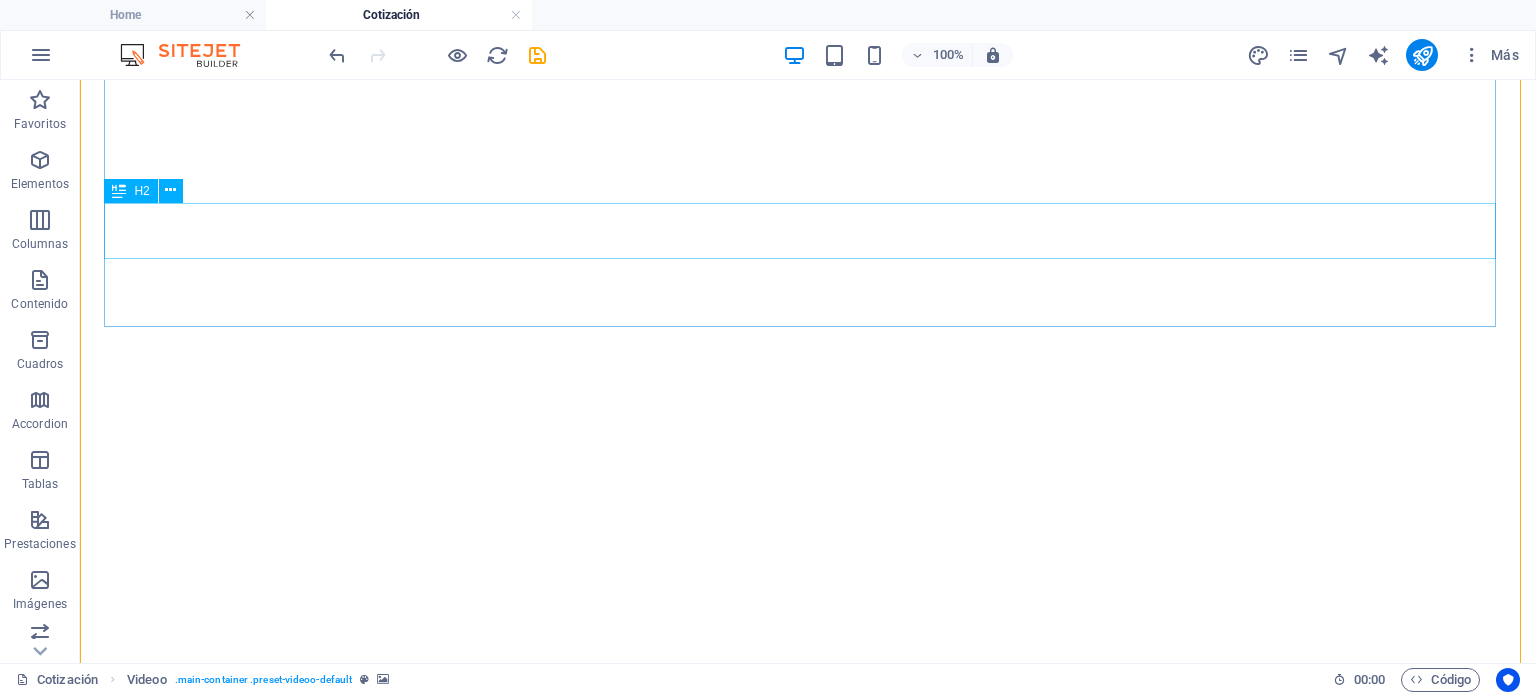 scroll, scrollTop: 244, scrollLeft: 0, axis: vertical 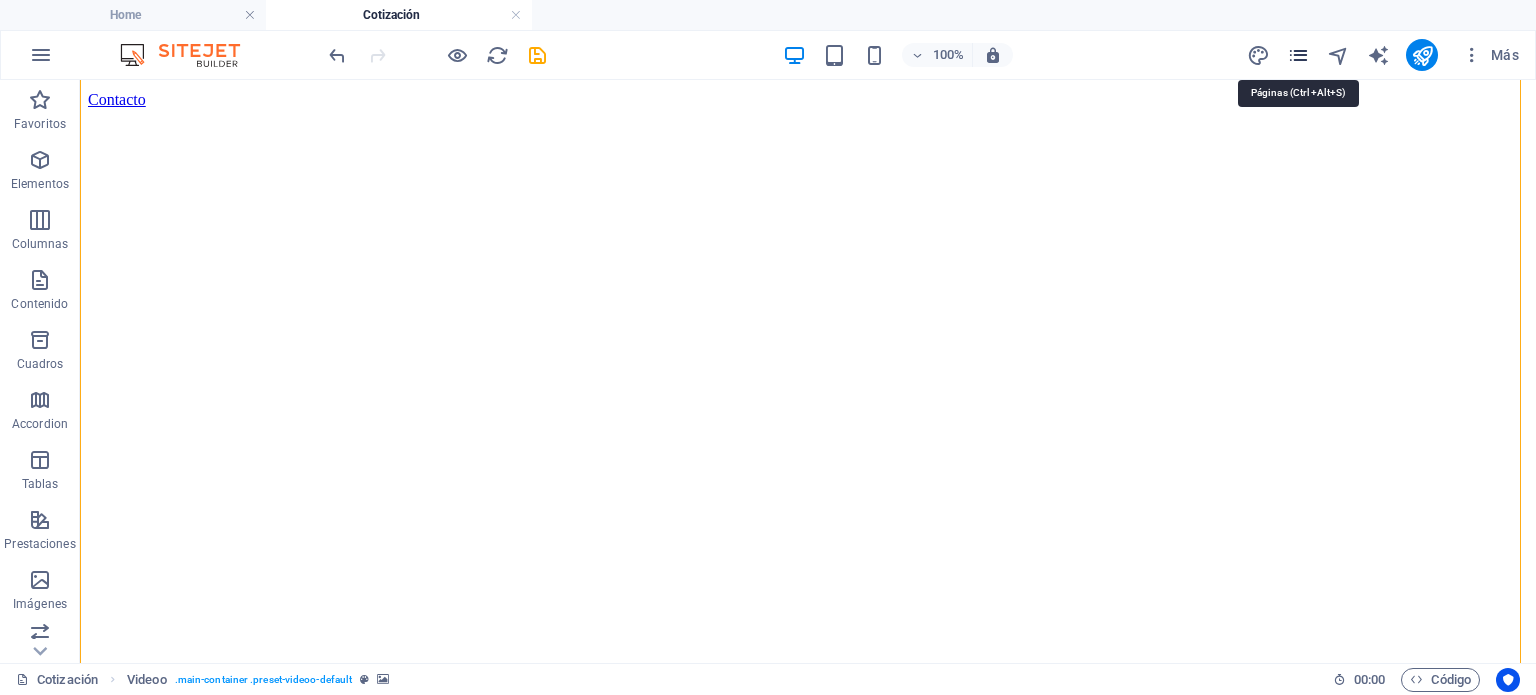 click at bounding box center (1298, 55) 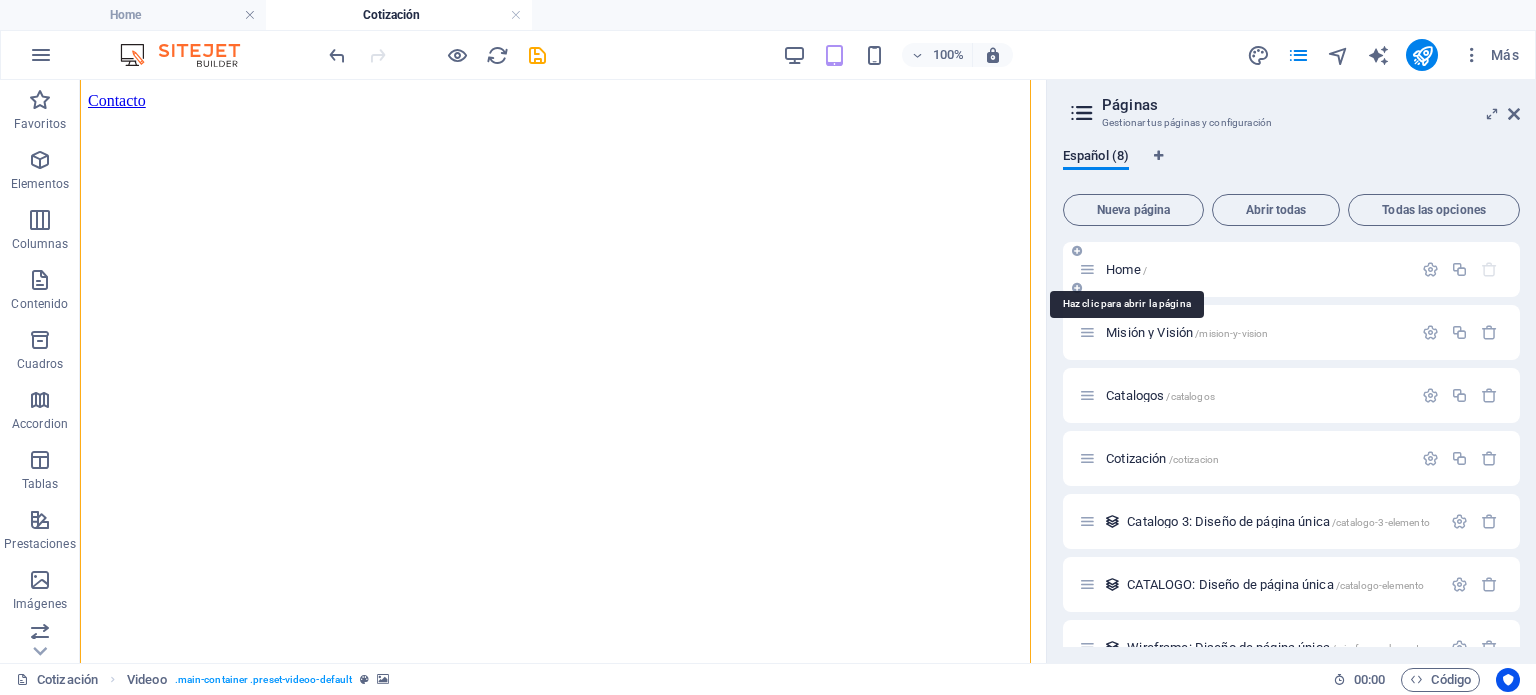 click on "Home /" at bounding box center [1126, 269] 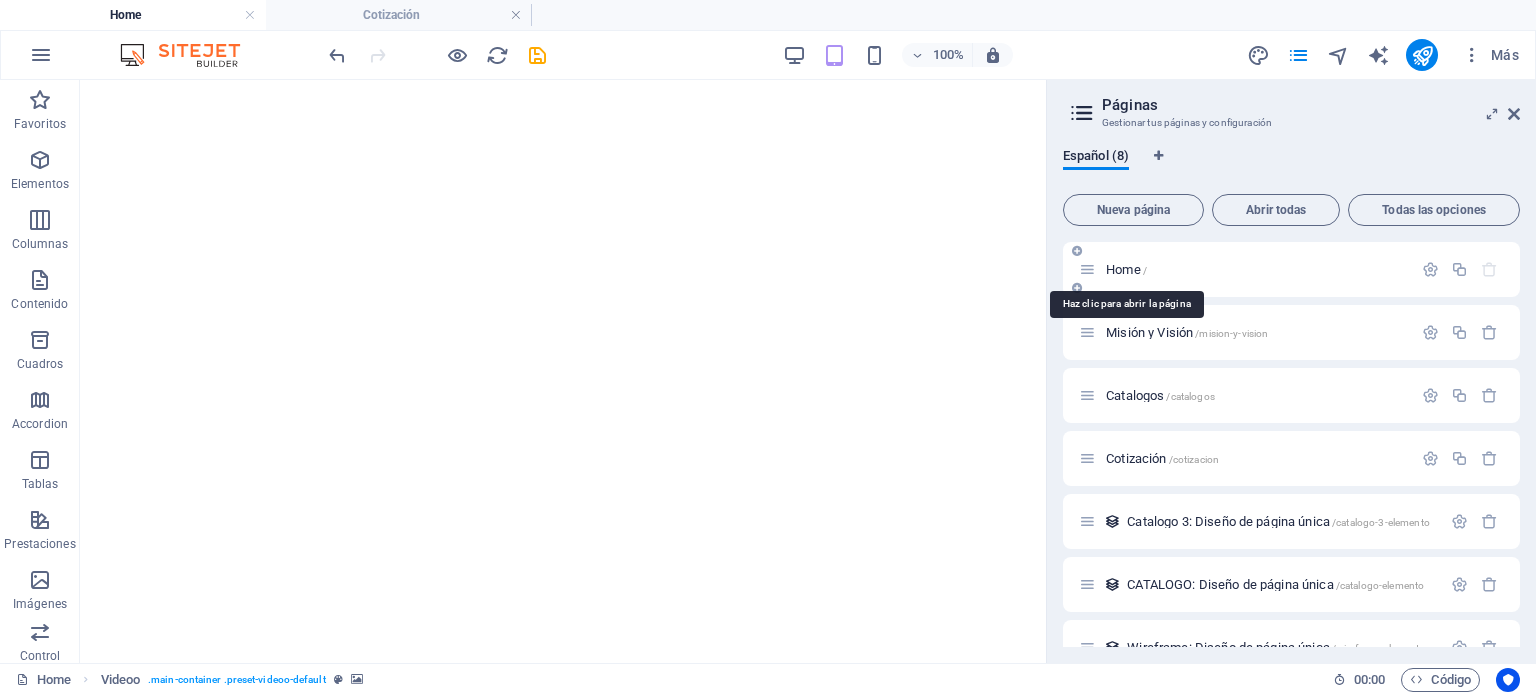 scroll, scrollTop: 0, scrollLeft: 0, axis: both 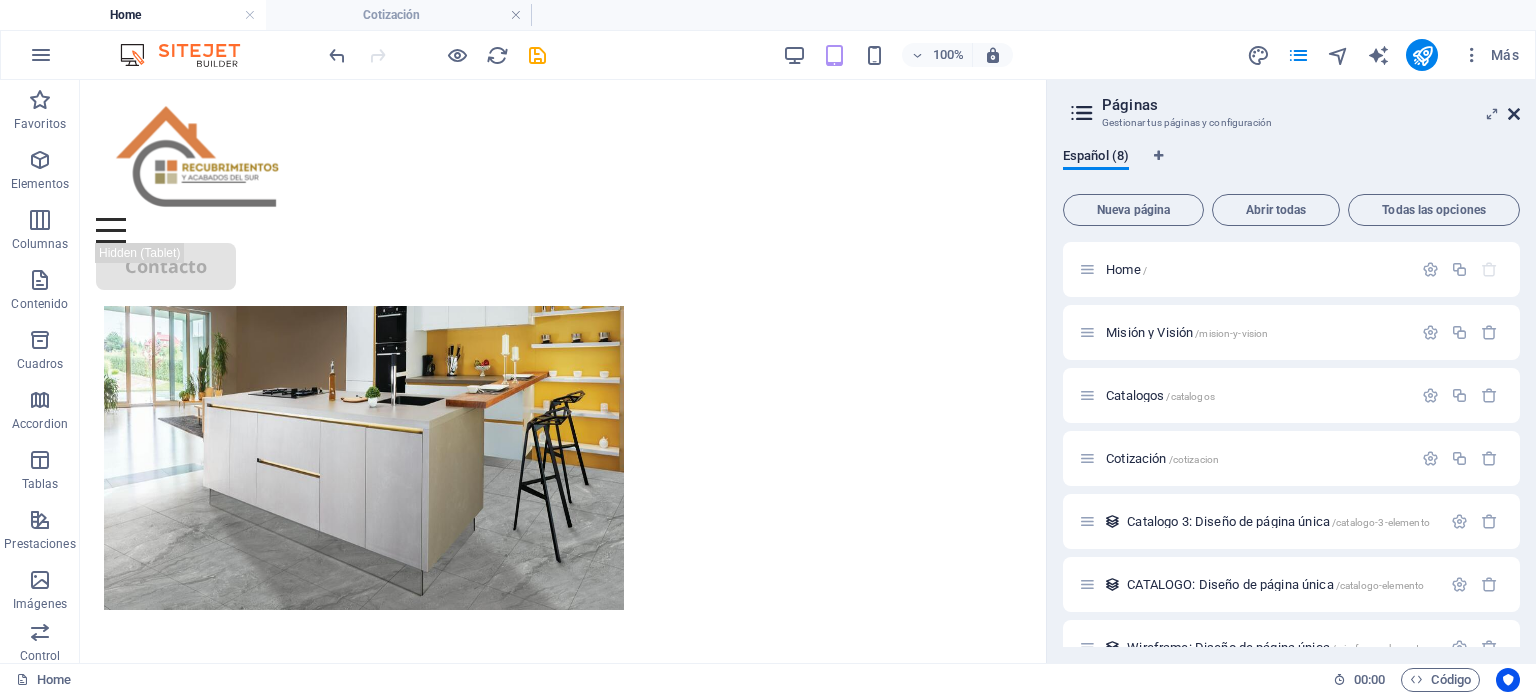 click at bounding box center [1514, 114] 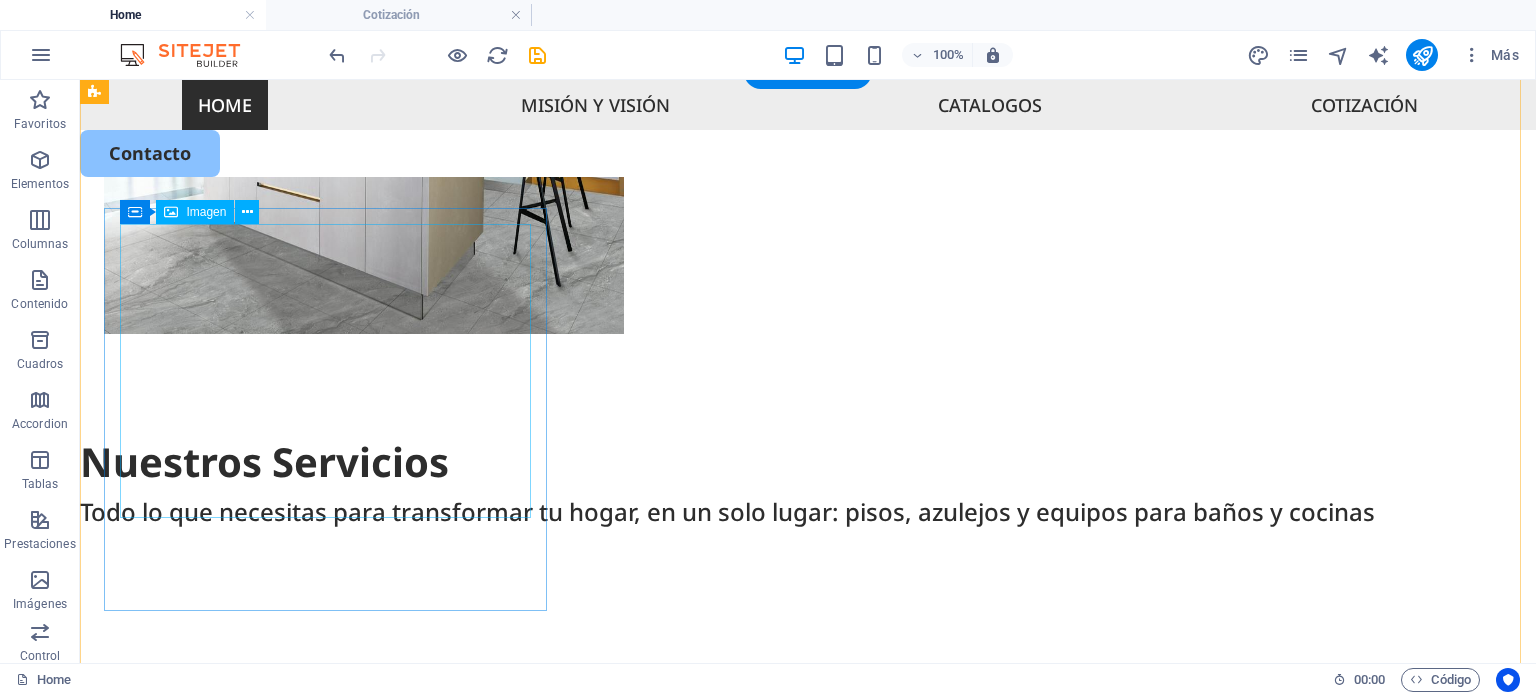 scroll, scrollTop: 1555, scrollLeft: 0, axis: vertical 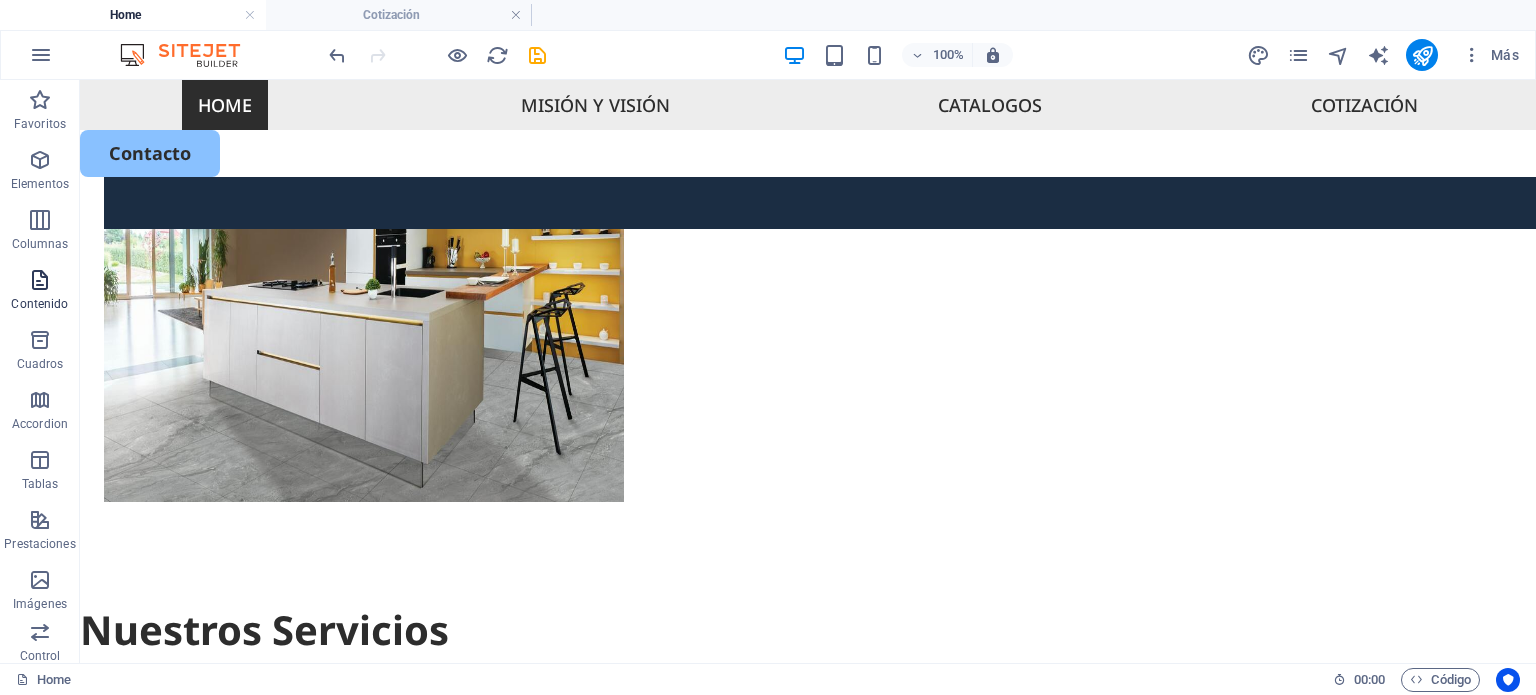 click on "Contenido" at bounding box center (40, 292) 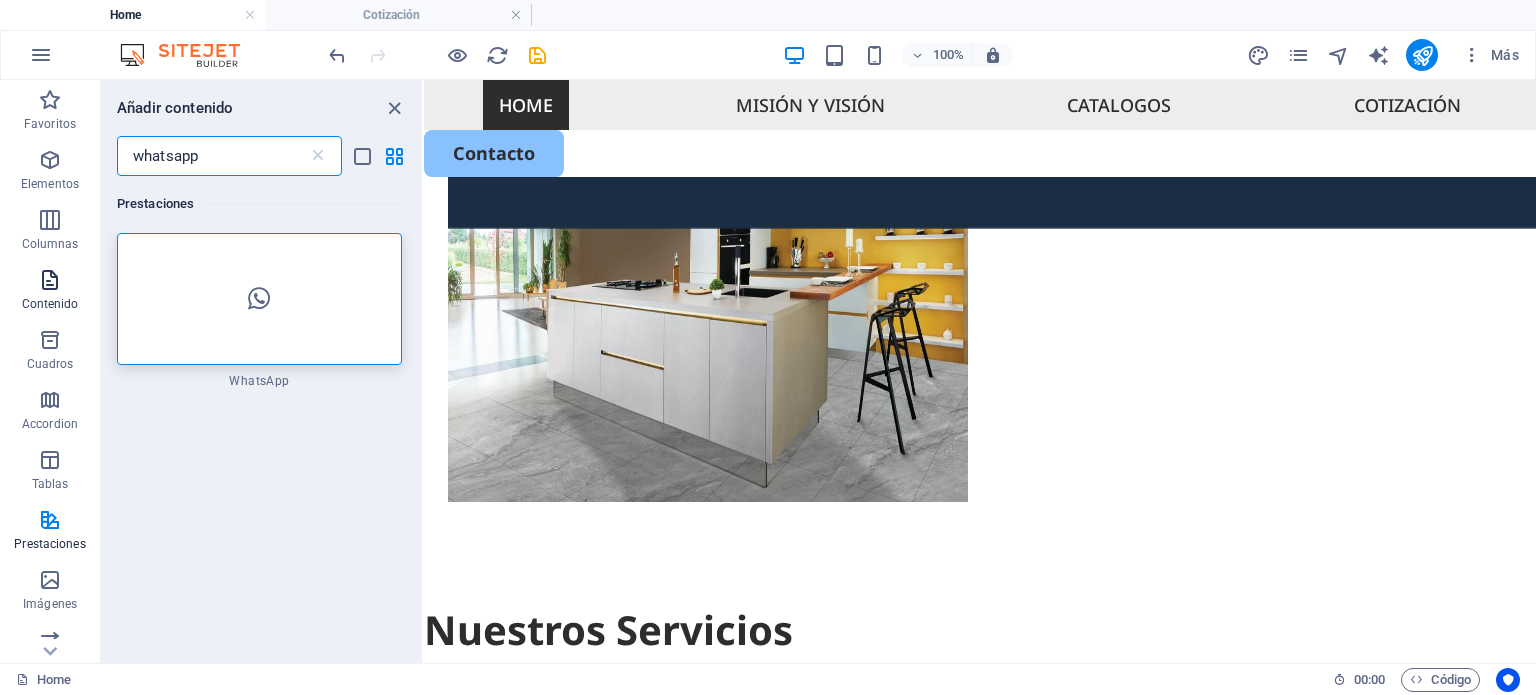scroll, scrollTop: 0, scrollLeft: 0, axis: both 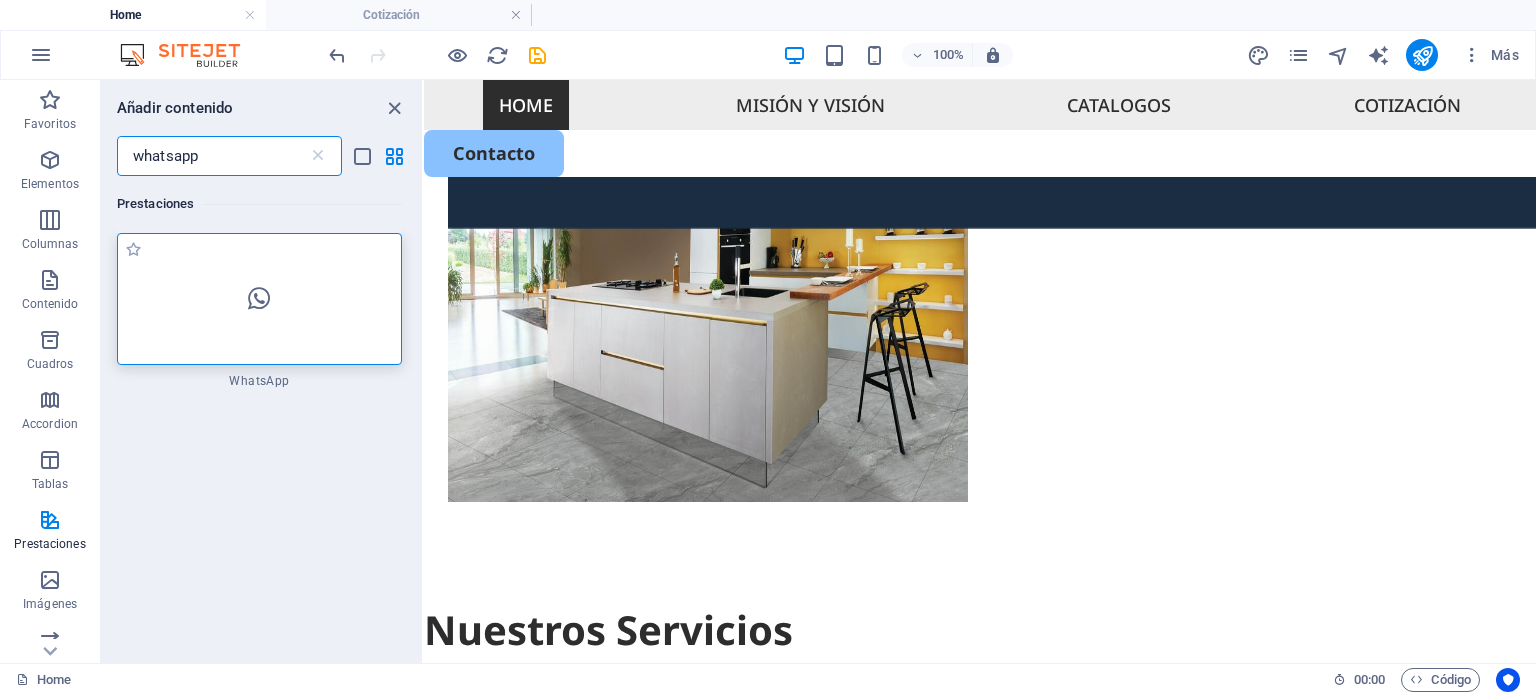 type on "whatsapp" 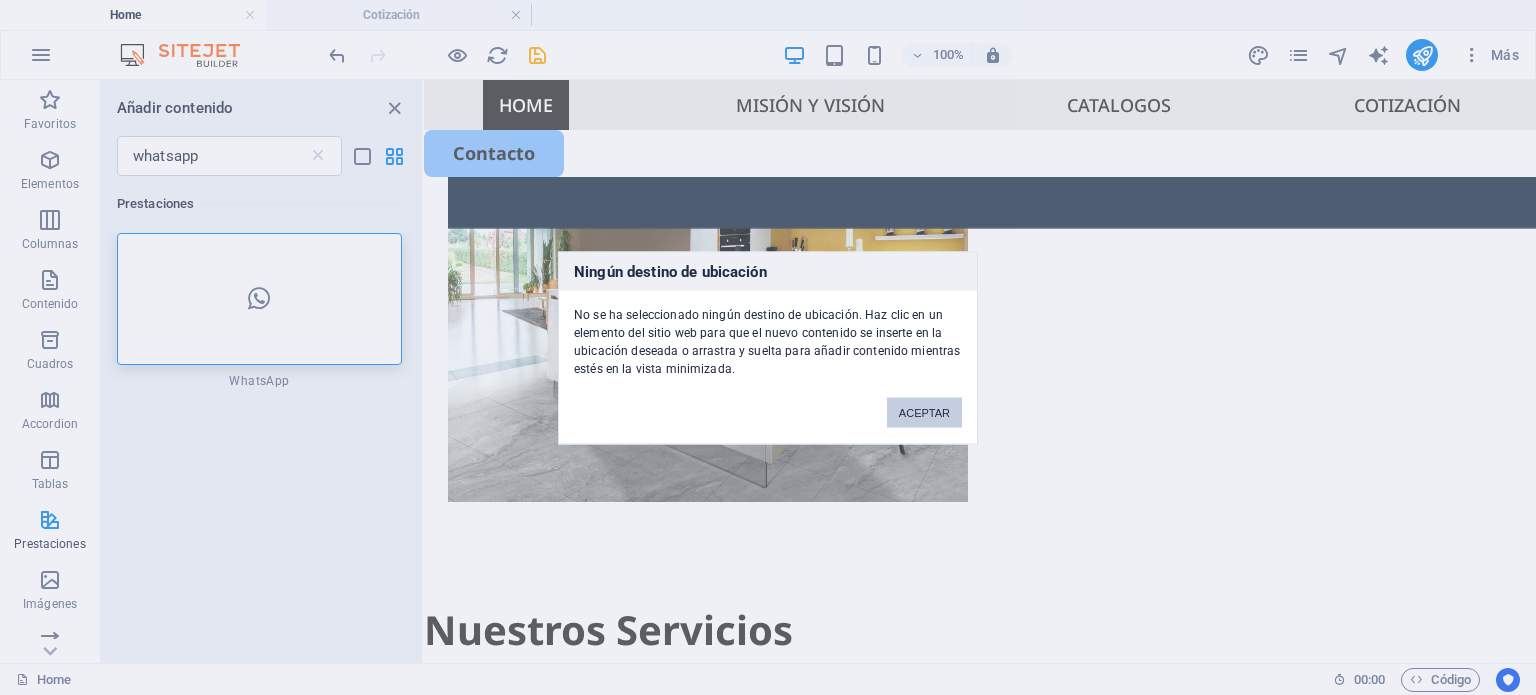 drag, startPoint x: 931, startPoint y: 399, endPoint x: 829, endPoint y: 250, distance: 180.56854 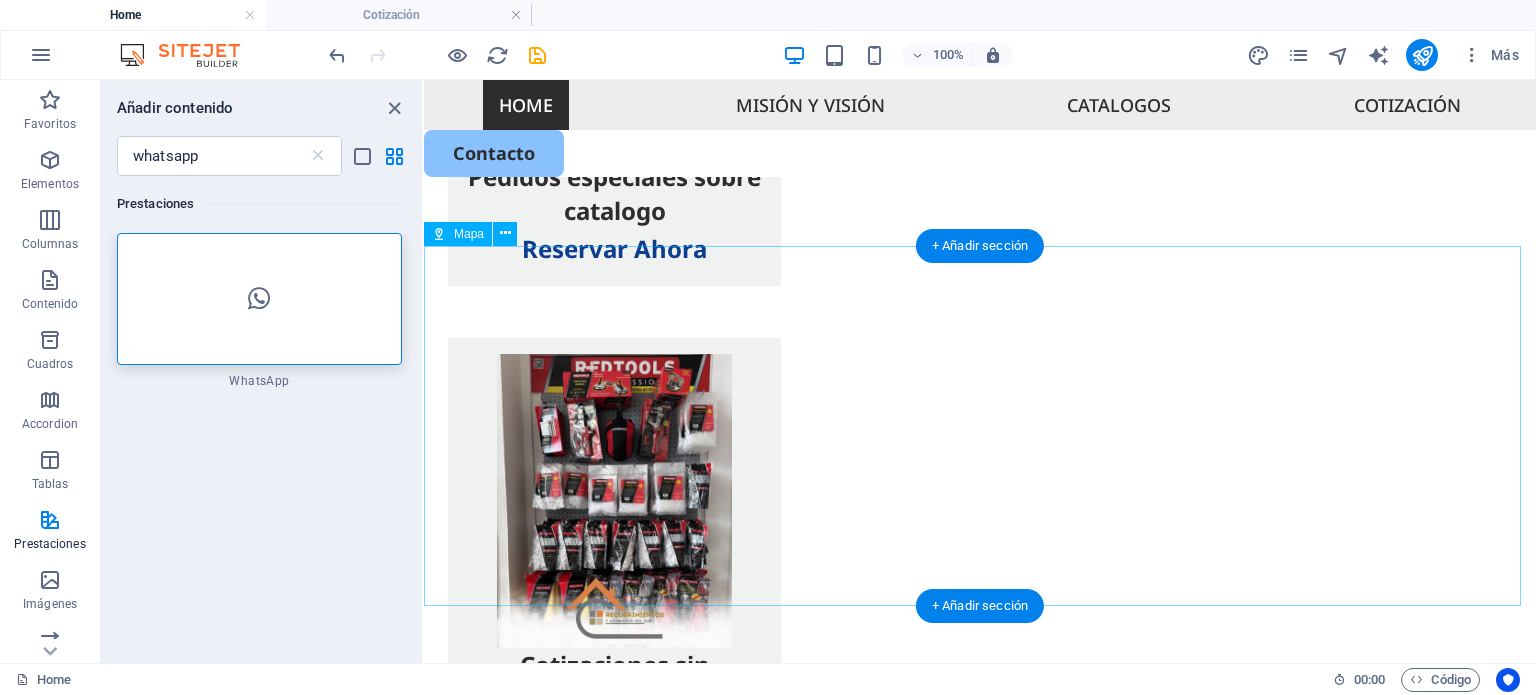 scroll, scrollTop: 3460, scrollLeft: 0, axis: vertical 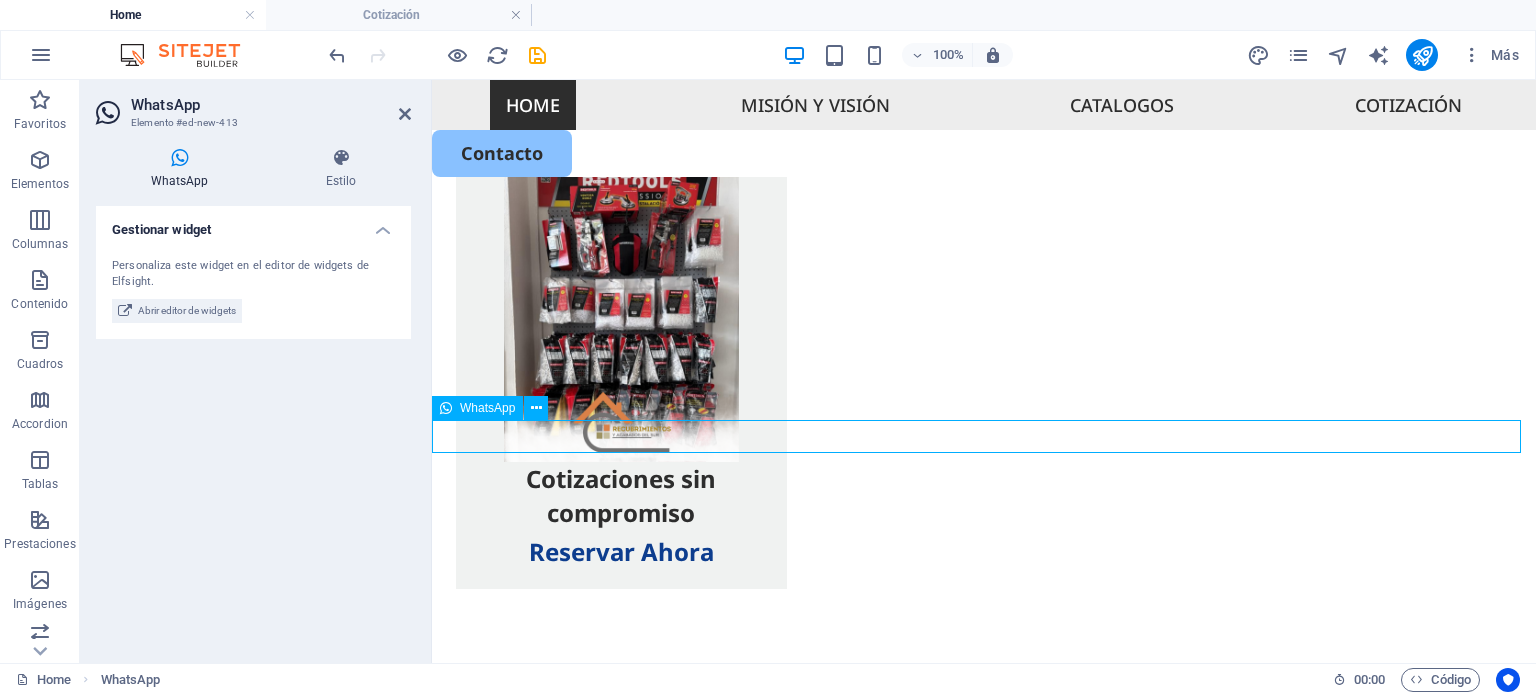 click at bounding box center (984, 2370) 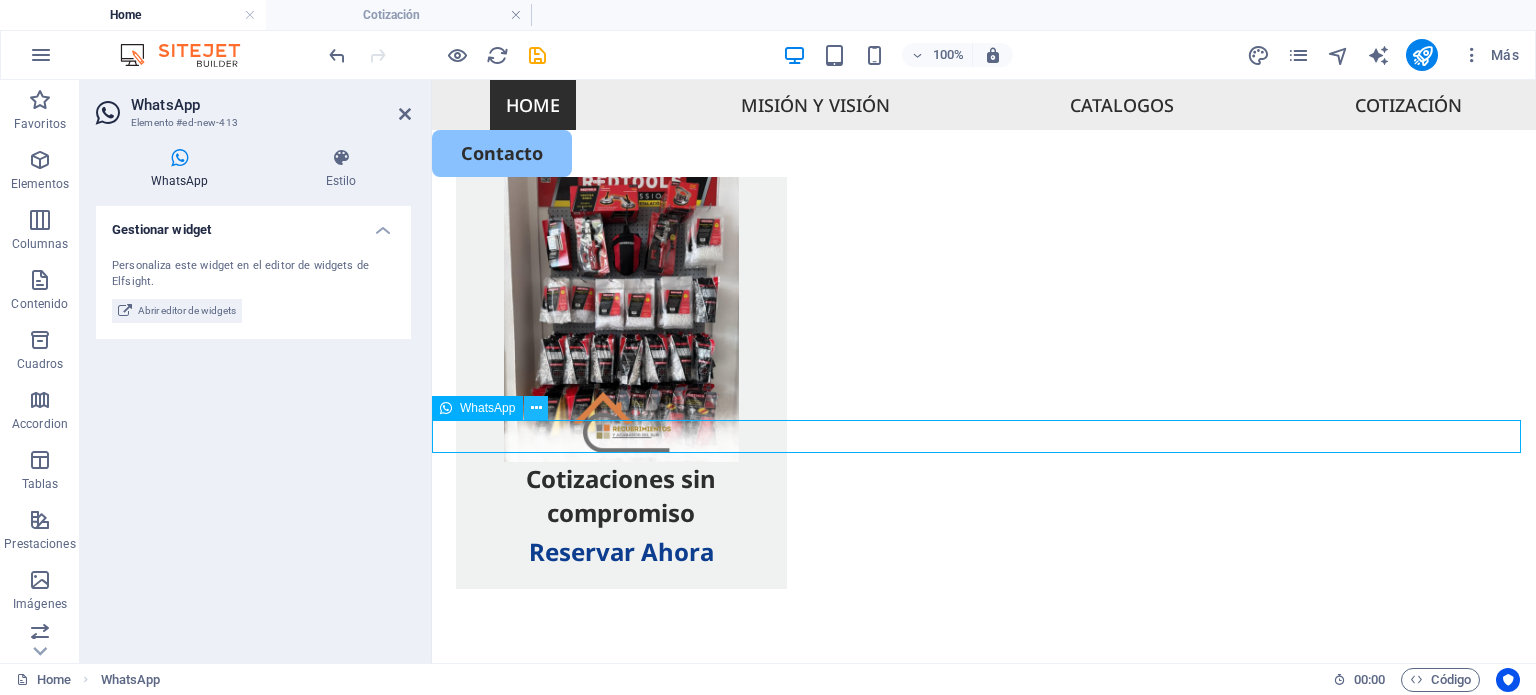 click at bounding box center (536, 408) 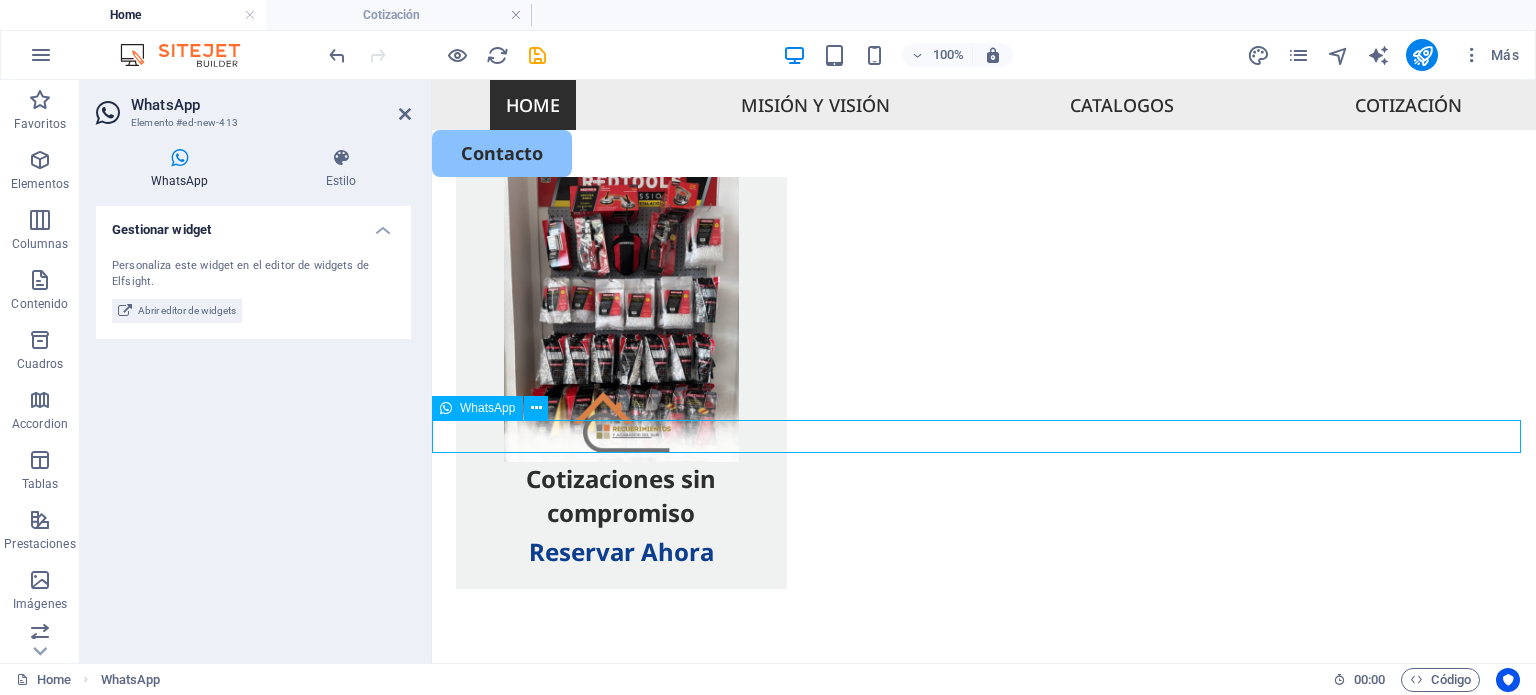 click at bounding box center [984, 2370] 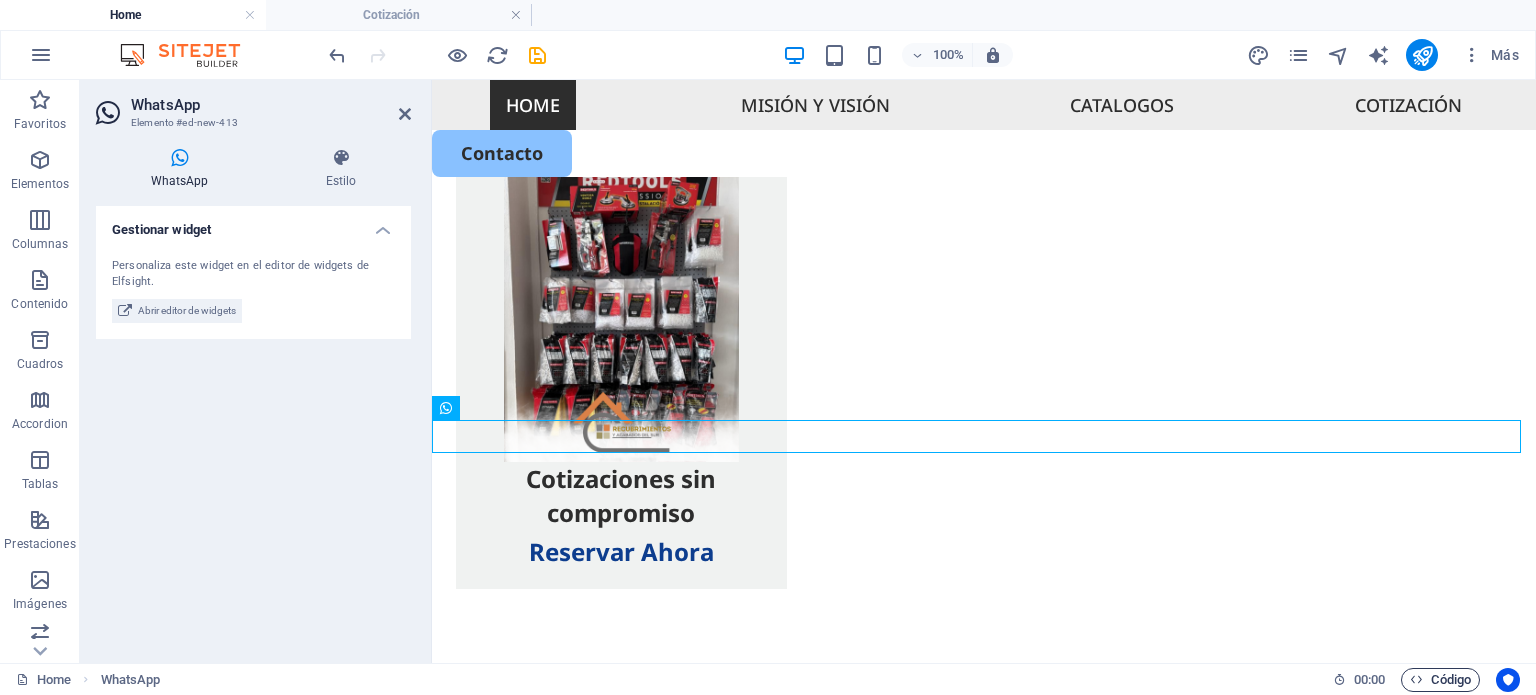 click on "Código" at bounding box center [1440, 680] 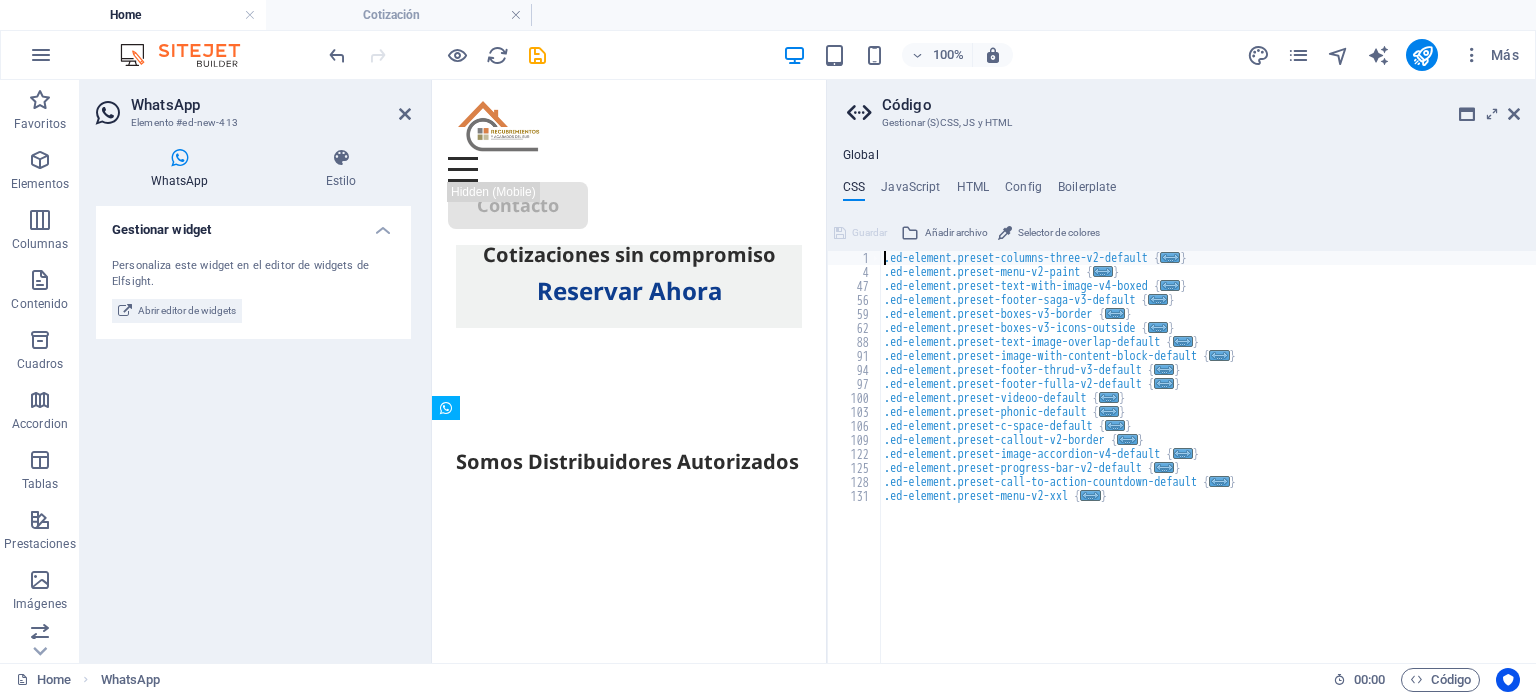 scroll, scrollTop: 4085, scrollLeft: 0, axis: vertical 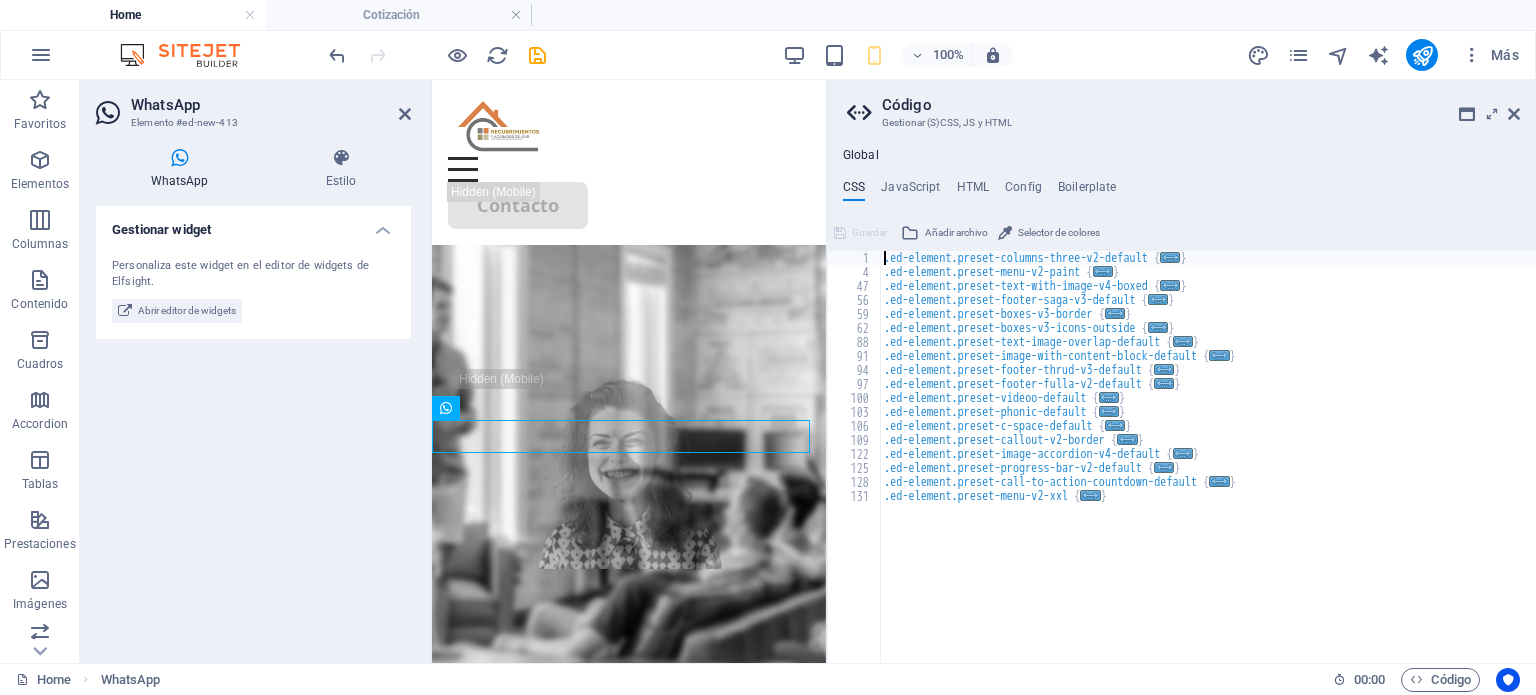 click on "[CSS_CLASSES]" at bounding box center [1181, 405] 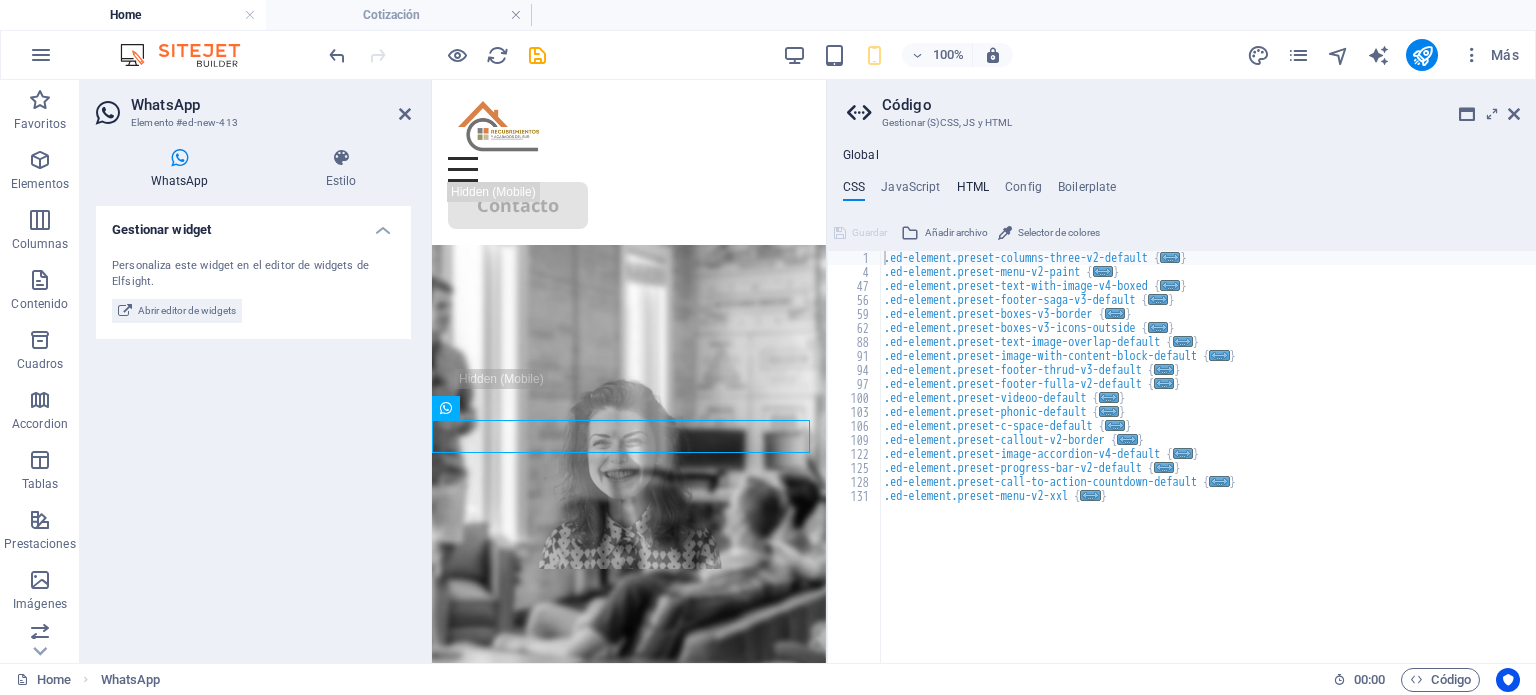 click on "HTML" at bounding box center [973, 191] 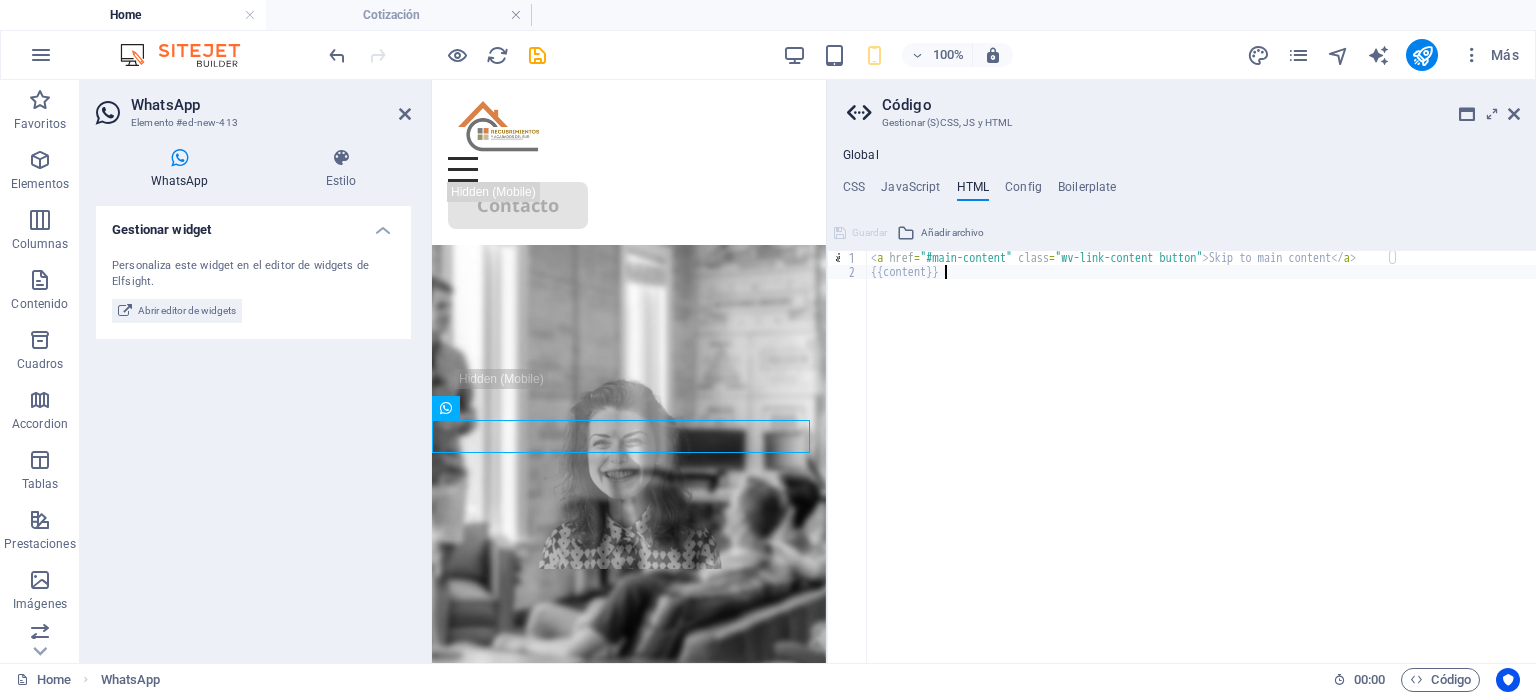 click on "< a   href = "#main-content"   class = "wv-link-content button" > Skip to main content </ a > {{content}}" at bounding box center [1201, 471] 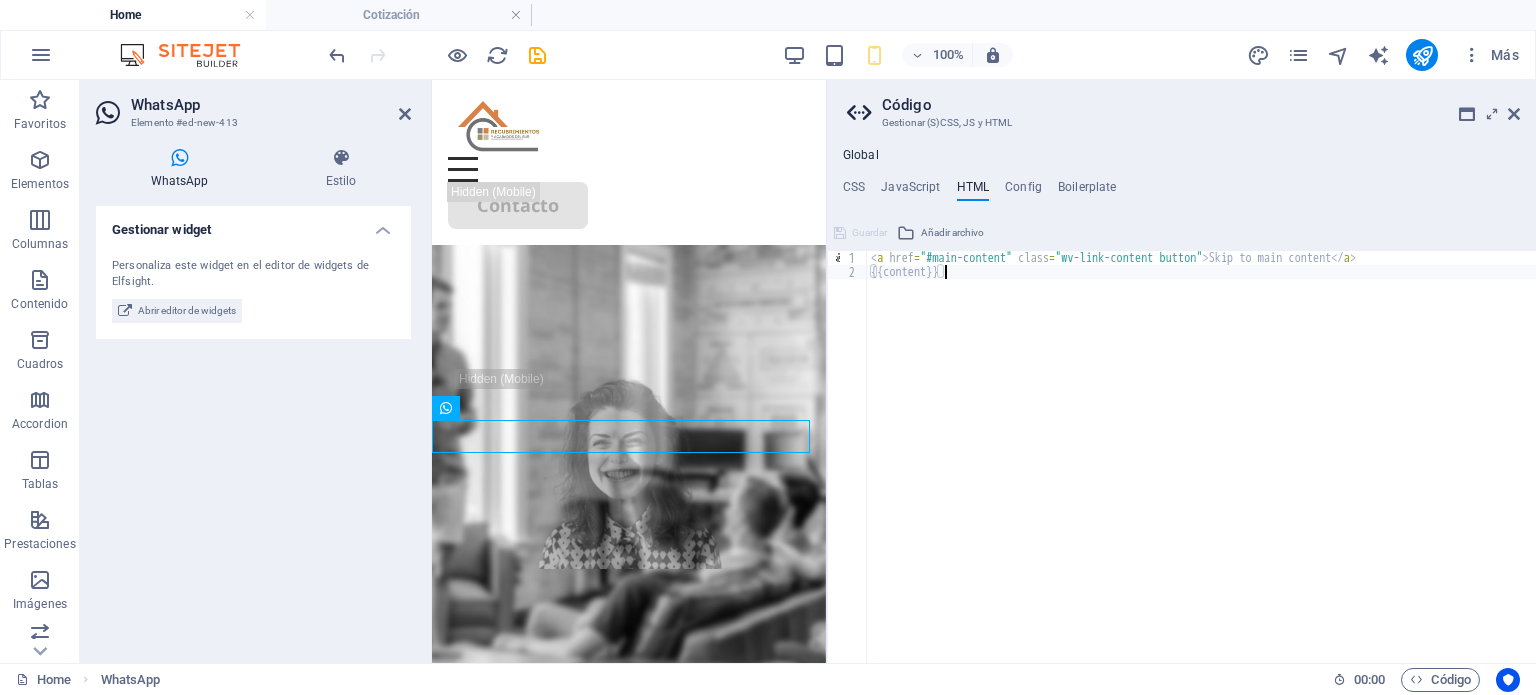 paste on "[SCRIPT_TAG]" 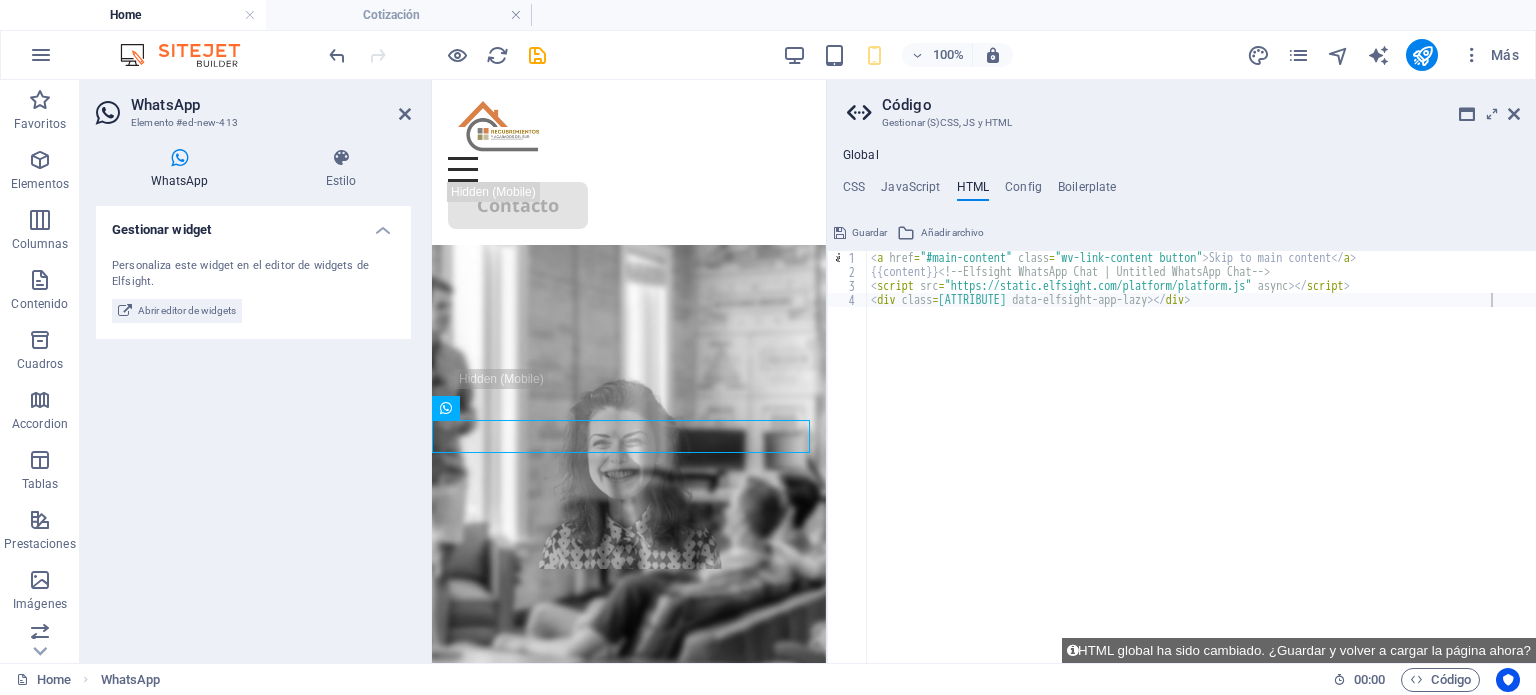 click on "Guardar" at bounding box center (869, 233) 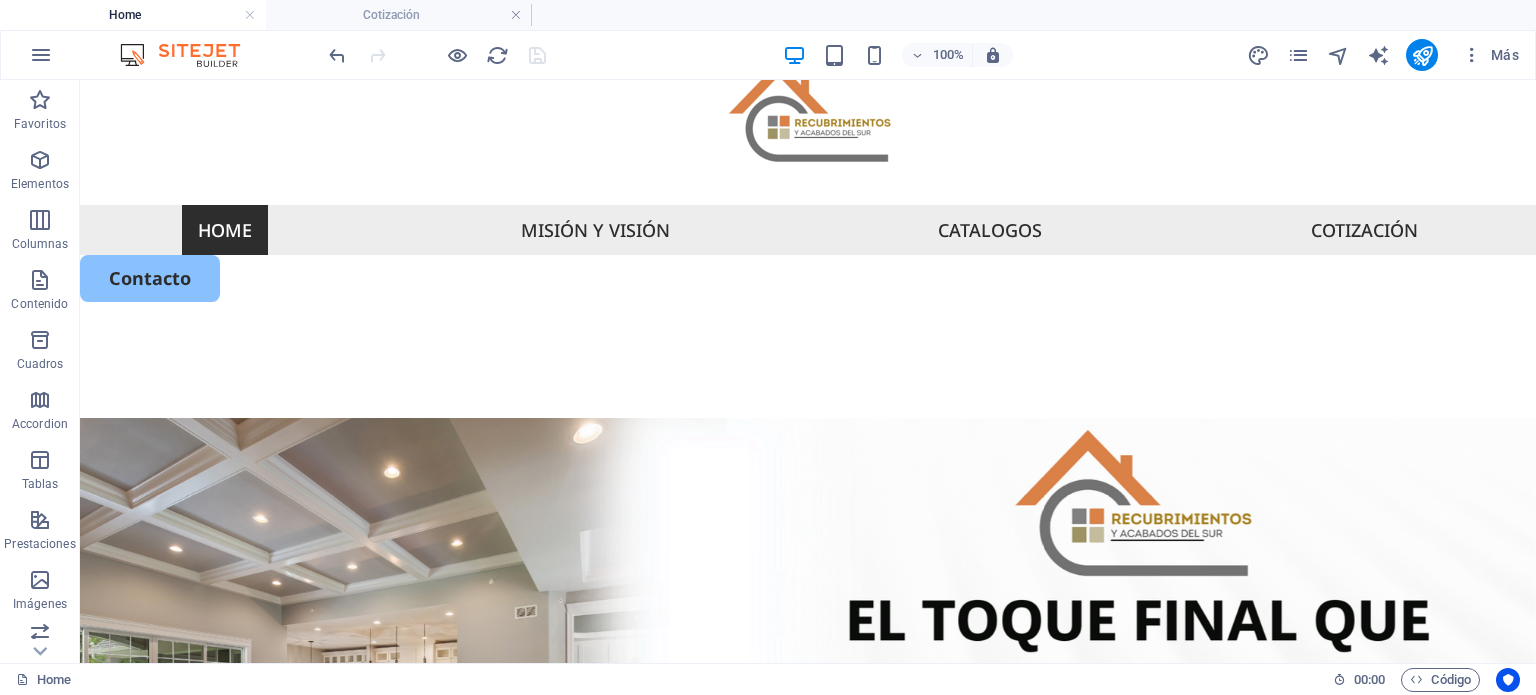 scroll, scrollTop: 0, scrollLeft: 0, axis: both 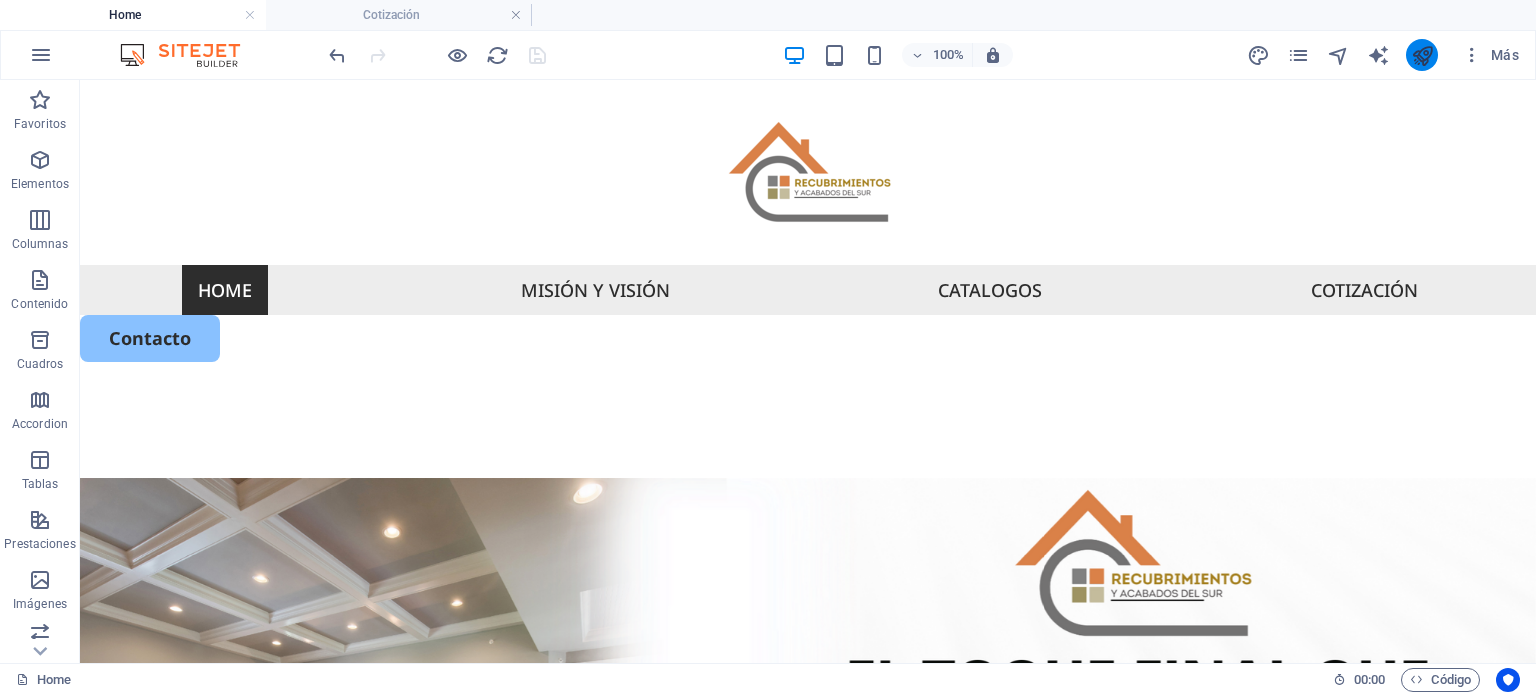 click at bounding box center (1422, 55) 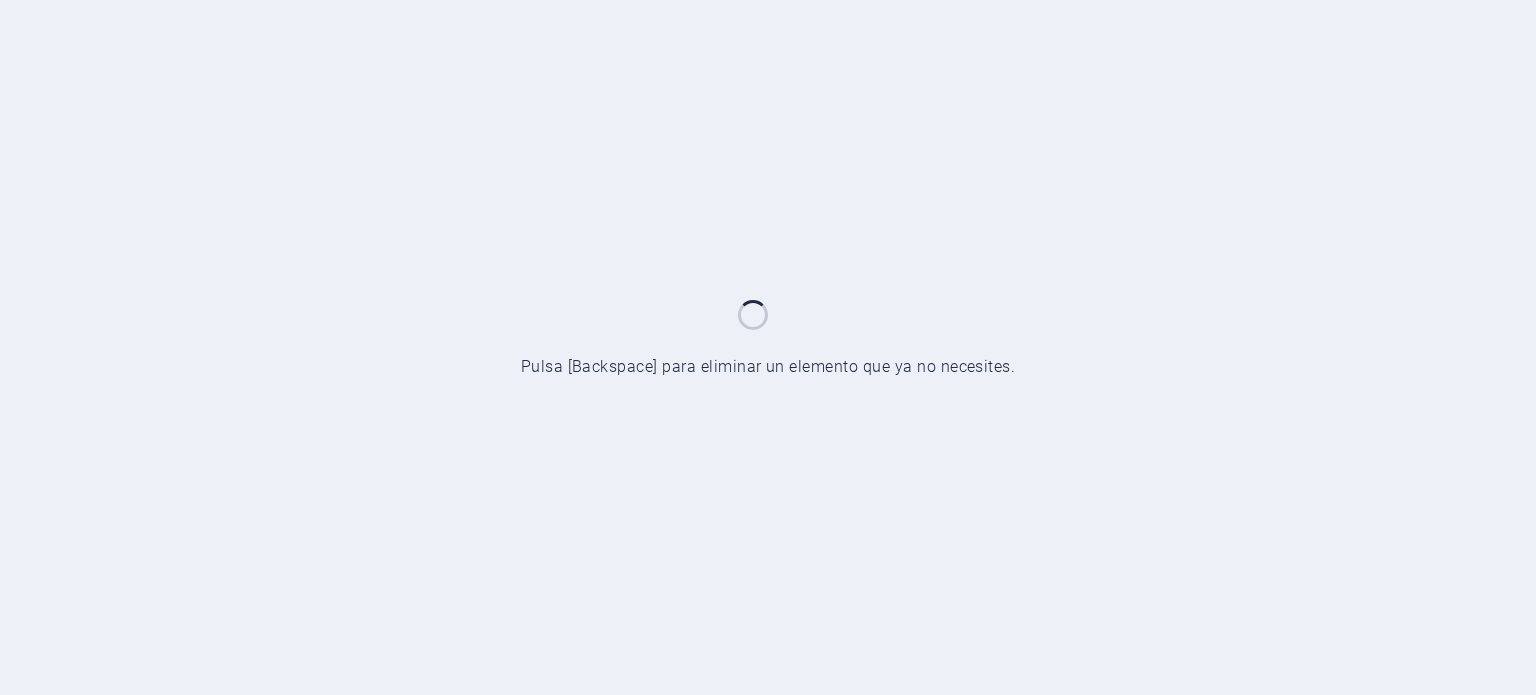 scroll, scrollTop: 0, scrollLeft: 0, axis: both 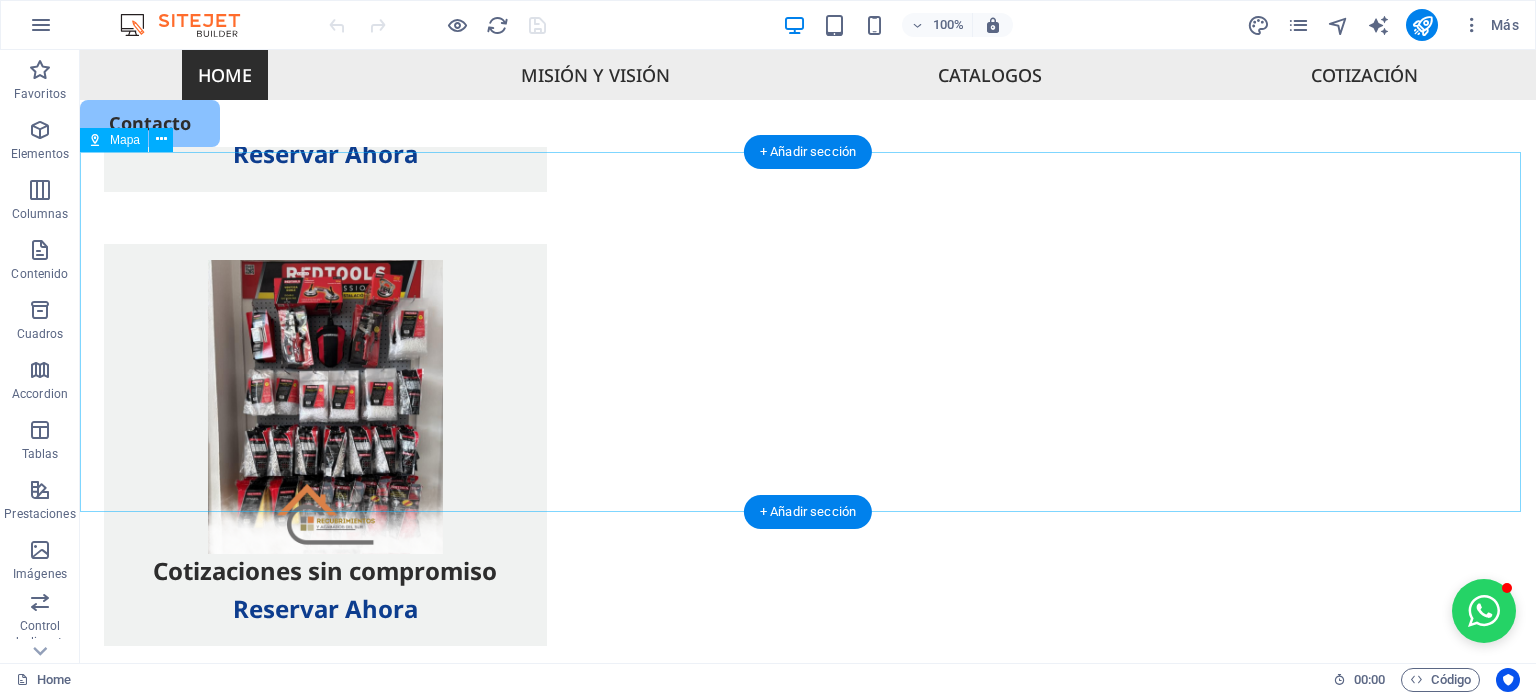 click at bounding box center [808, 2230] 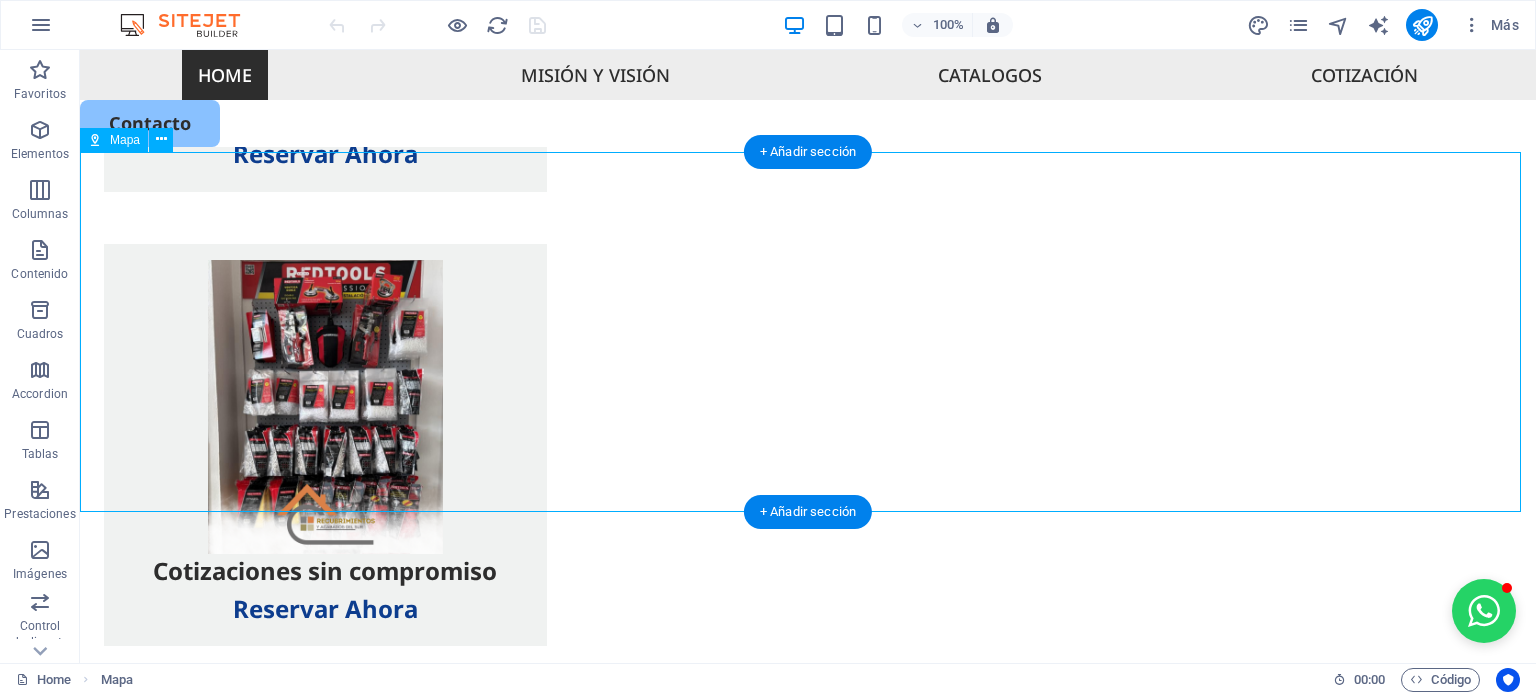 click at bounding box center (808, 2230) 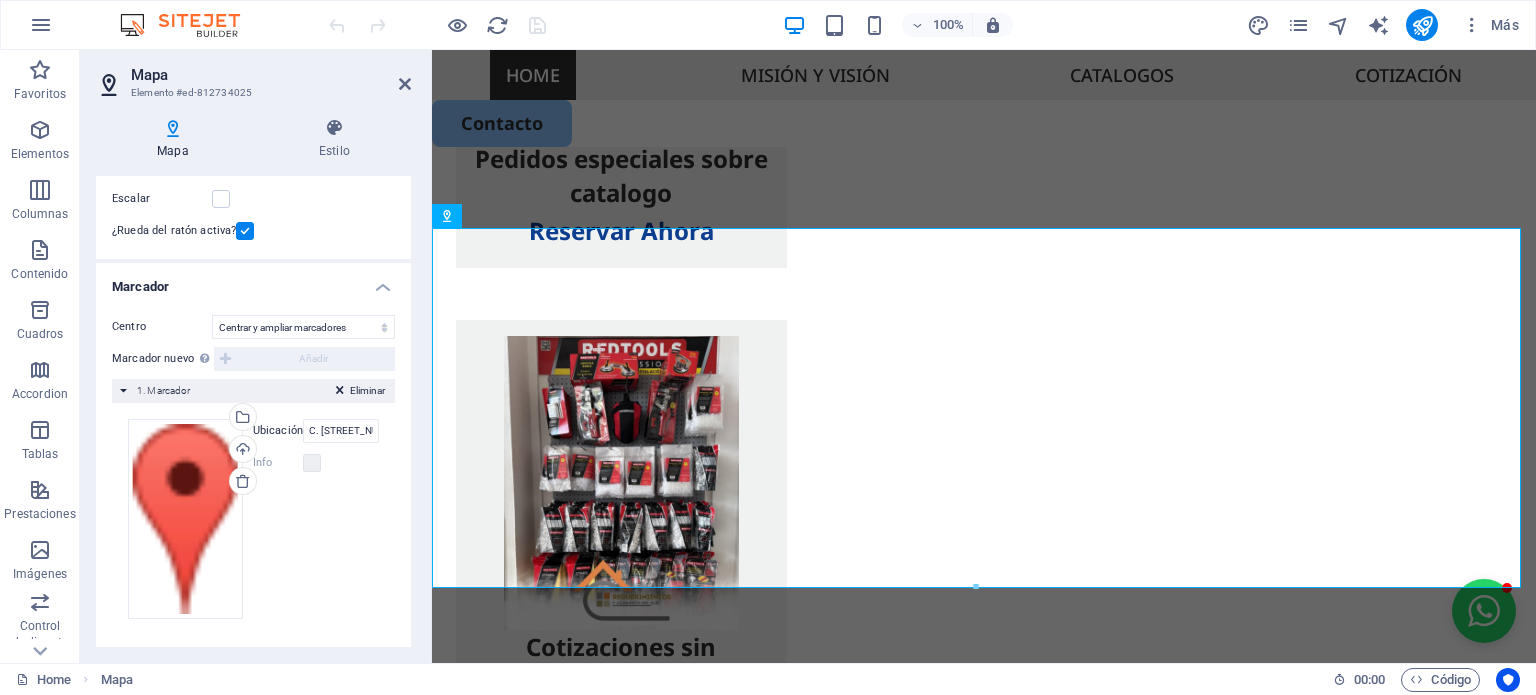 scroll, scrollTop: 240, scrollLeft: 0, axis: vertical 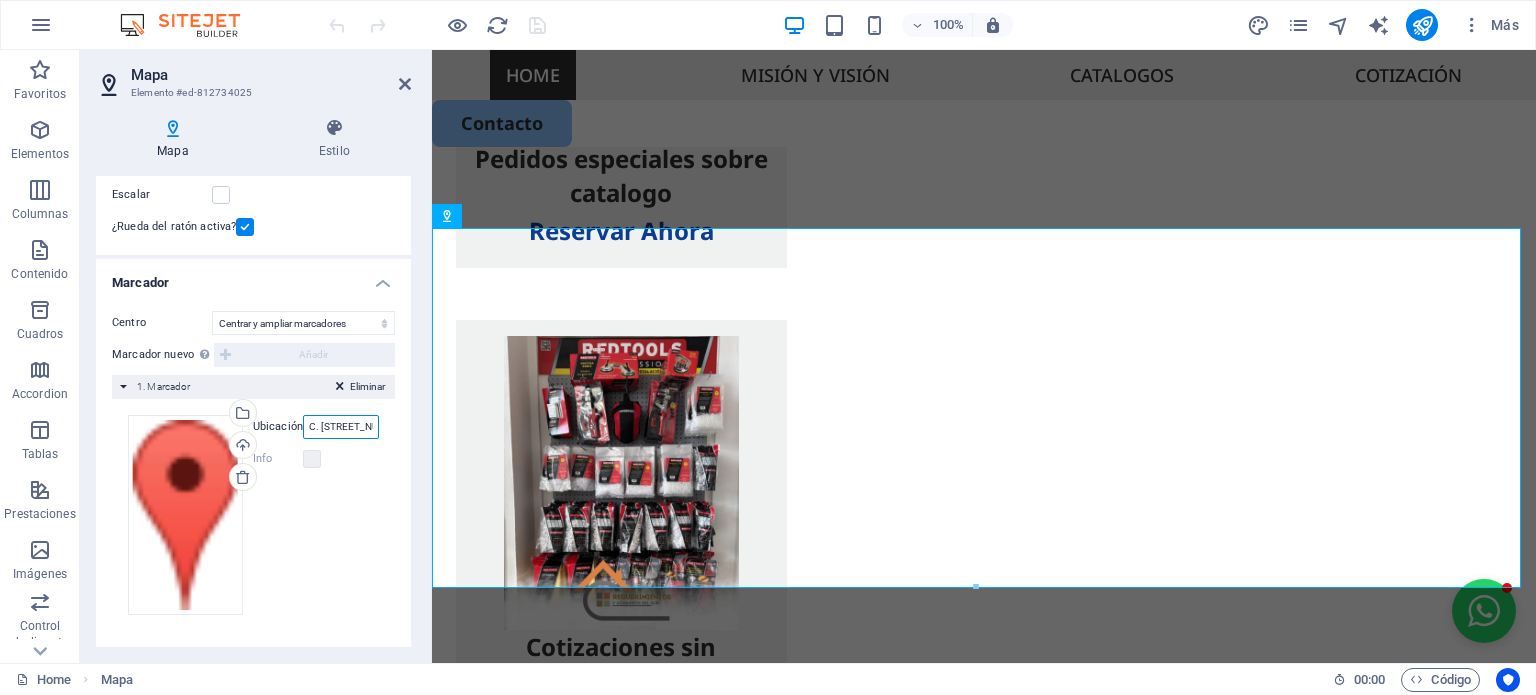 click on "C. 48, Zona Industrial, 97203 Mérida, Yuc." at bounding box center (341, 427) 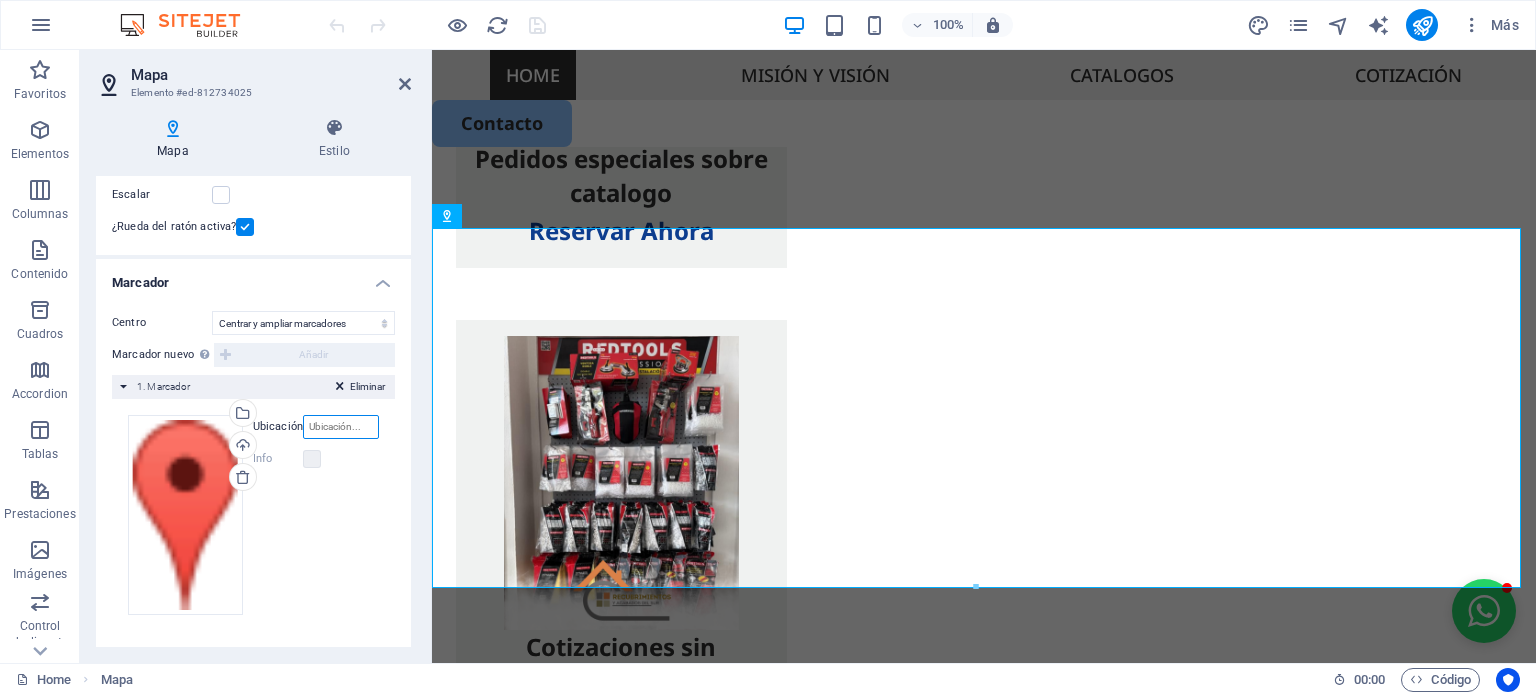 paste on "C. 48, Zona Industrial, 97203 Mérida, Yuc." 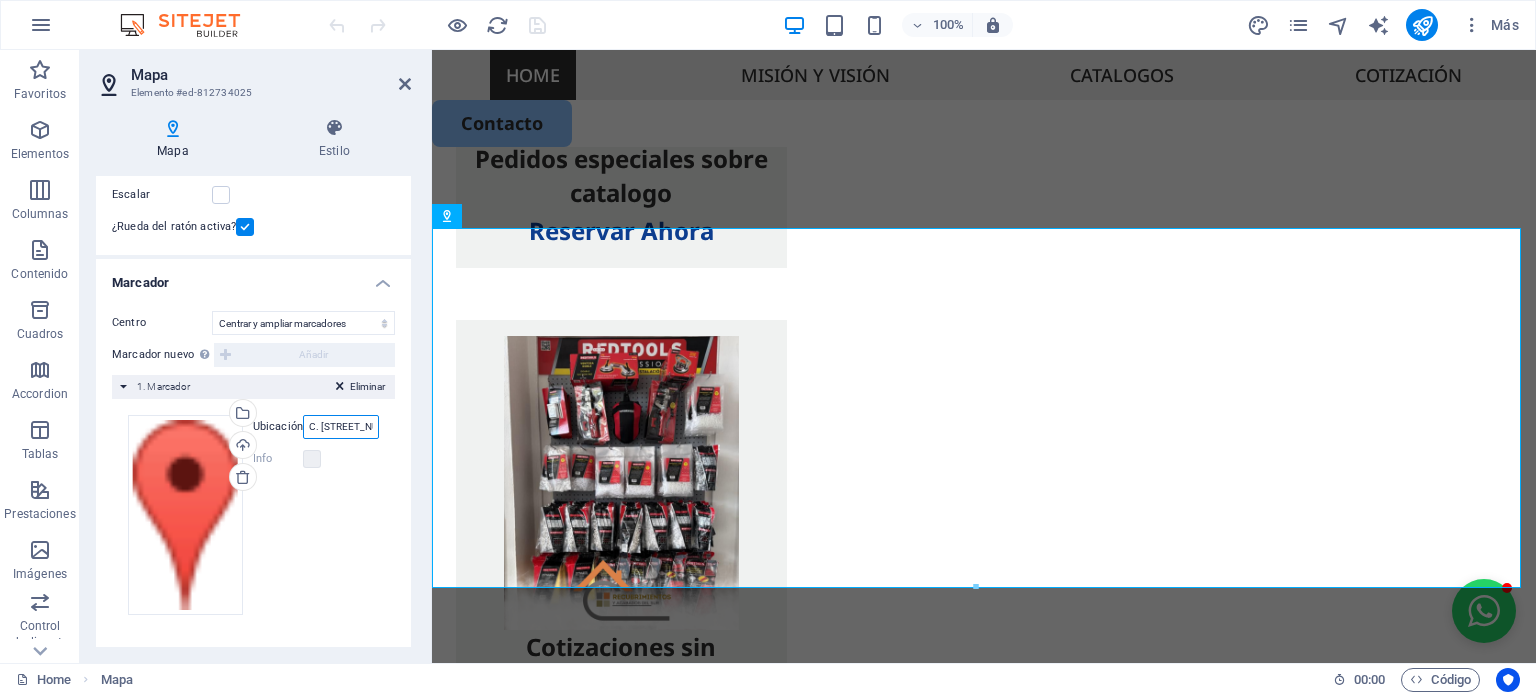 scroll, scrollTop: 0, scrollLeft: 122, axis: horizontal 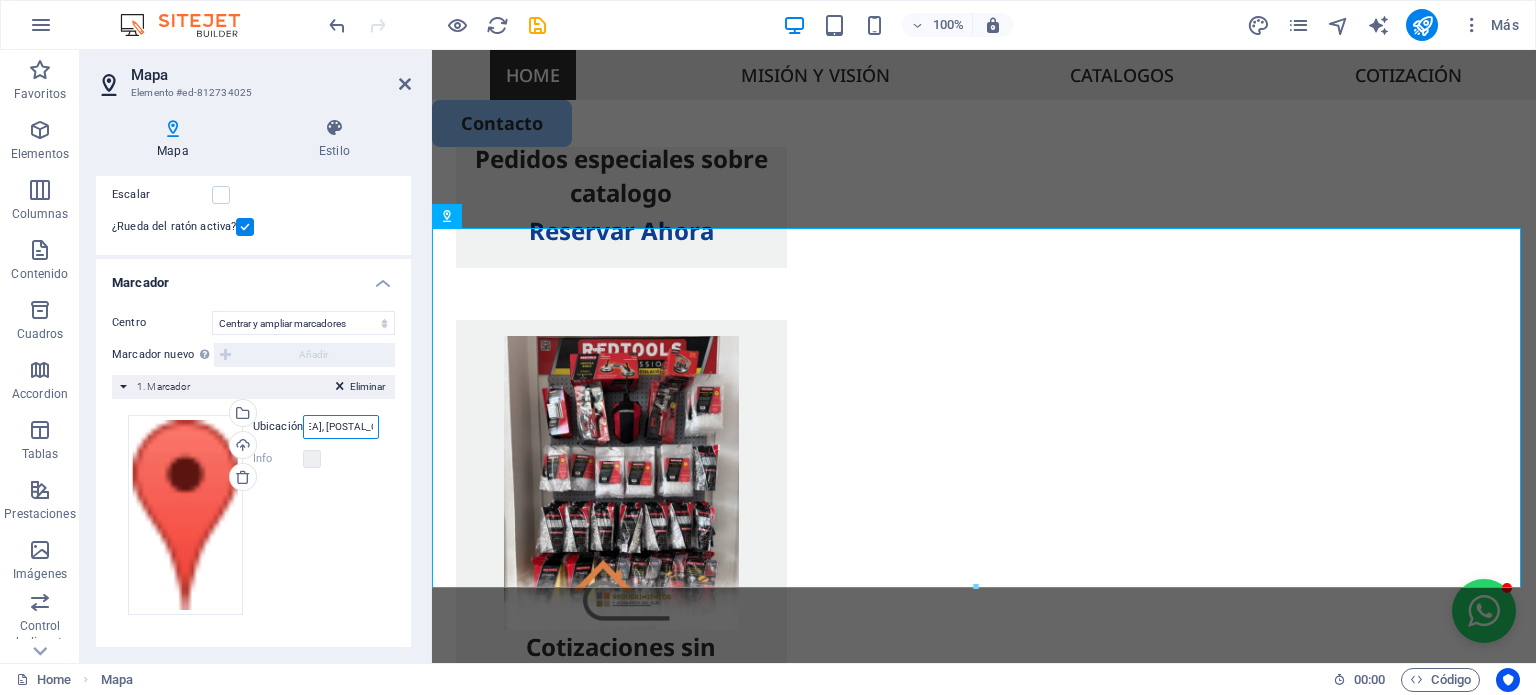 click on "C. 48, Zona Industrial, 97203 Mérida, Yuc." at bounding box center [341, 427] 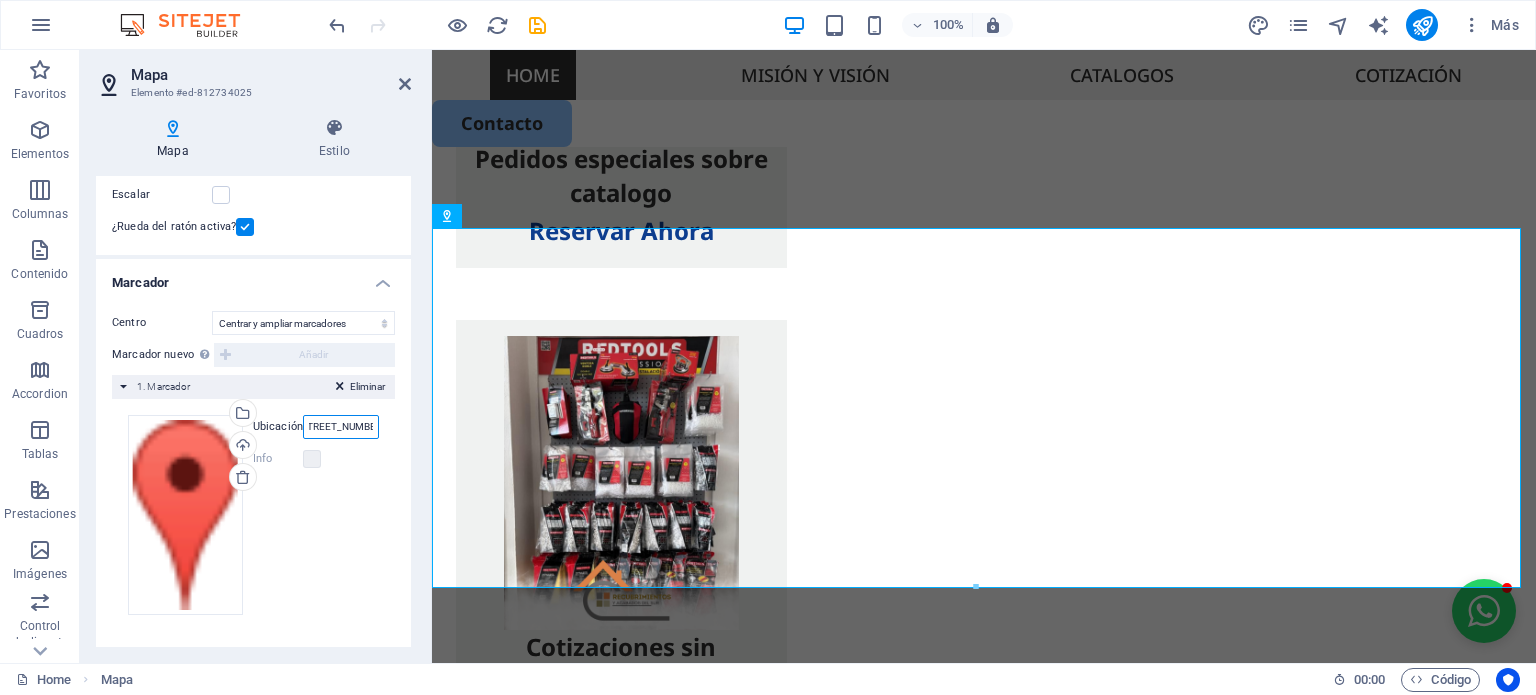 scroll, scrollTop: 0, scrollLeft: 0, axis: both 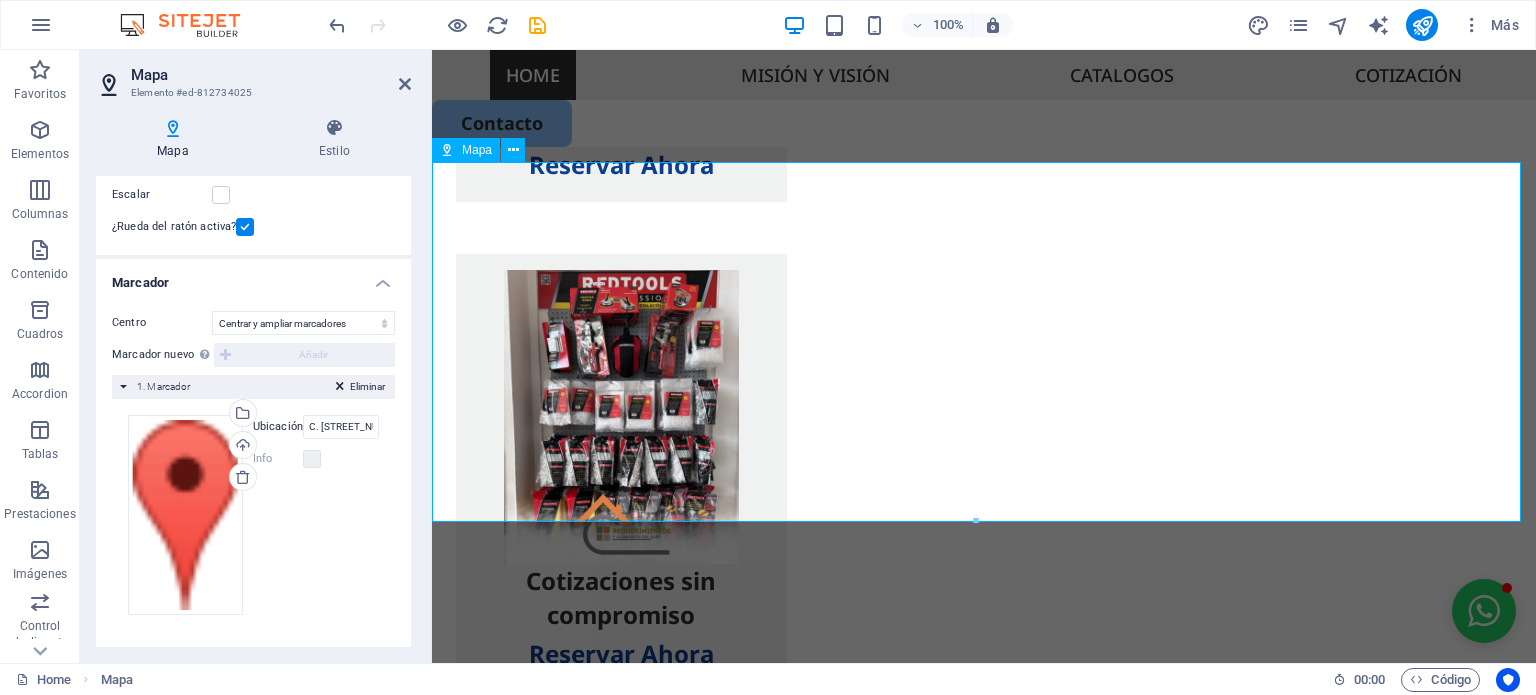click at bounding box center (984, 2275) 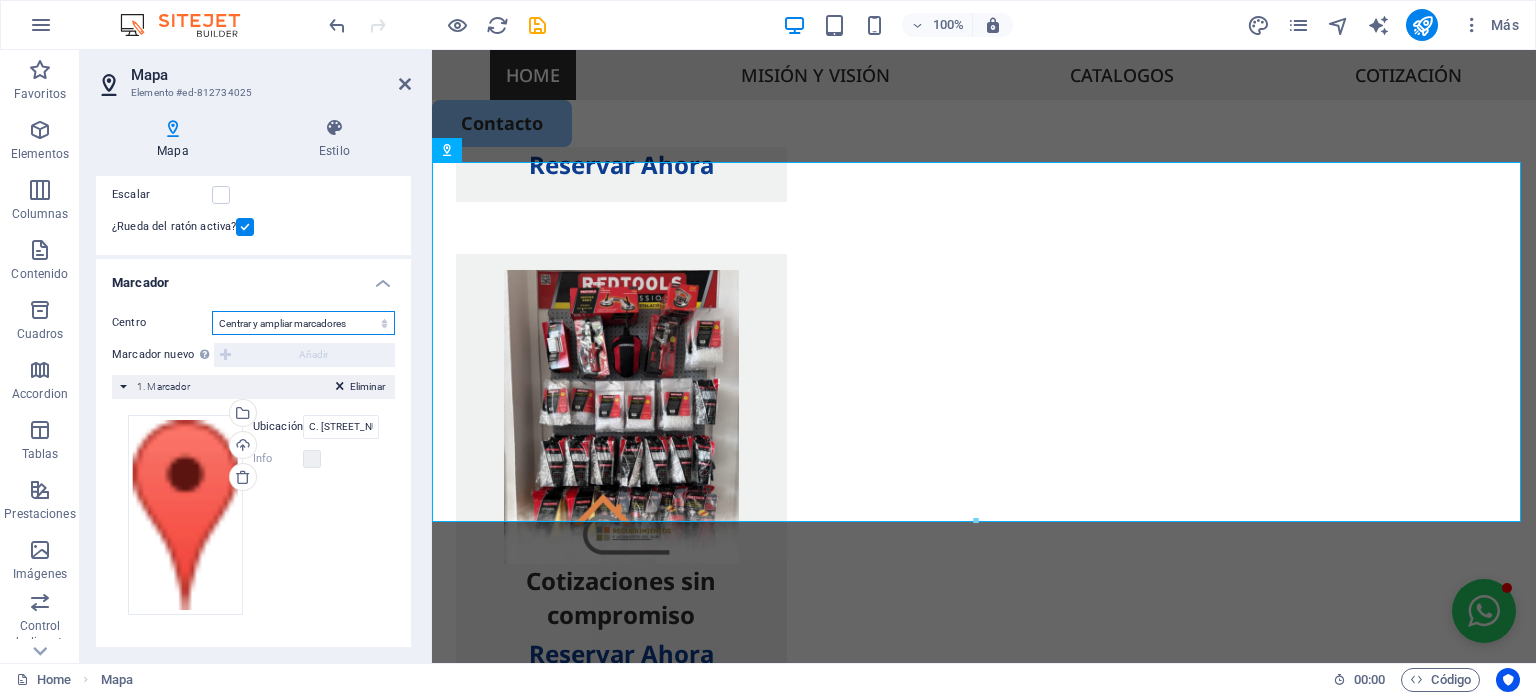 click on "No centrar Centrar marcadores Centrar y ampliar marcadores" at bounding box center (303, 323) 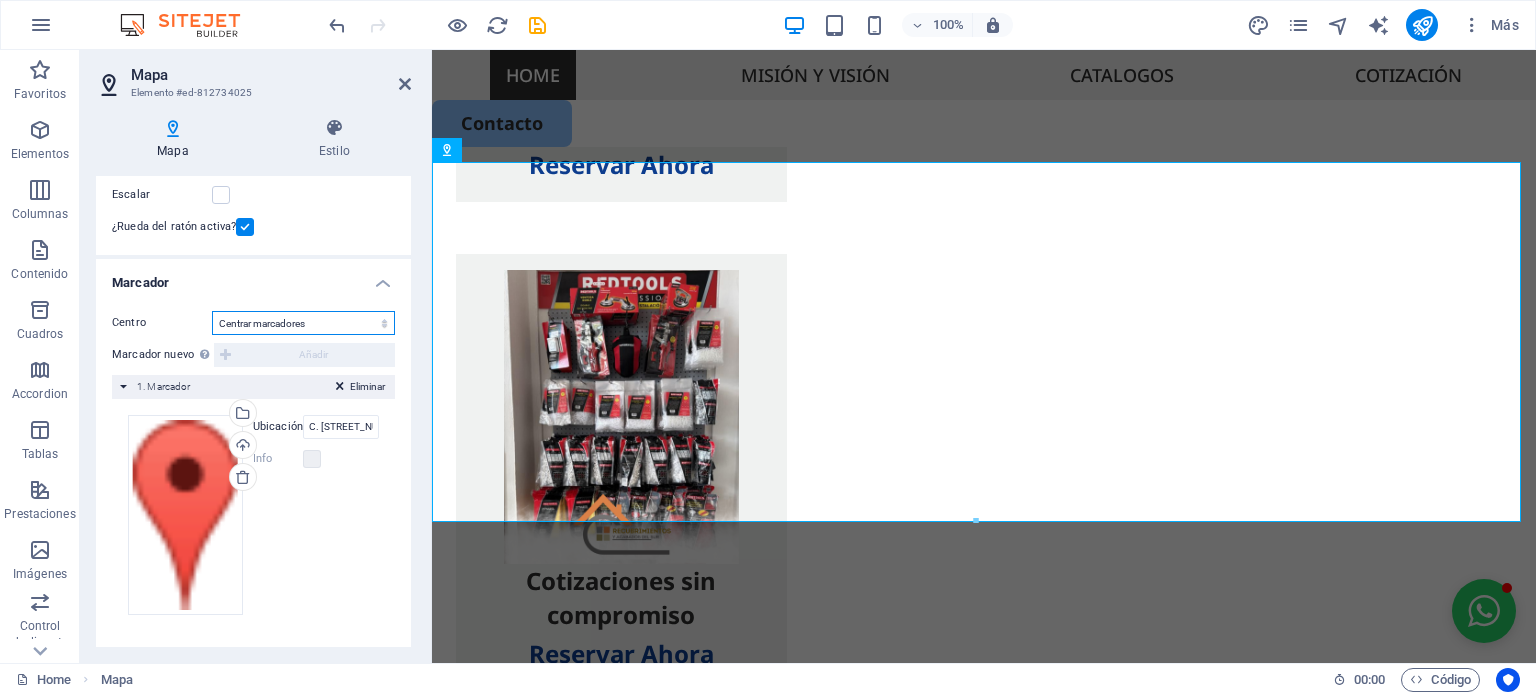 click on "No centrar Centrar marcadores Centrar y ampliar marcadores" at bounding box center (303, 323) 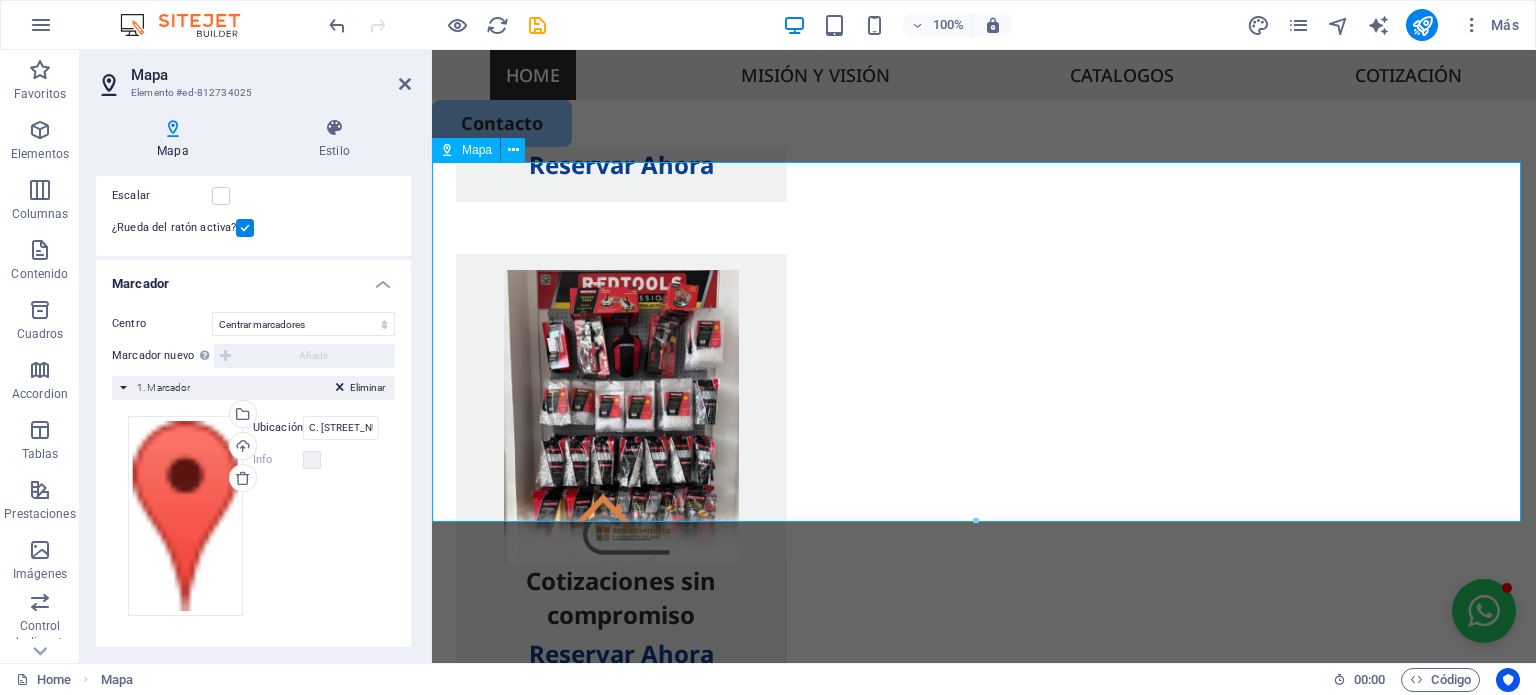 click at bounding box center [984, 2275] 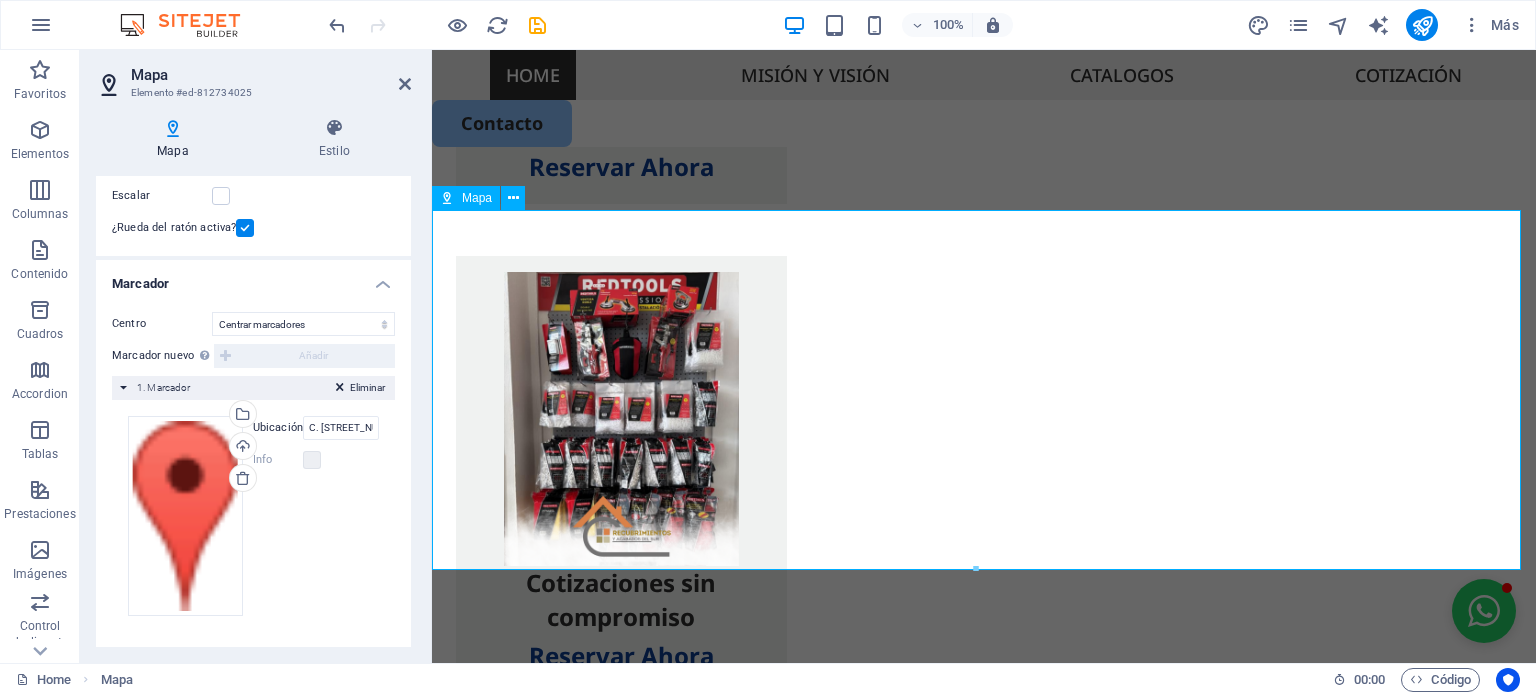 scroll, scrollTop: 3094, scrollLeft: 0, axis: vertical 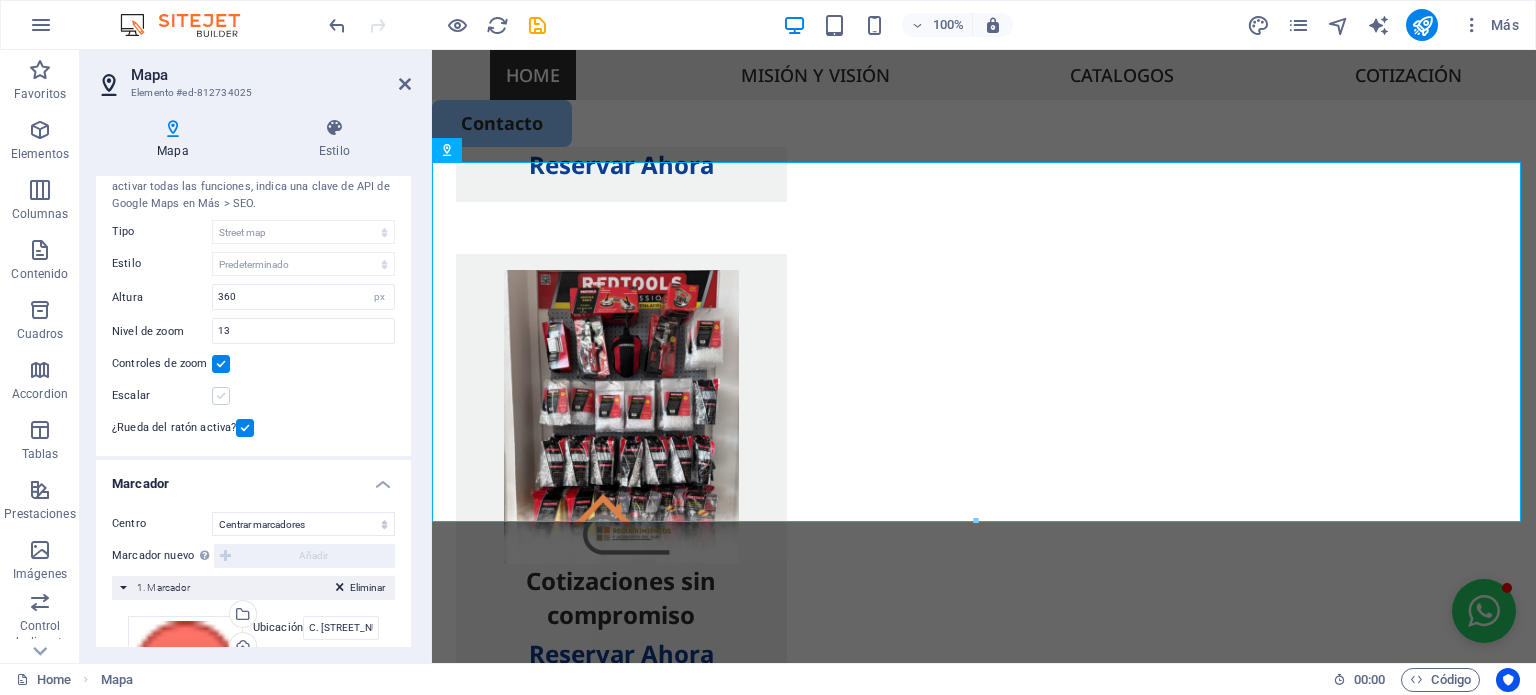 click at bounding box center (221, 396) 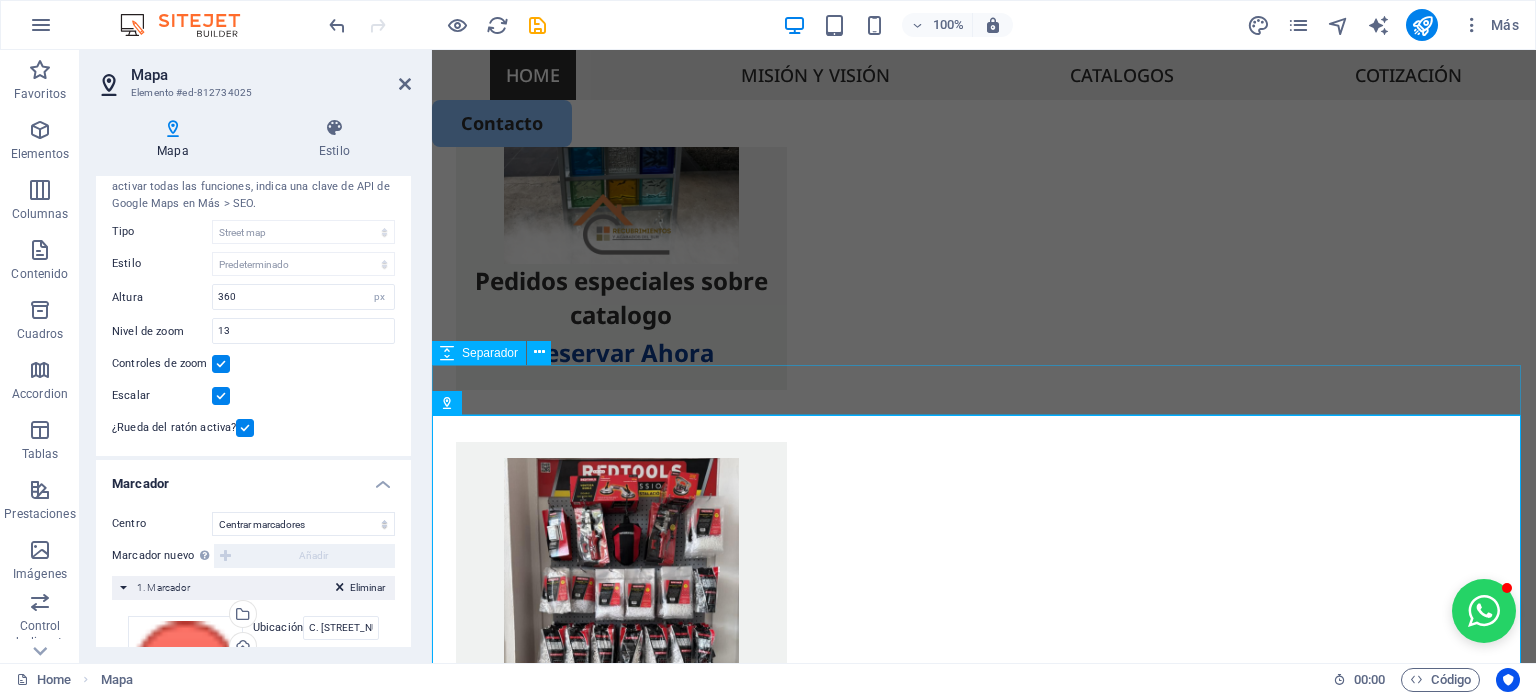 scroll, scrollTop: 2960, scrollLeft: 0, axis: vertical 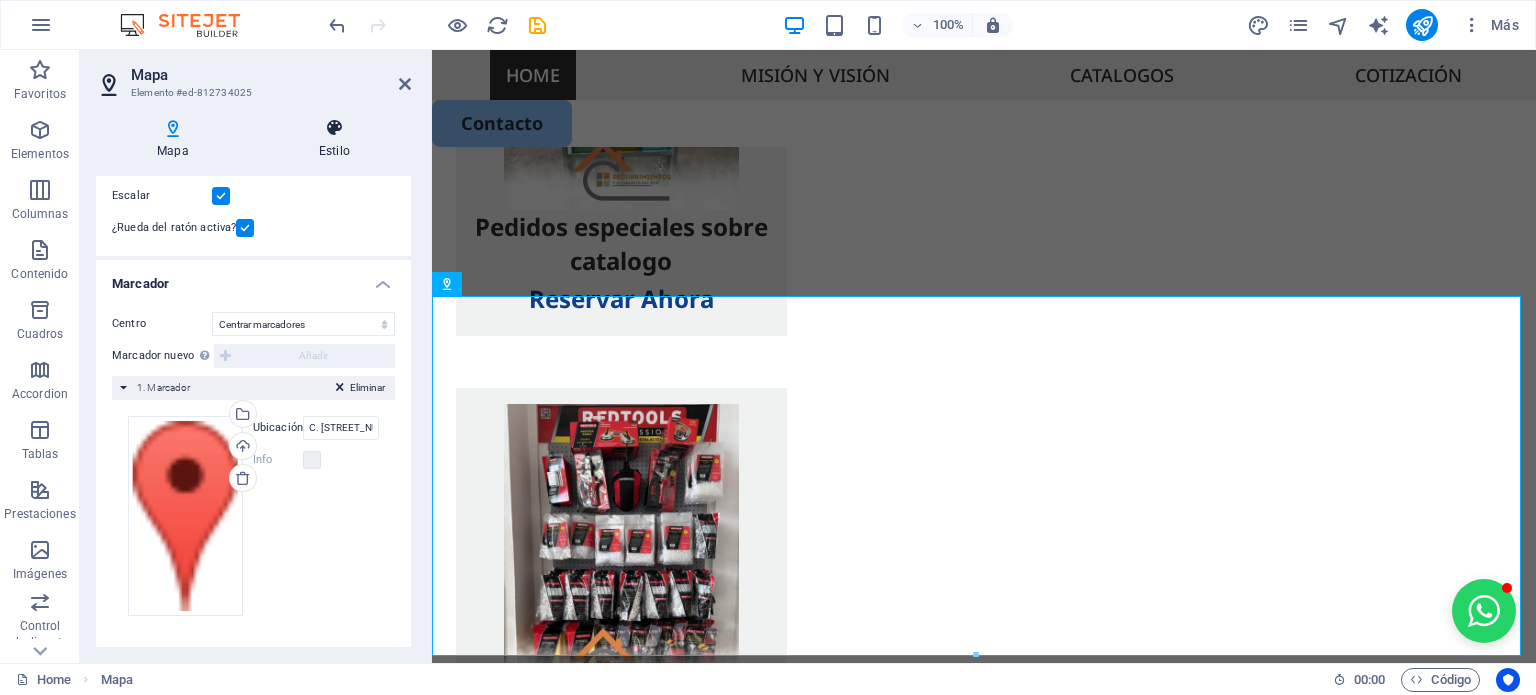 click on "Estilo" at bounding box center [334, 139] 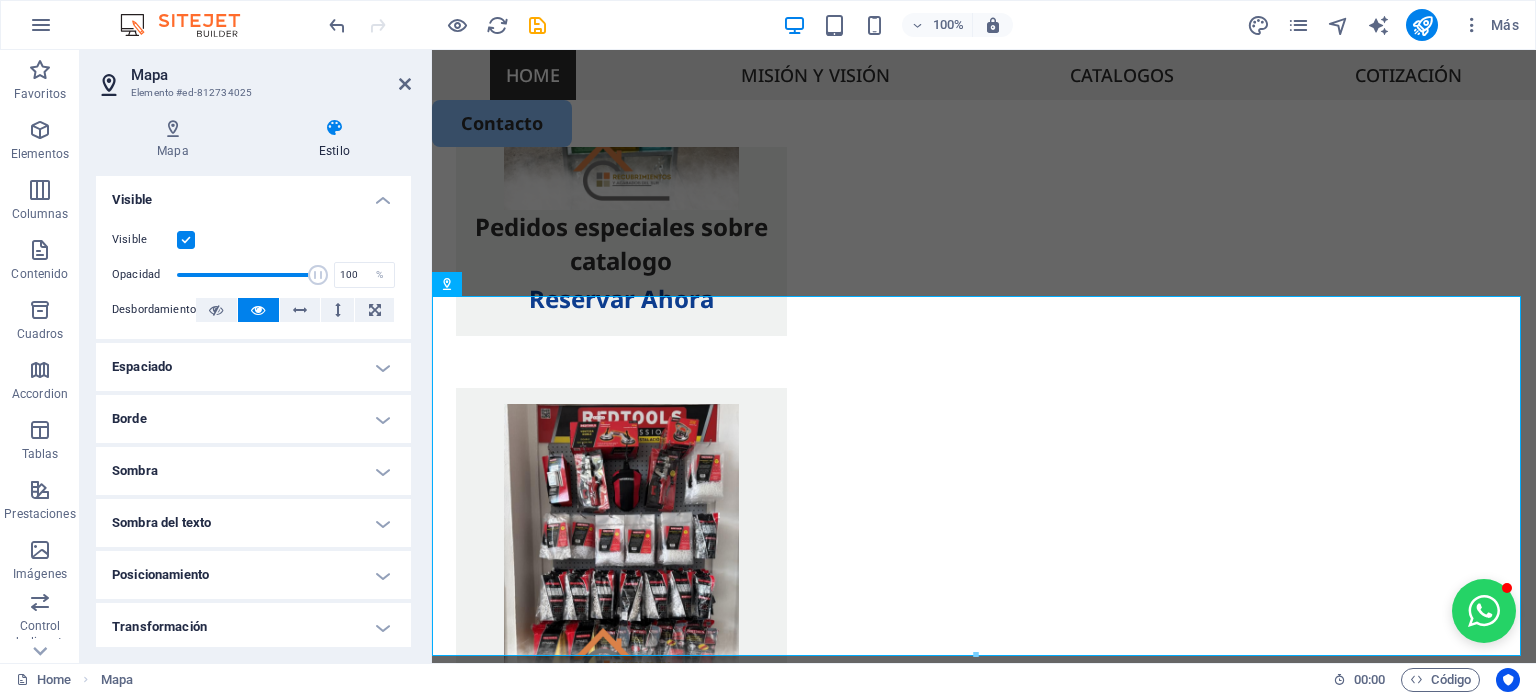 click on "Espaciado" at bounding box center (253, 367) 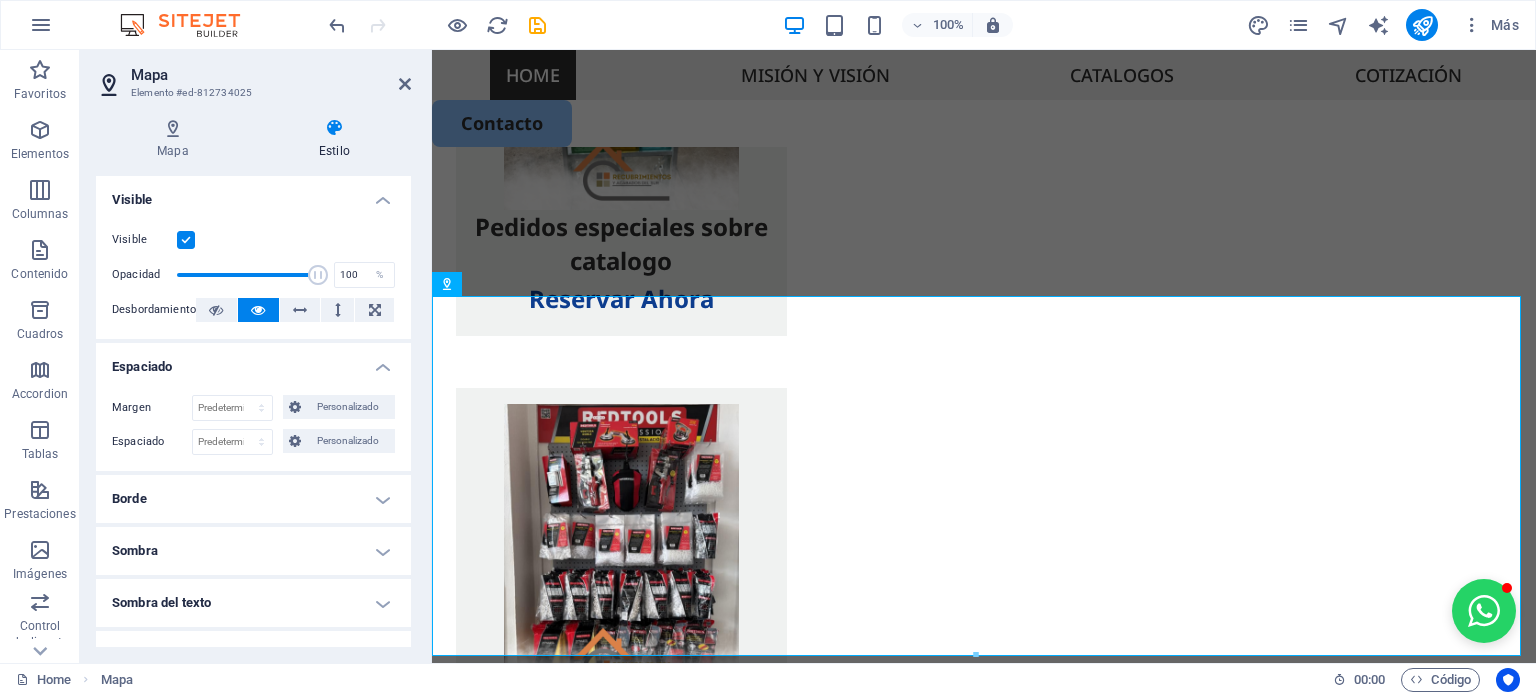 scroll, scrollTop: 66, scrollLeft: 0, axis: vertical 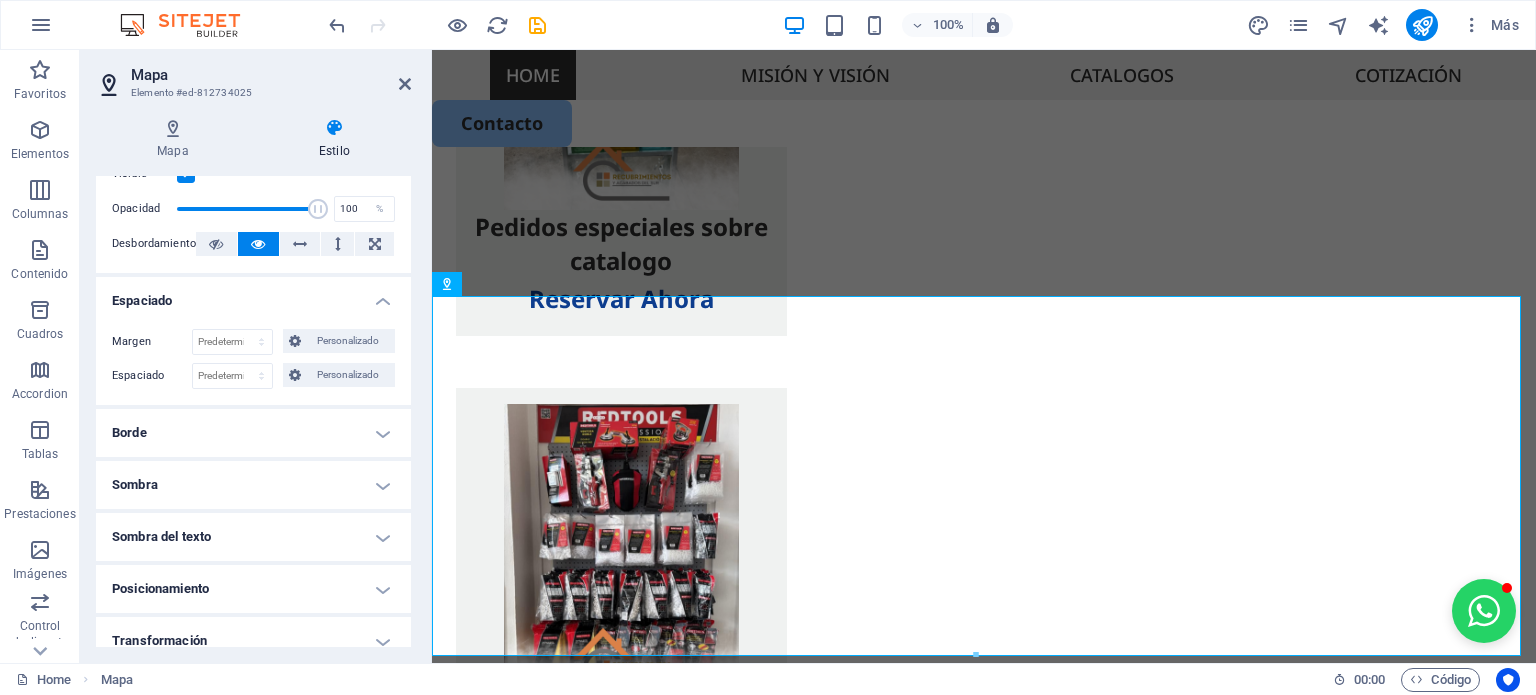 click on "Borde" at bounding box center (253, 433) 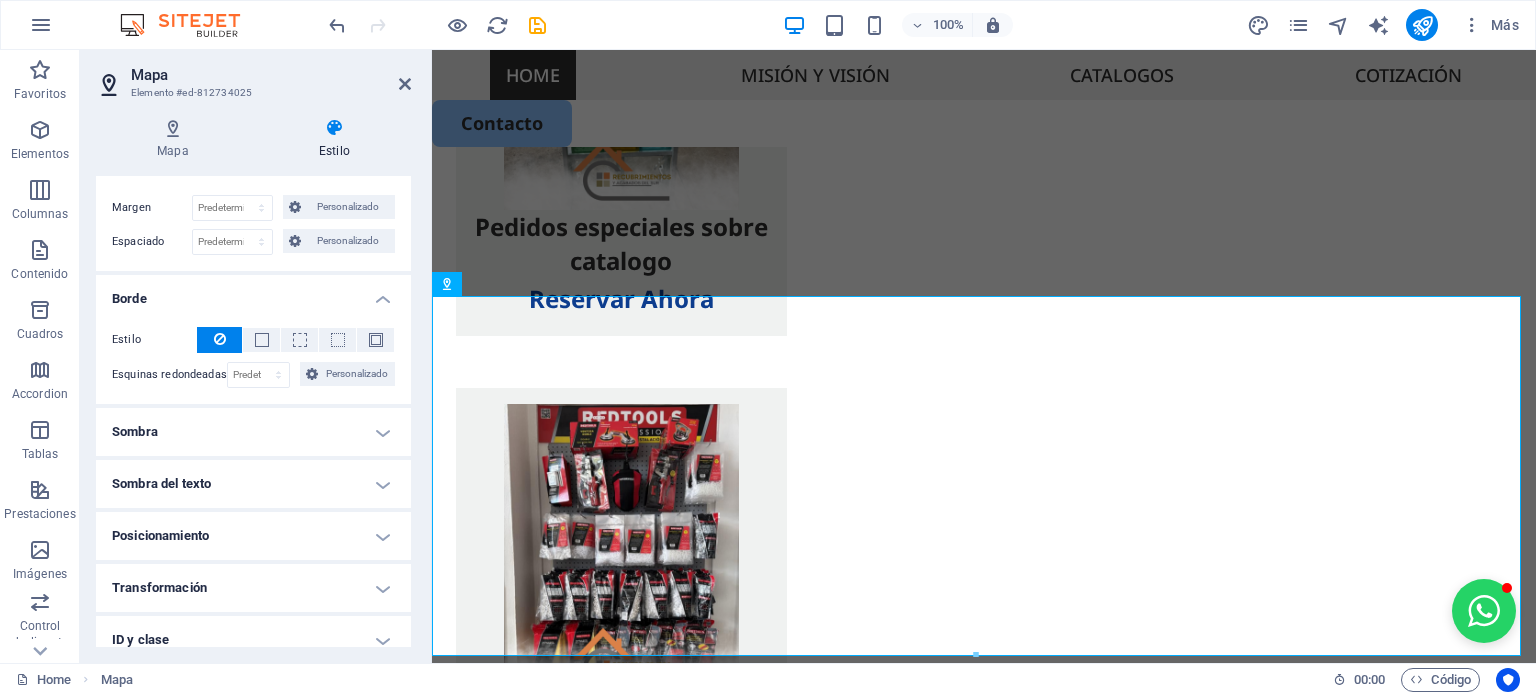click on "Sombra" at bounding box center (253, 432) 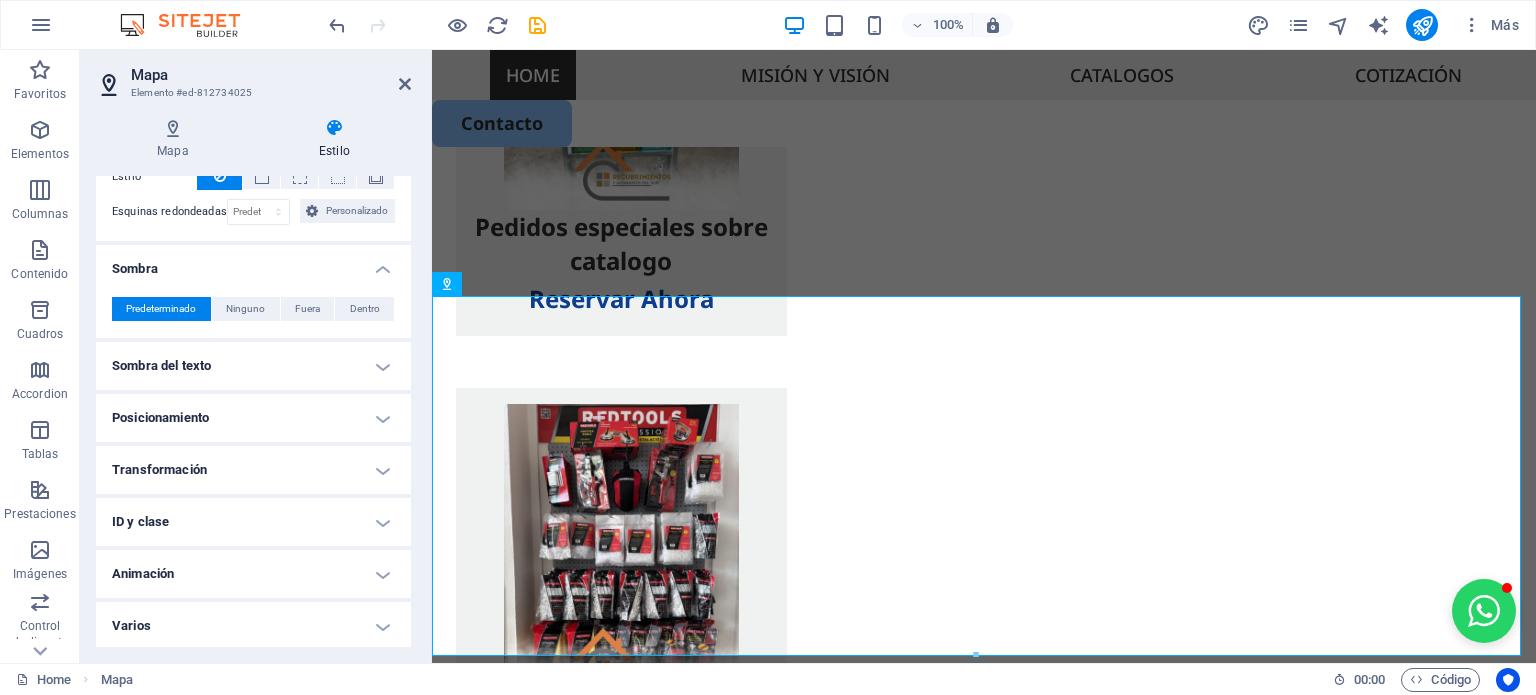 click on "Sombra del texto" at bounding box center (253, 366) 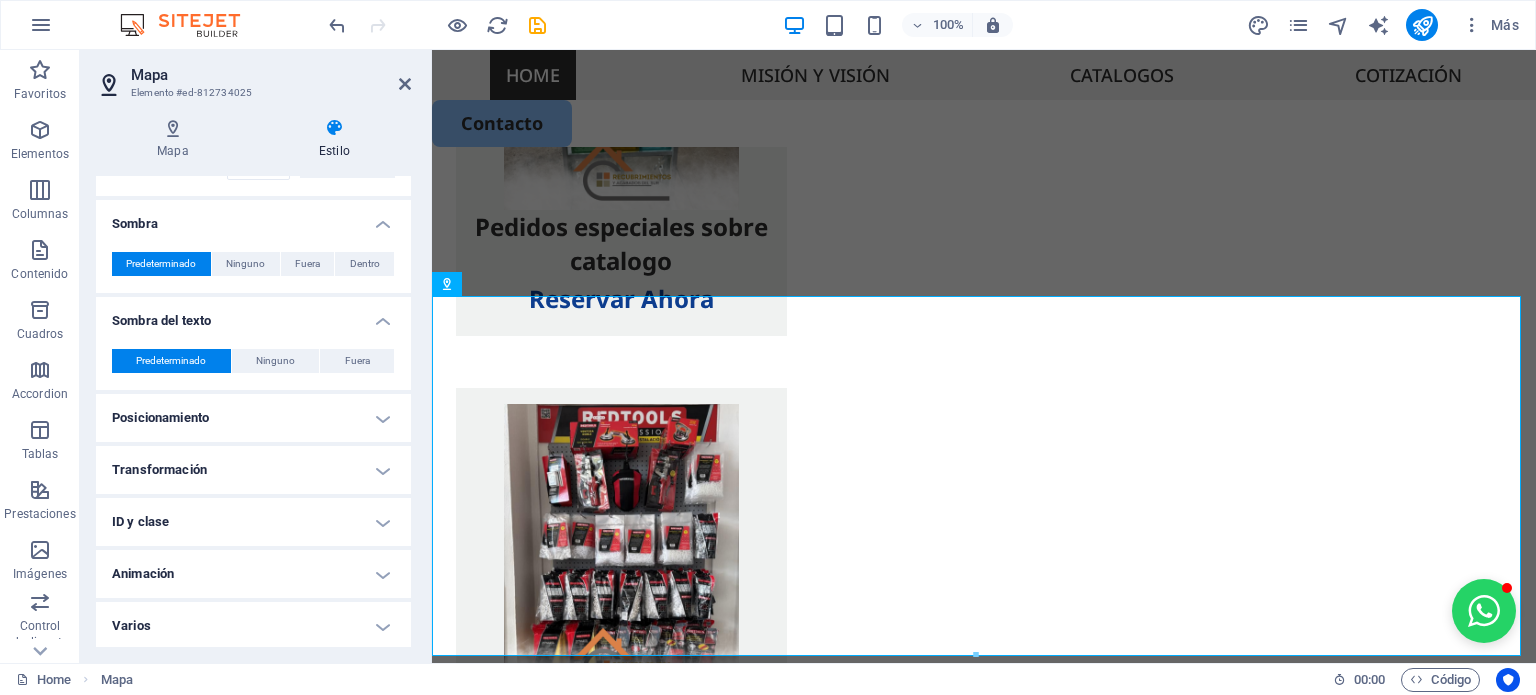 click on "ID y clase" at bounding box center [253, 522] 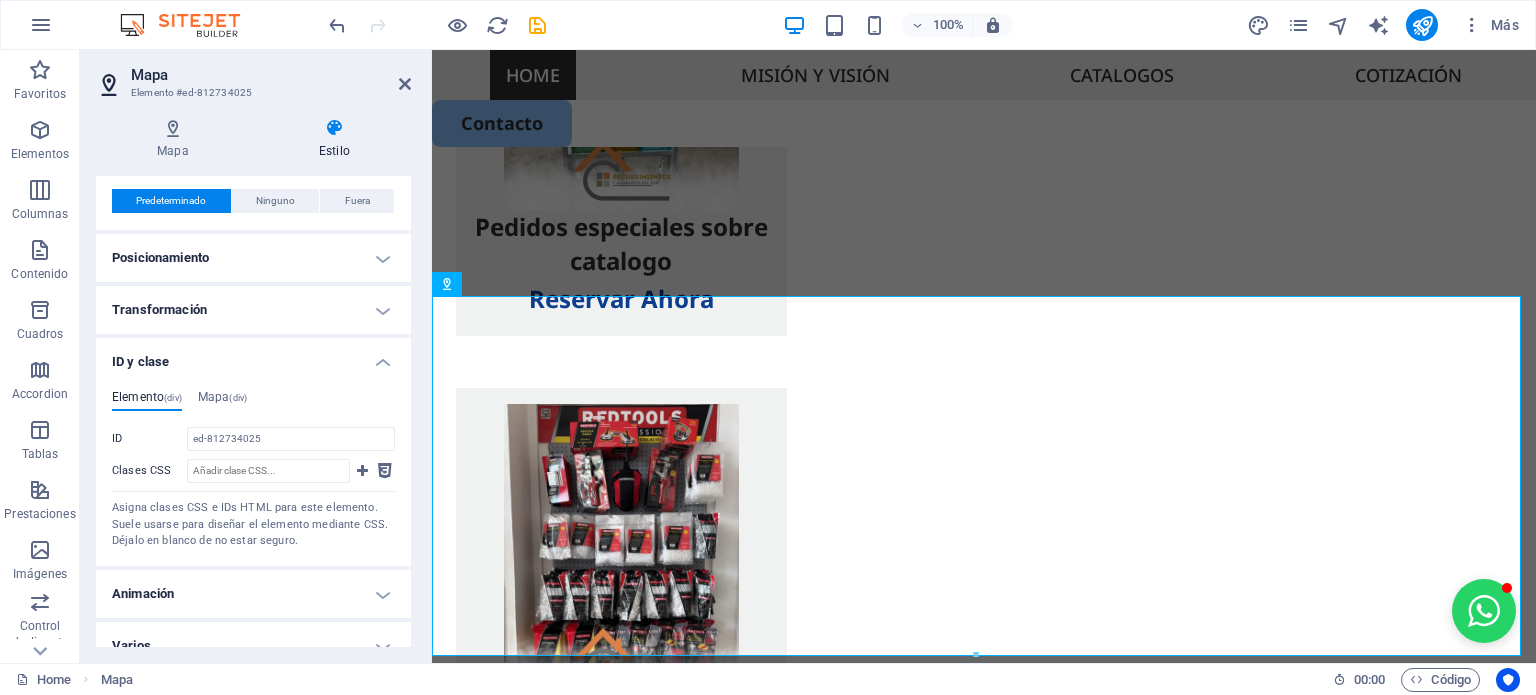 scroll, scrollTop: 588, scrollLeft: 0, axis: vertical 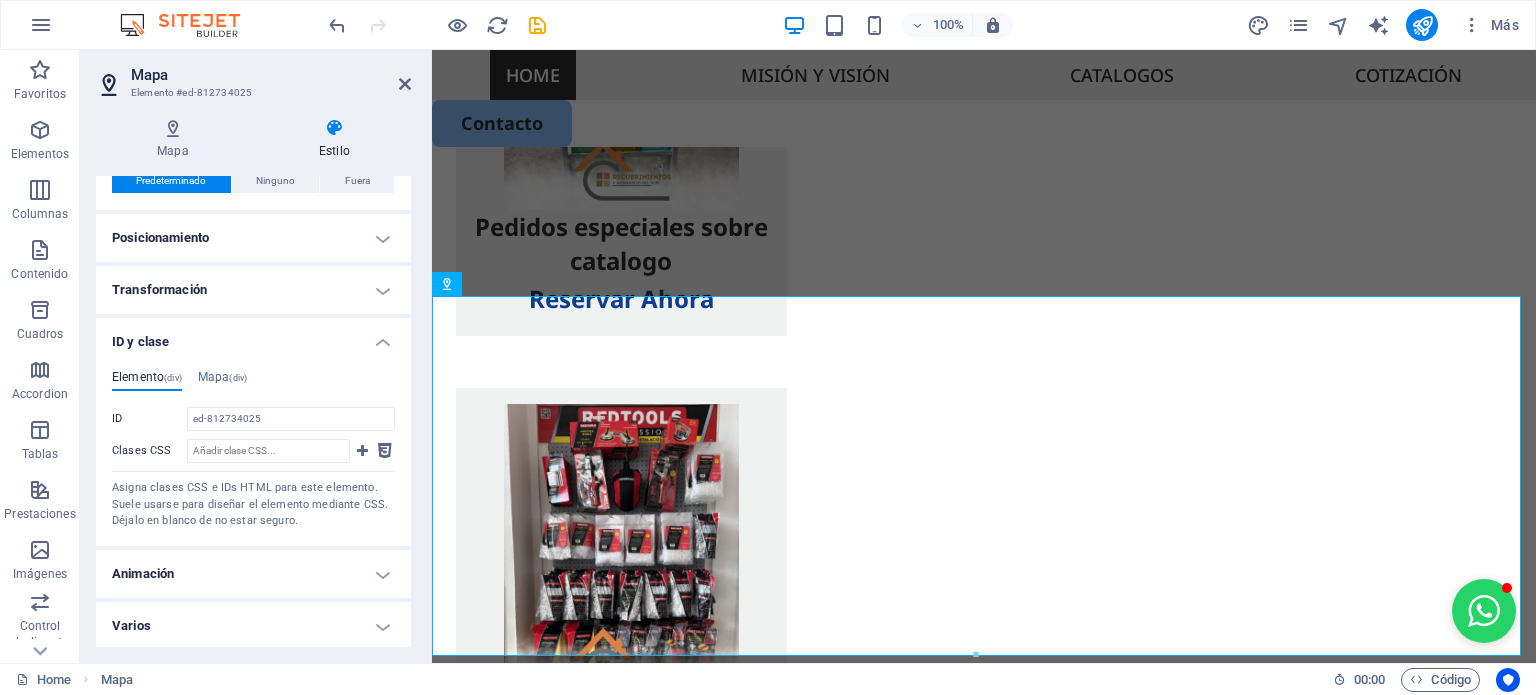 click on "Elemento  (div) Mapa  (div) ID ed-812734025 Clases CSS Asigna clases CSS e IDs HTML para este elemento. Suele usarse para diseñar el elemento mediante CSS. Déjalo en blanco de no estar seguro. ID No se aceptan espacios ni caracteres especiales (excepto "-" o "_") Clases CSS 1 map-canvas Asigna clases CSS e IDs HTML para este elemento. Suele usarse para diseñar el elemento mediante CSS. Déjalo en blanco de no estar seguro." at bounding box center (253, 450) 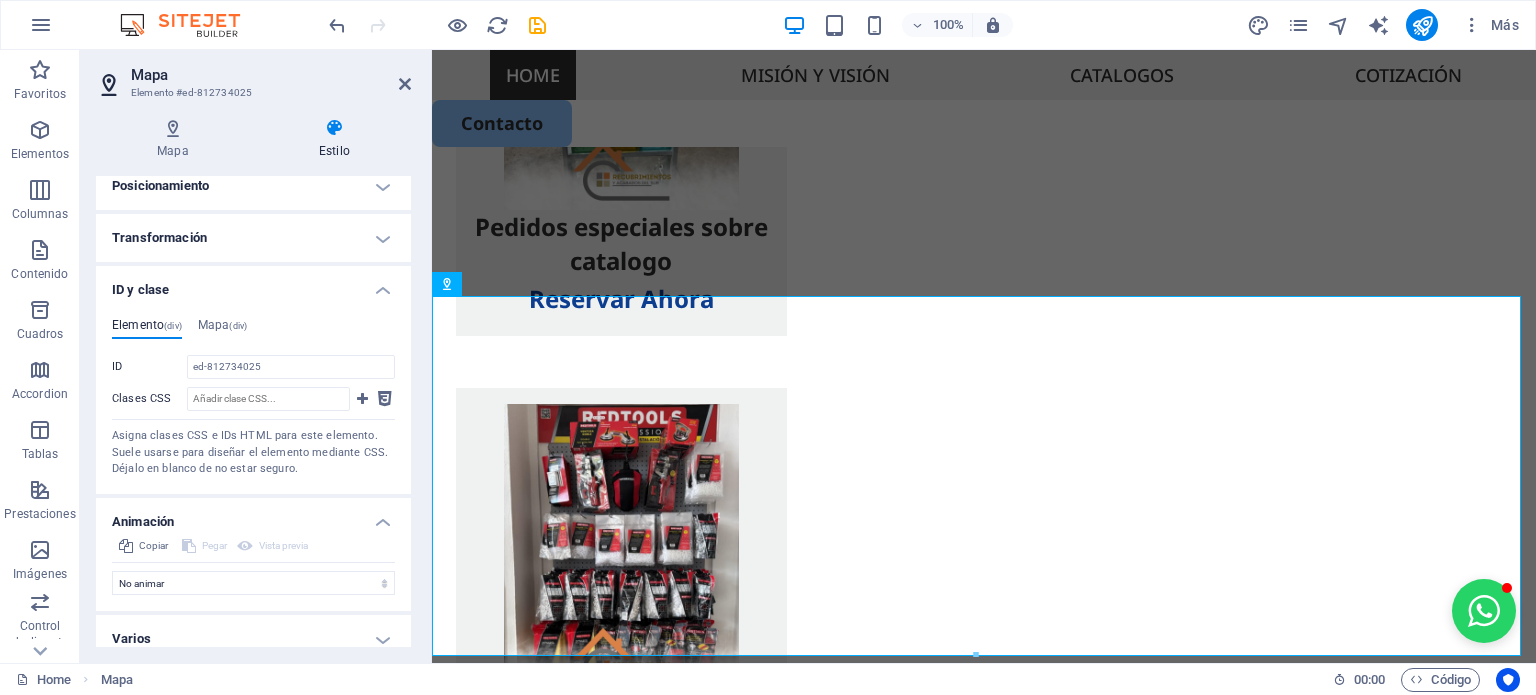 scroll, scrollTop: 652, scrollLeft: 0, axis: vertical 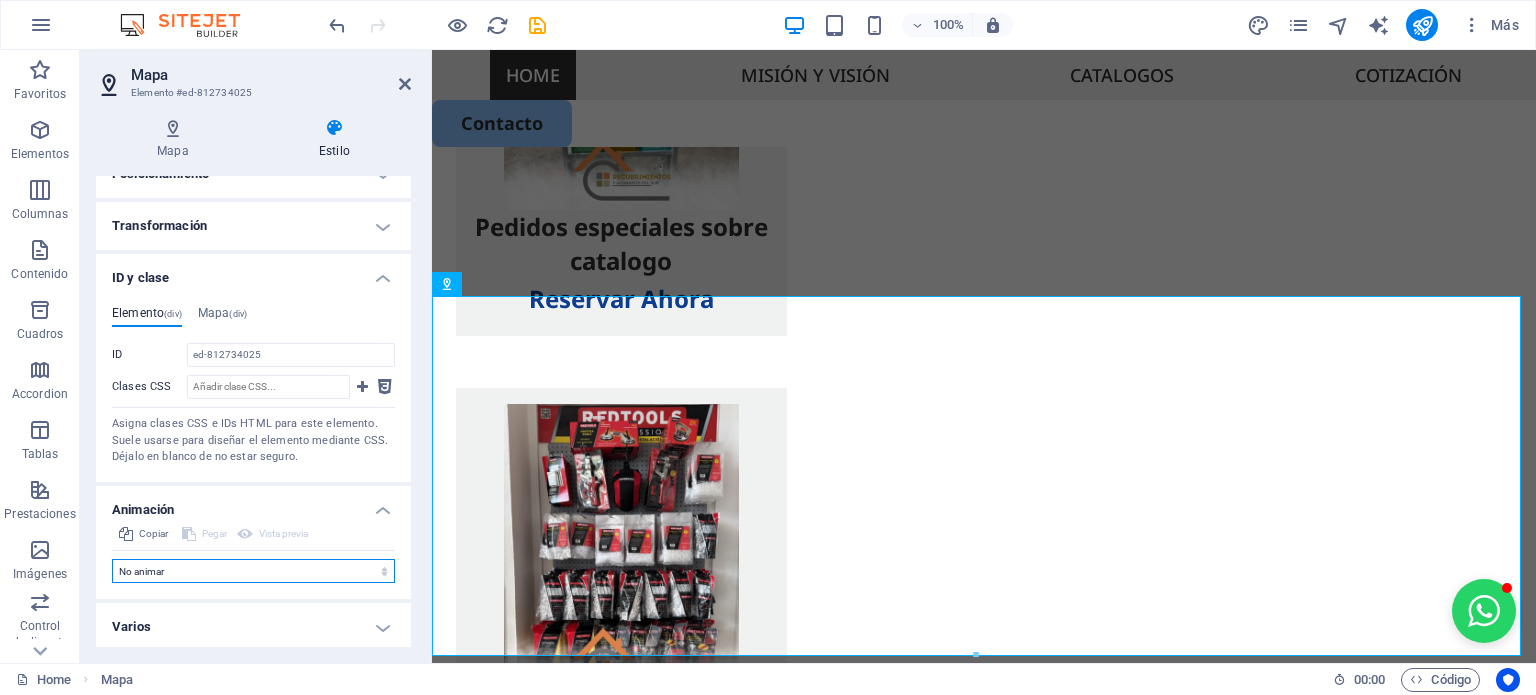 click on "No animar Mostrar / Ocultar Subir/bajar Acercar/alejar Deslizar de izquierda a derecha Deslizar de derecha a izquierda Deslizar de arriba a abajo Deslizar de abajo a arriba Pulsación Parpadeo Abrir como superposición" at bounding box center (253, 571) 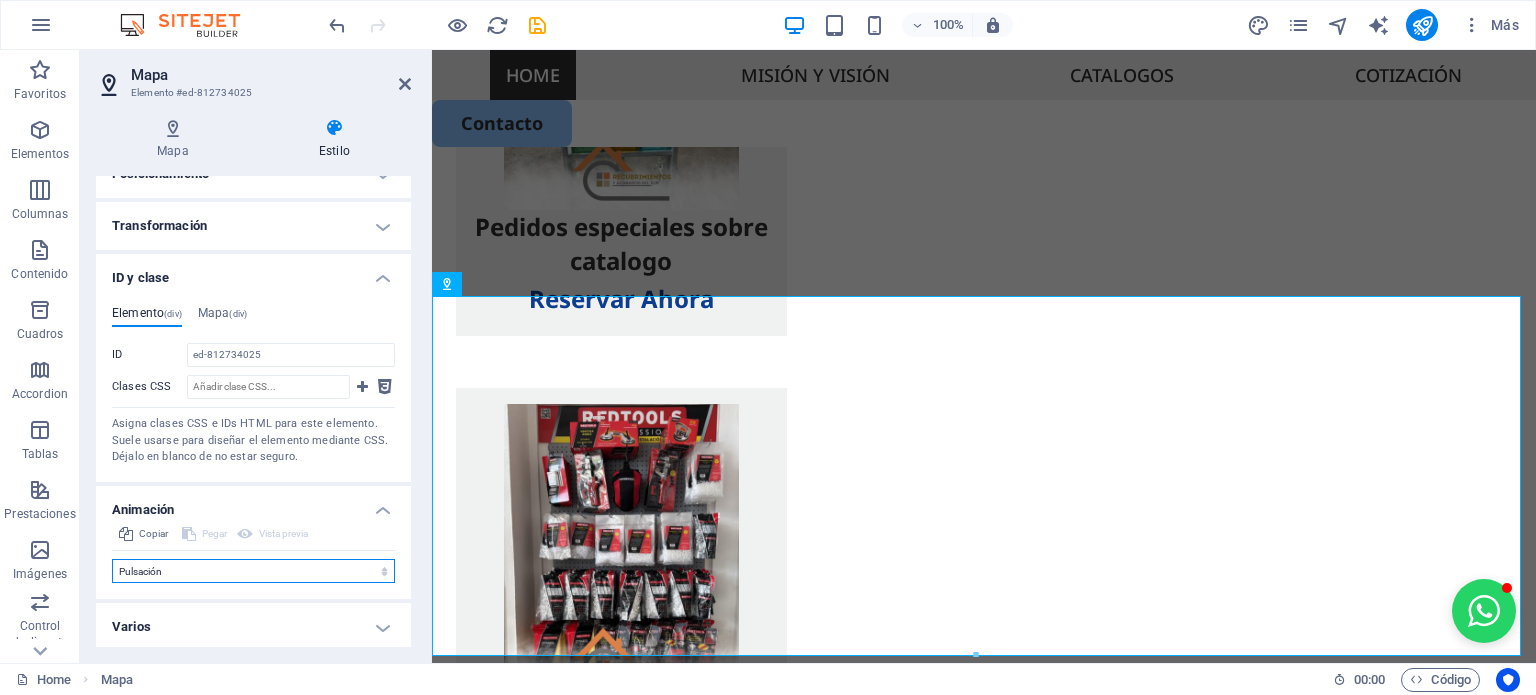 click on "No animar Mostrar / Ocultar Subir/bajar Acercar/alejar Deslizar de izquierda a derecha Deslizar de derecha a izquierda Deslizar de arriba a abajo Deslizar de abajo a arriba Pulsación Parpadeo Abrir como superposición" at bounding box center [253, 571] 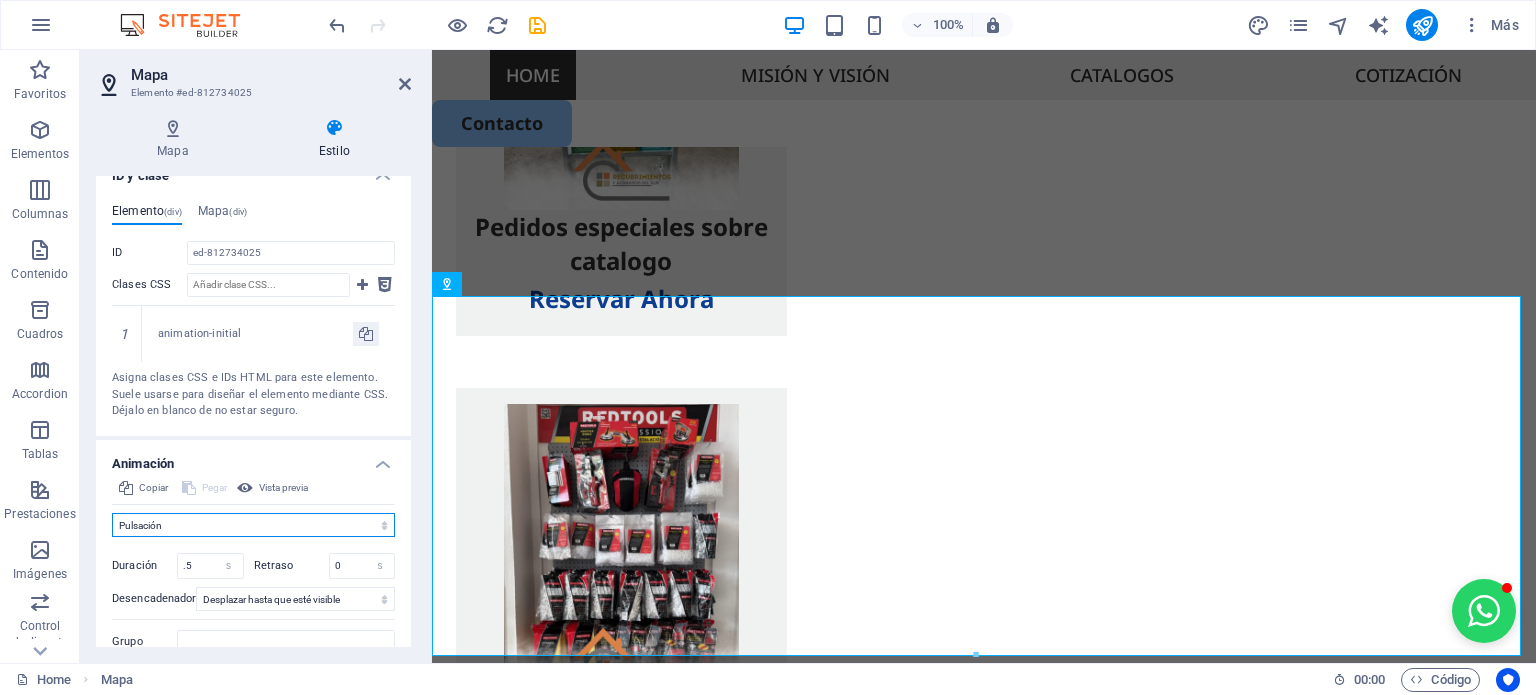 scroll, scrollTop: 825, scrollLeft: 0, axis: vertical 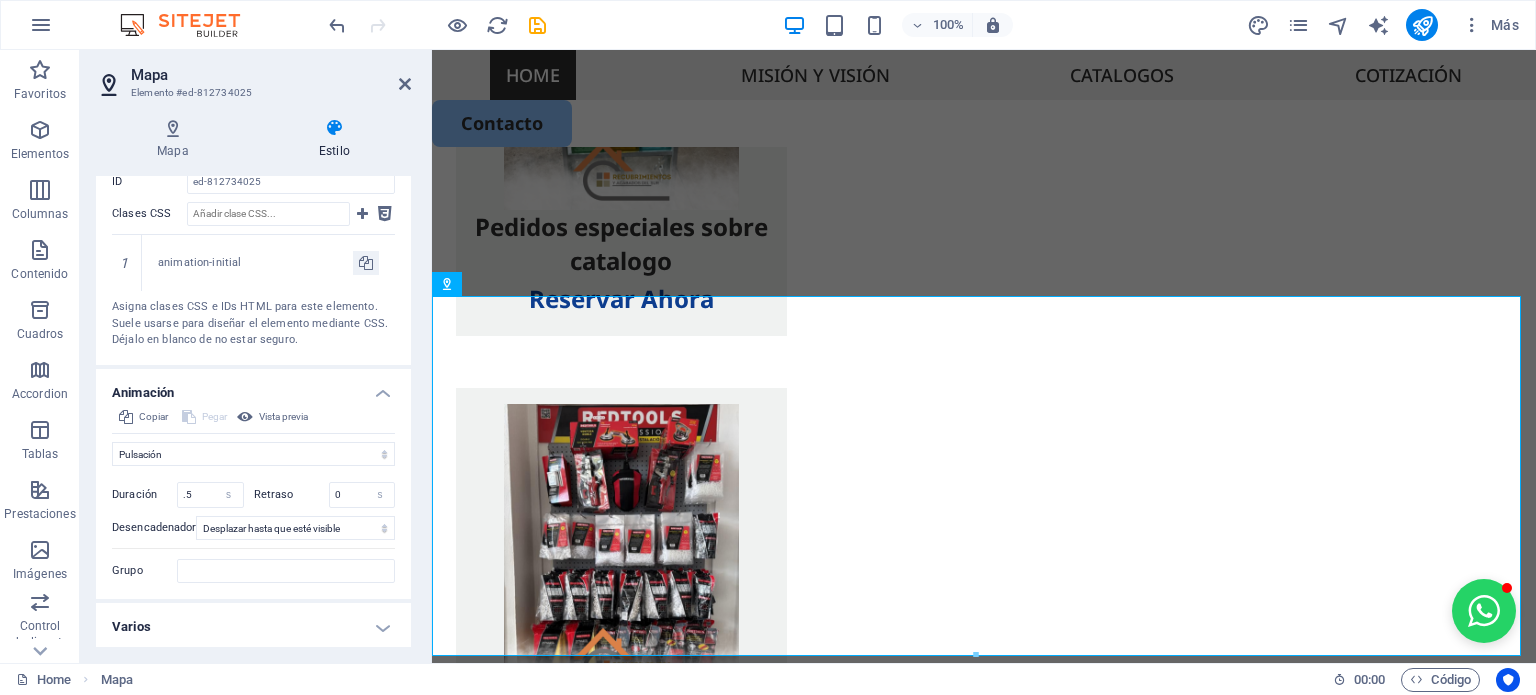 click on "Varios" at bounding box center (253, 627) 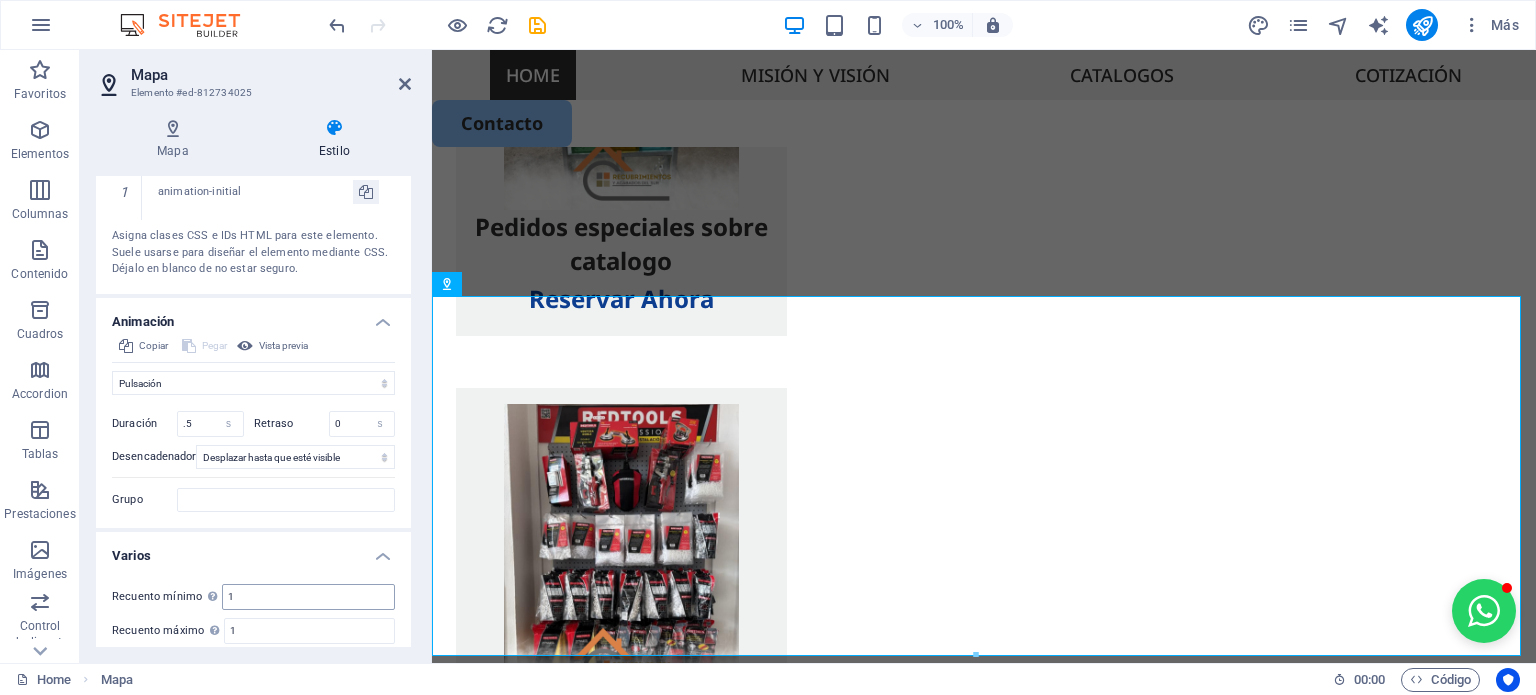 scroll, scrollTop: 948, scrollLeft: 0, axis: vertical 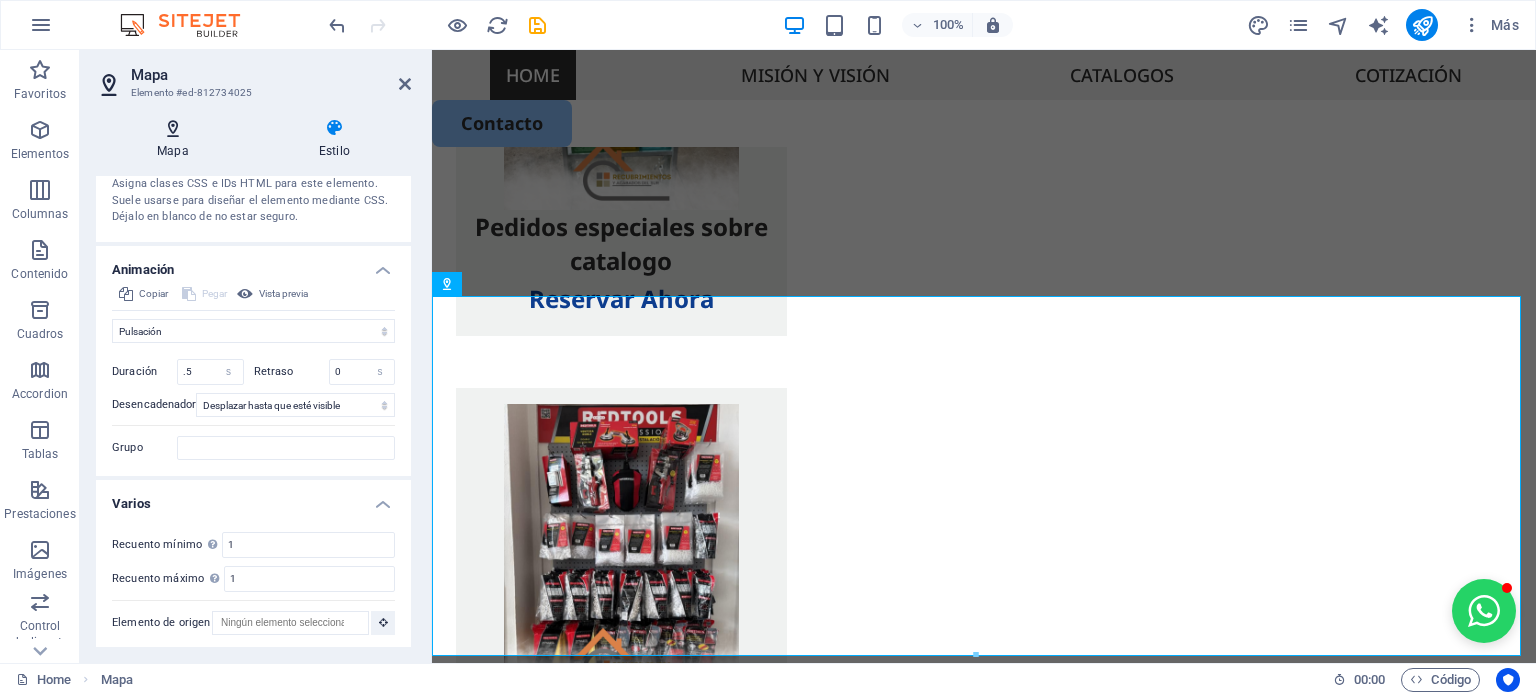 click on "Mapa" at bounding box center [177, 139] 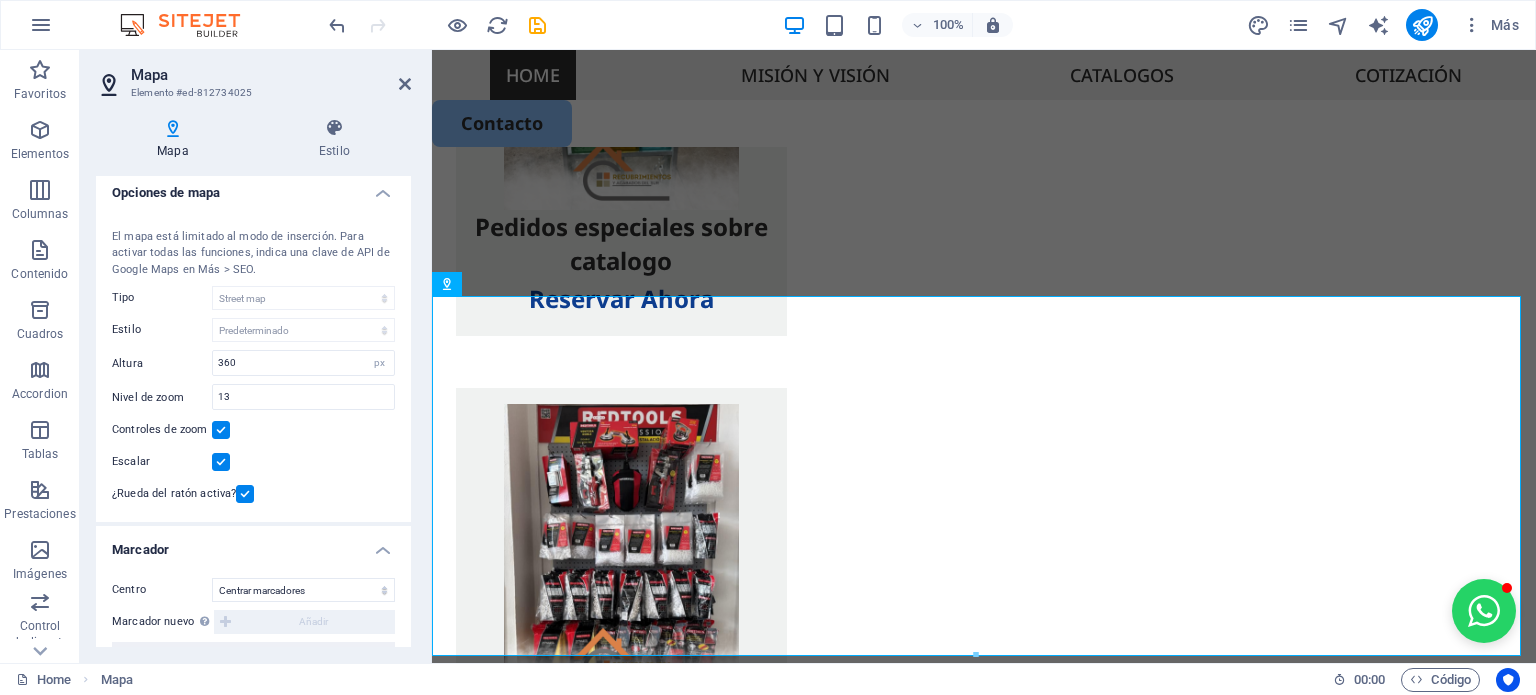 scroll, scrollTop: 0, scrollLeft: 0, axis: both 